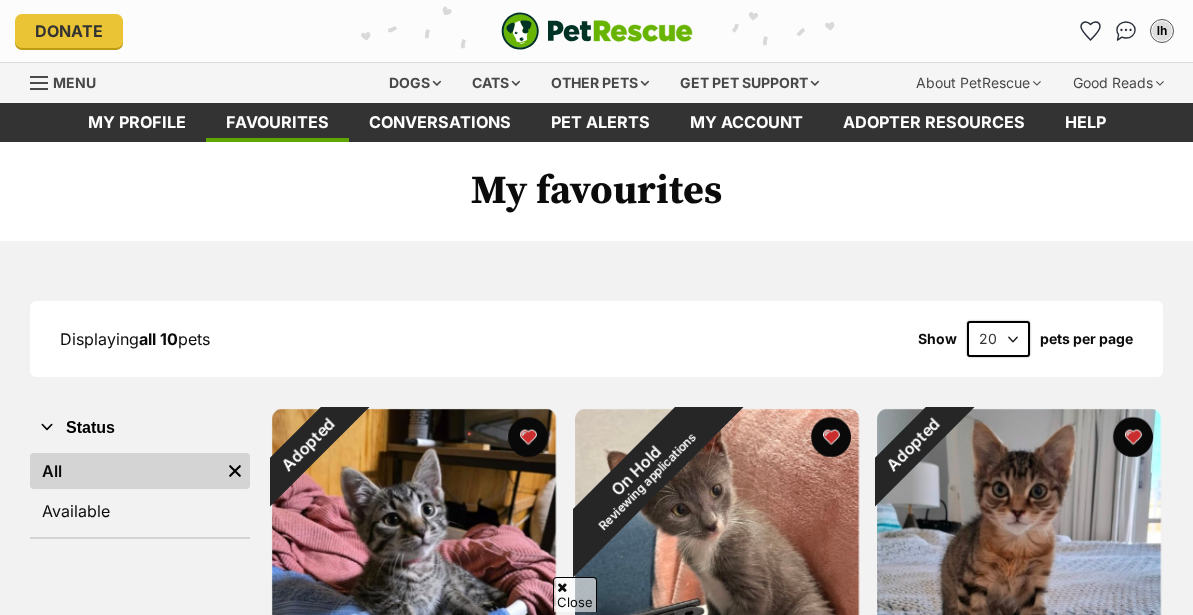 scroll, scrollTop: 774, scrollLeft: 0, axis: vertical 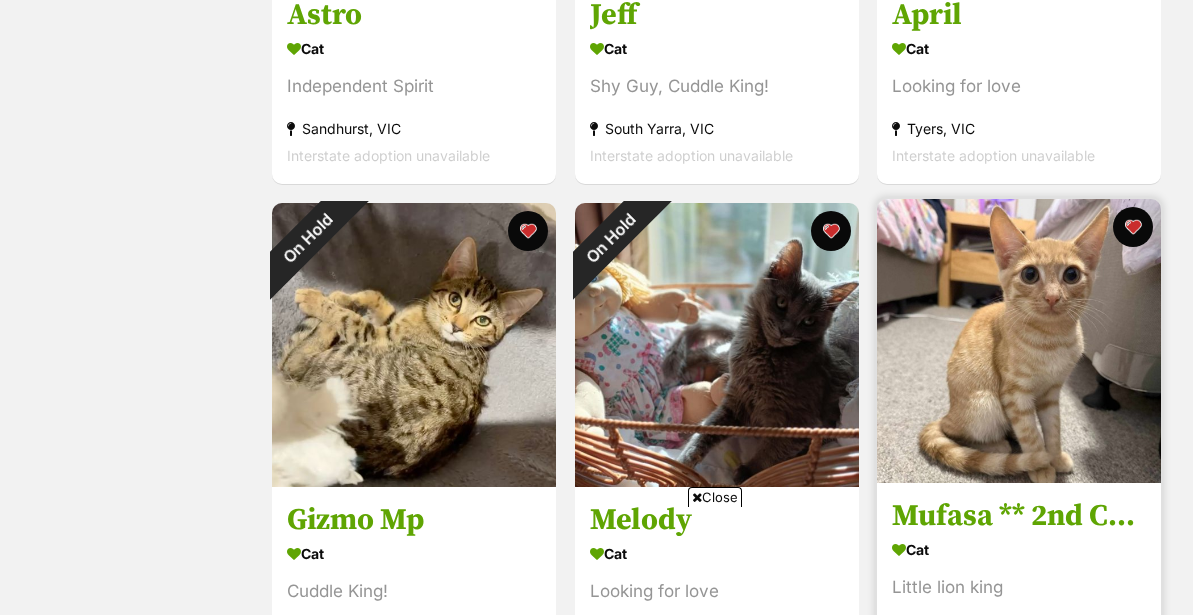 click at bounding box center (1019, 341) 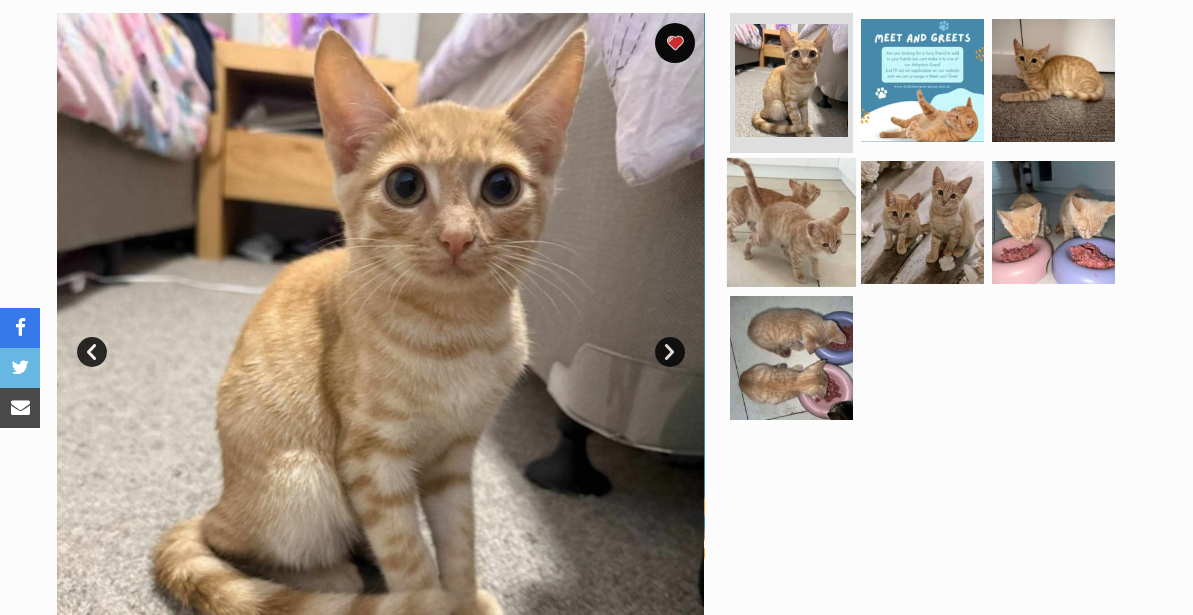 scroll, scrollTop: 0, scrollLeft: 0, axis: both 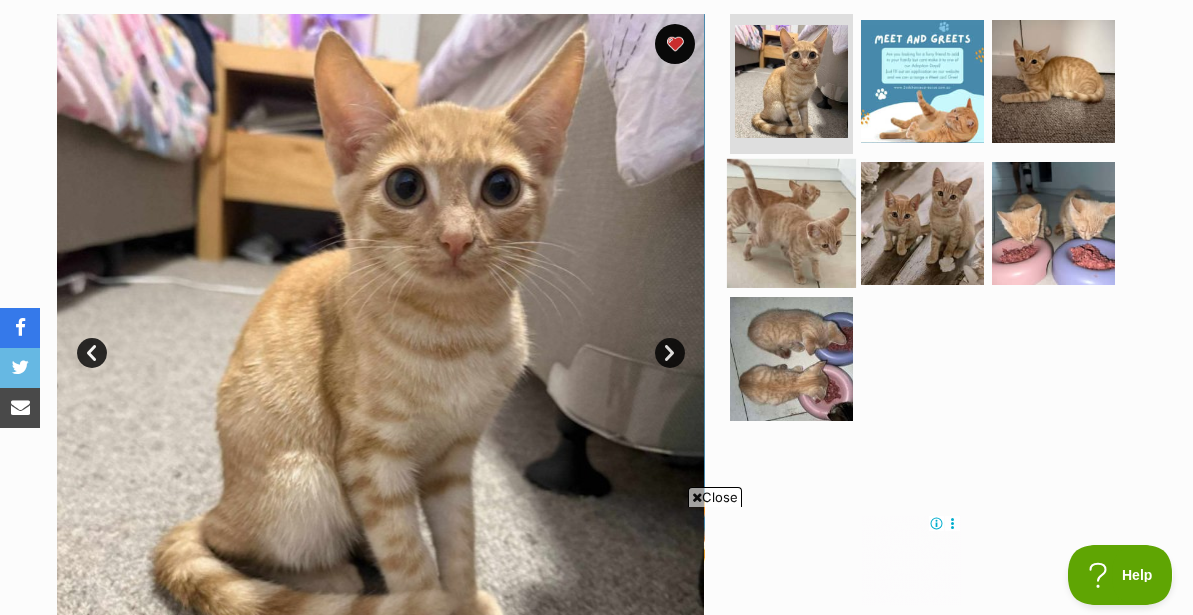 click at bounding box center (791, 222) 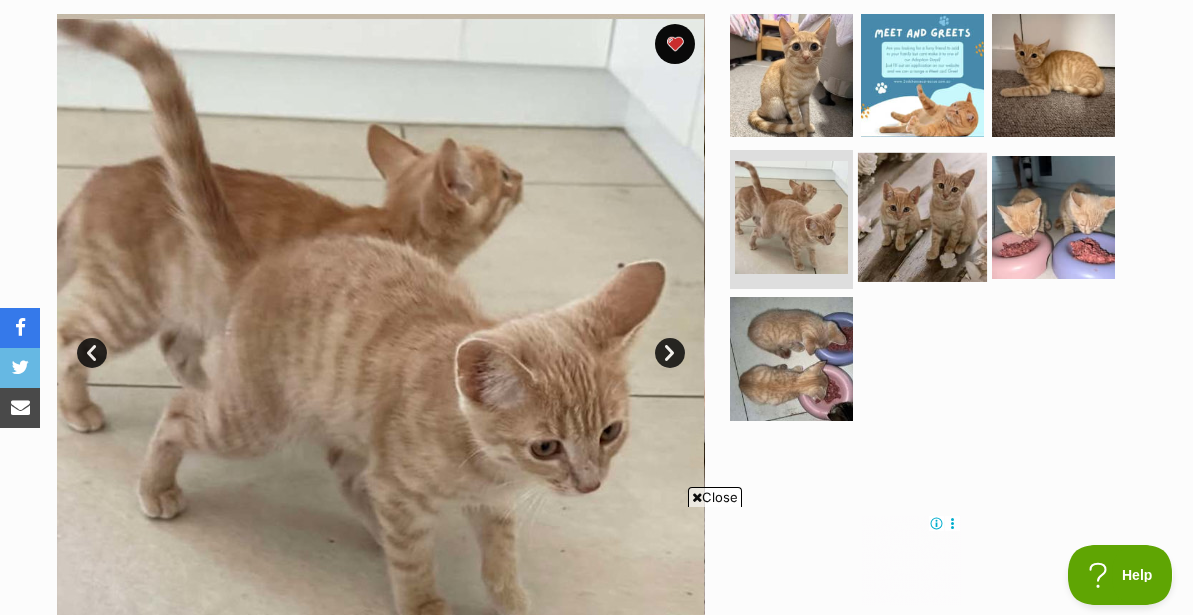 click at bounding box center (922, 216) 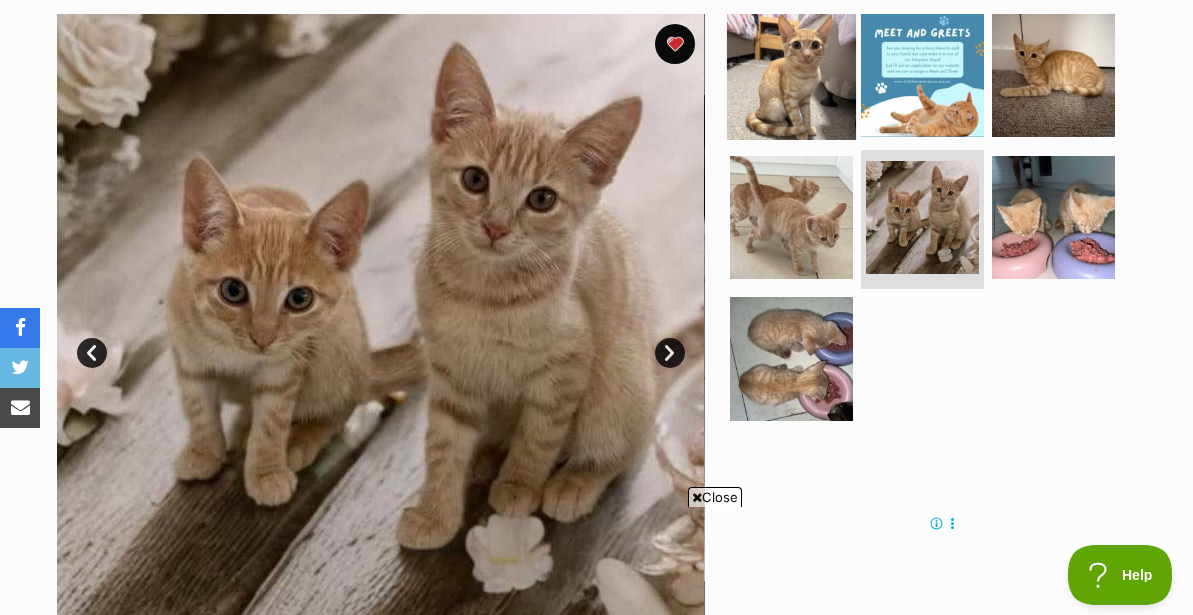 click at bounding box center [791, 75] 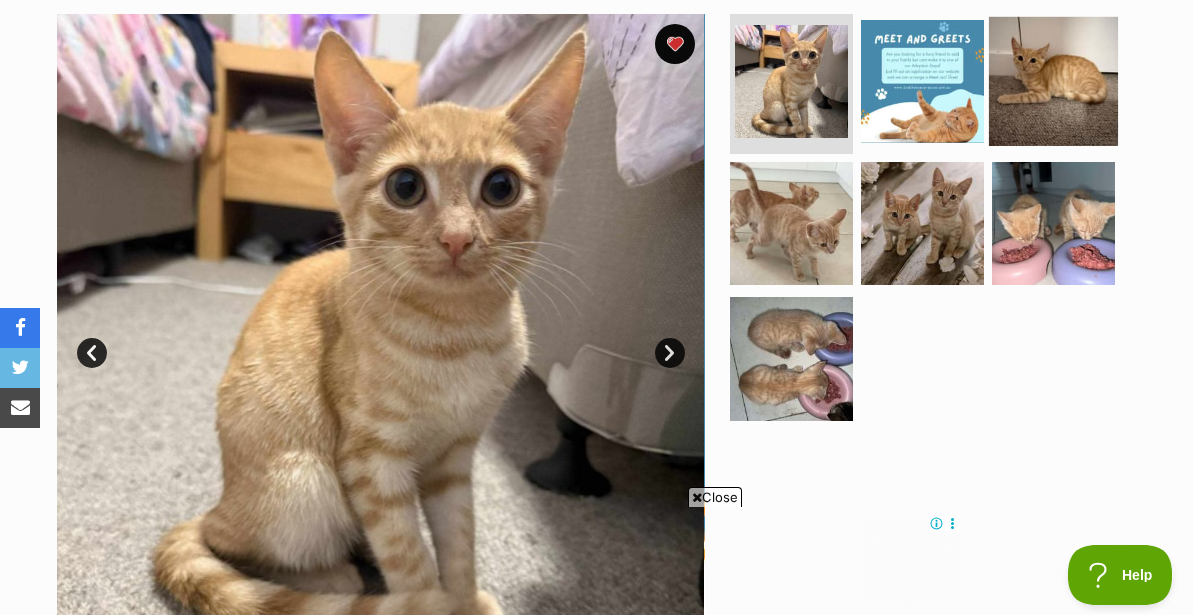 click at bounding box center [1053, 81] 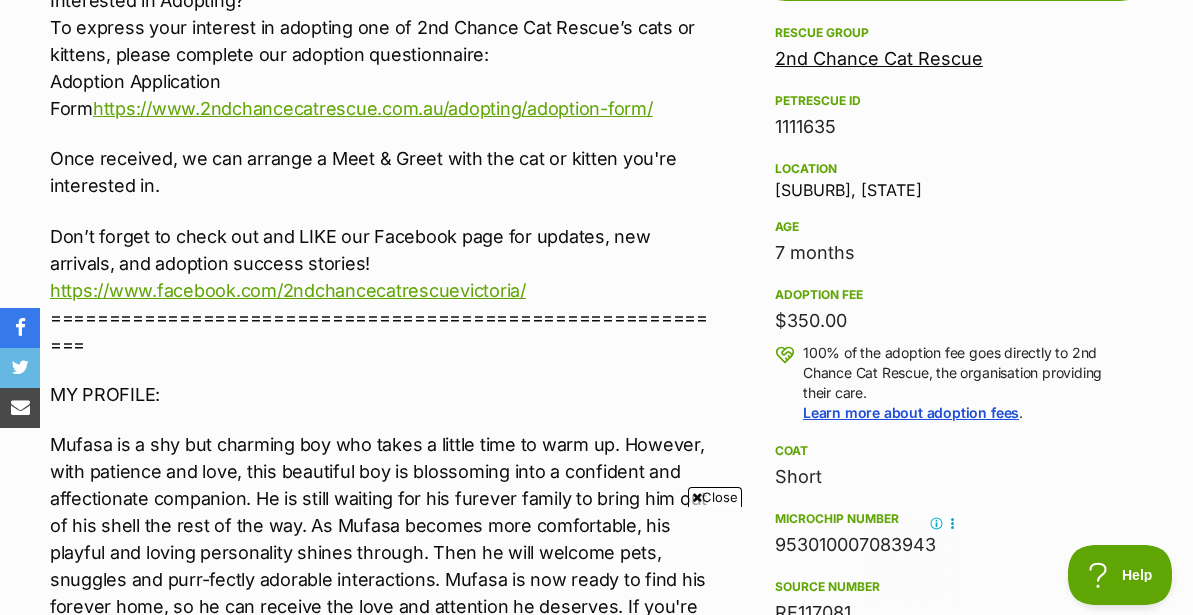 scroll, scrollTop: 1202, scrollLeft: 0, axis: vertical 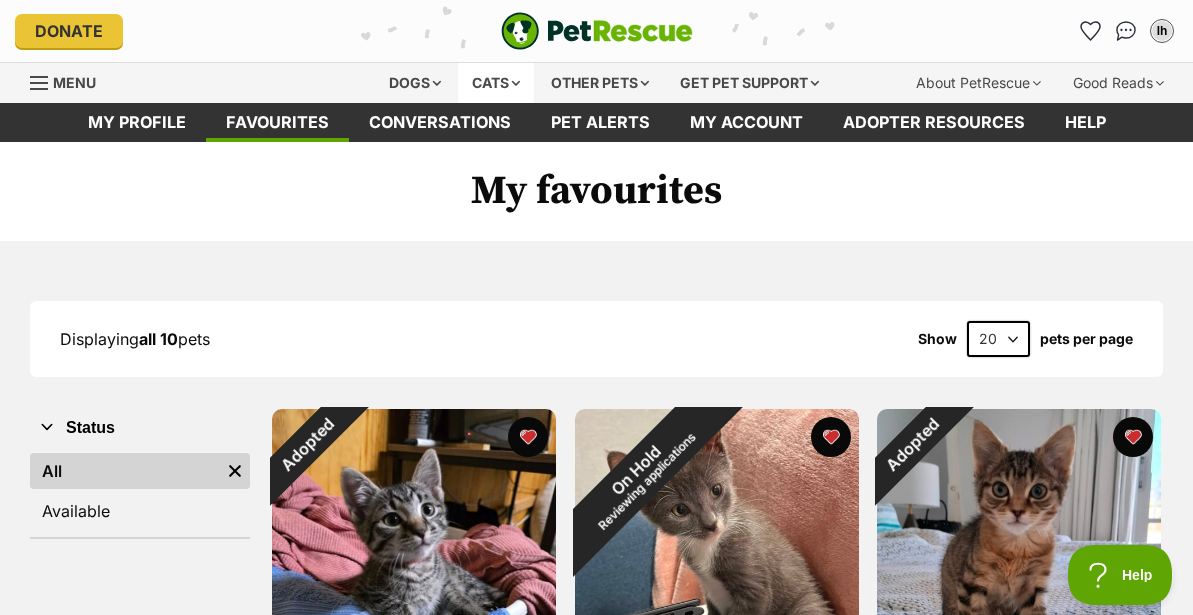 click on "Cats" at bounding box center [496, 83] 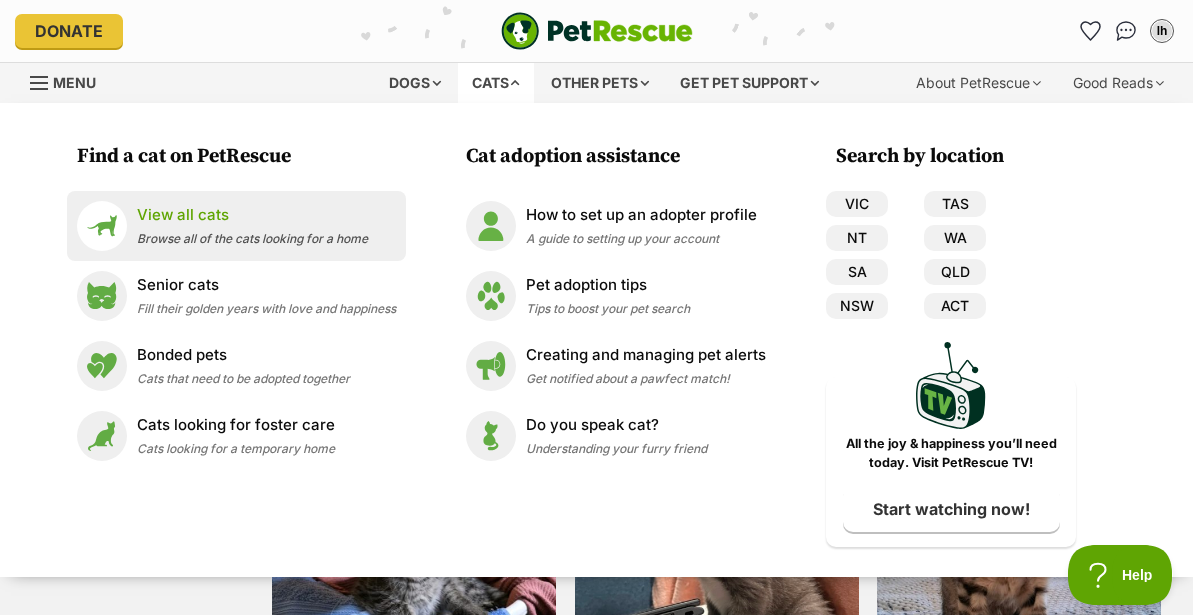 click on "Browse all of the cats looking for a home" at bounding box center [252, 238] 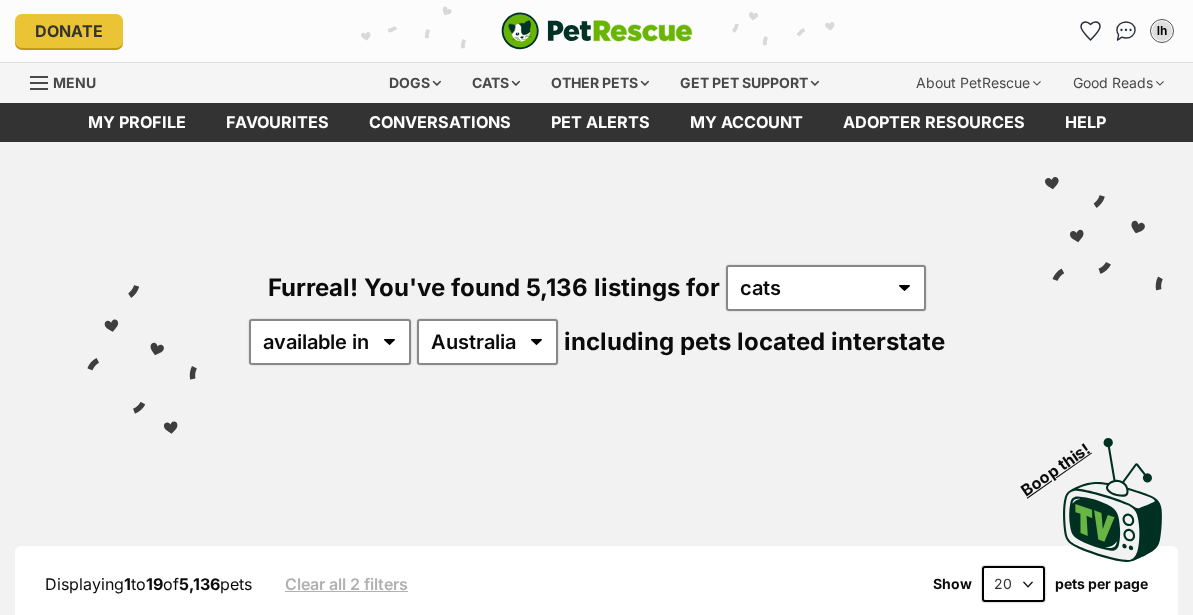 scroll, scrollTop: 0, scrollLeft: 0, axis: both 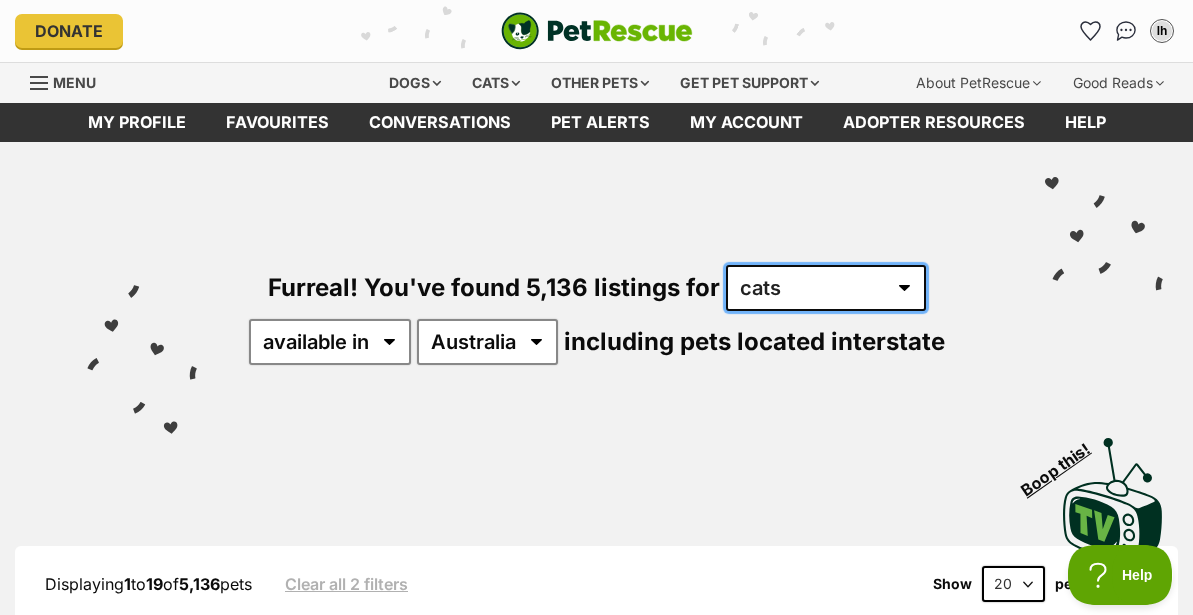 click on "any type of pet
cats
dogs
other pets" at bounding box center [826, 288] 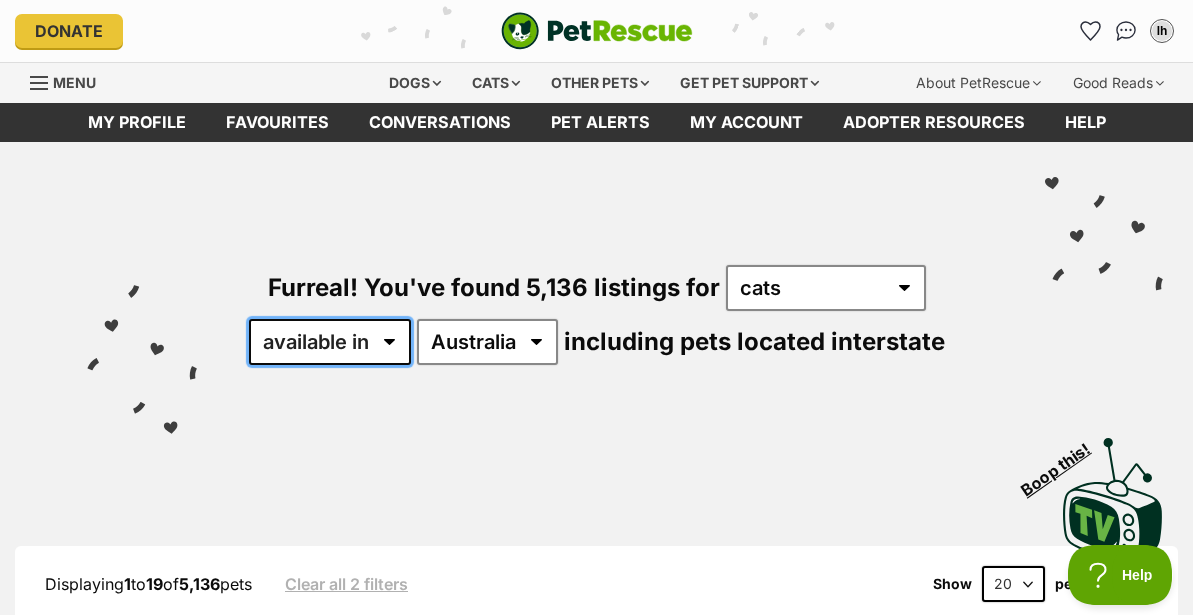 click on "available in
located in" at bounding box center (330, 342) 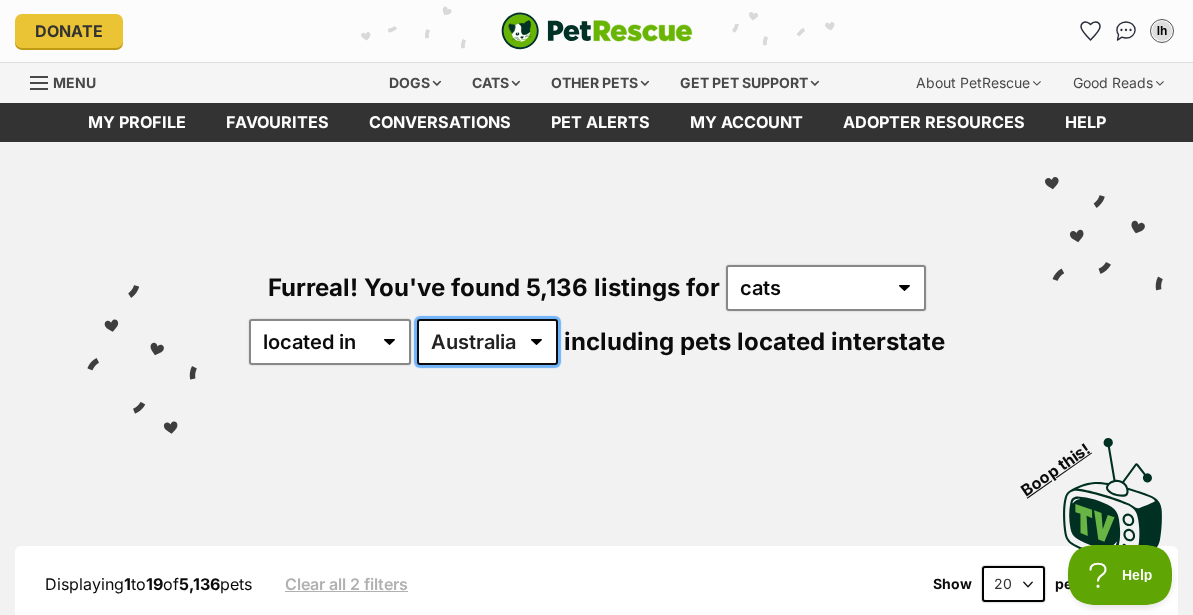 click on "Australia
ACT
NSW
NT
QLD
SA
TAS
VIC
WA" at bounding box center (487, 342) 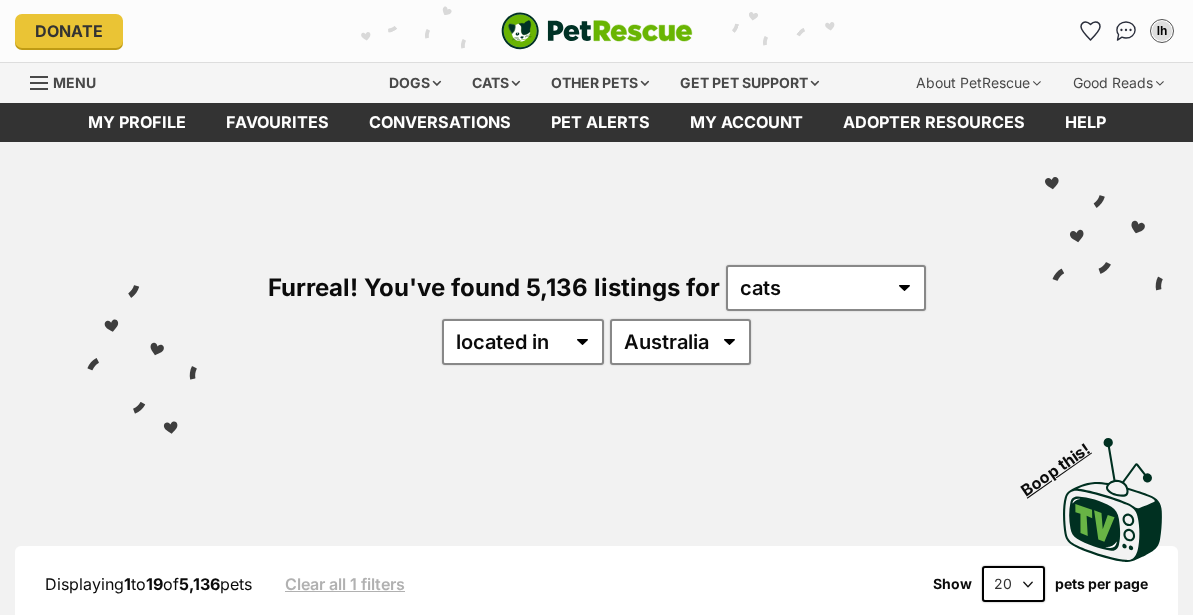 scroll, scrollTop: 0, scrollLeft: 0, axis: both 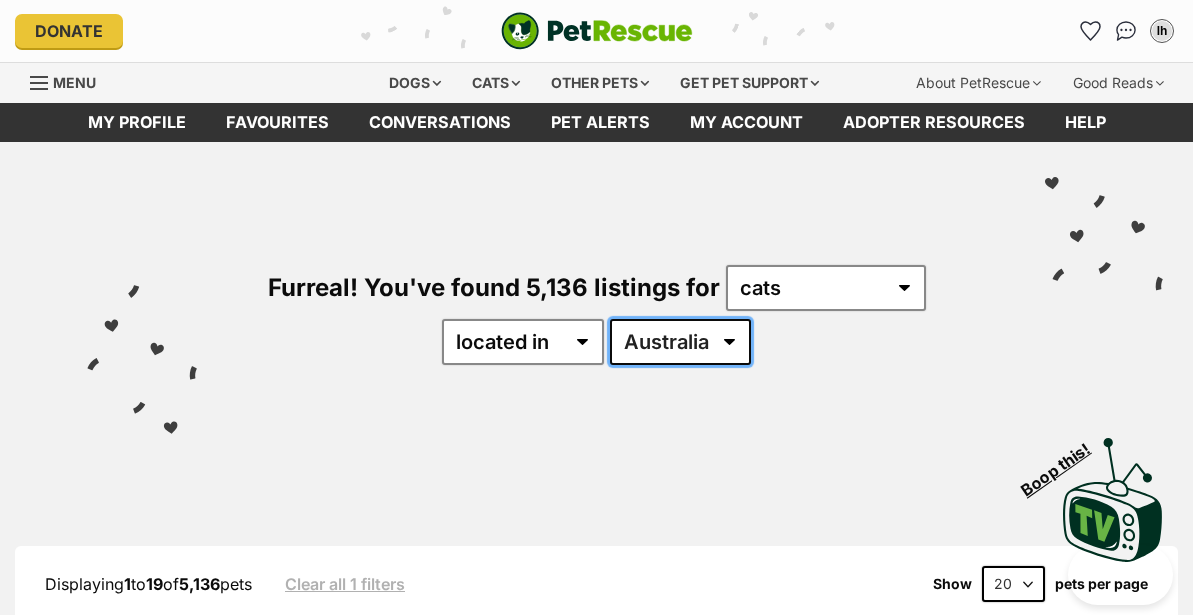 click on "Australia
ACT
NSW
NT
QLD
SA
TAS
VIC
WA" at bounding box center [680, 342] 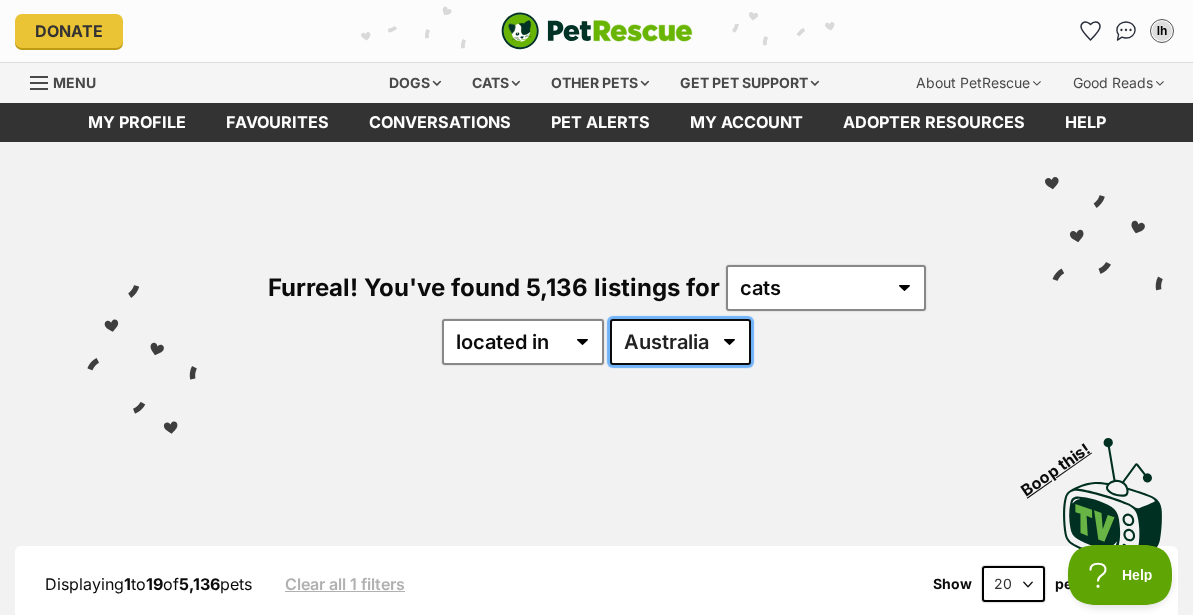 scroll, scrollTop: 0, scrollLeft: 0, axis: both 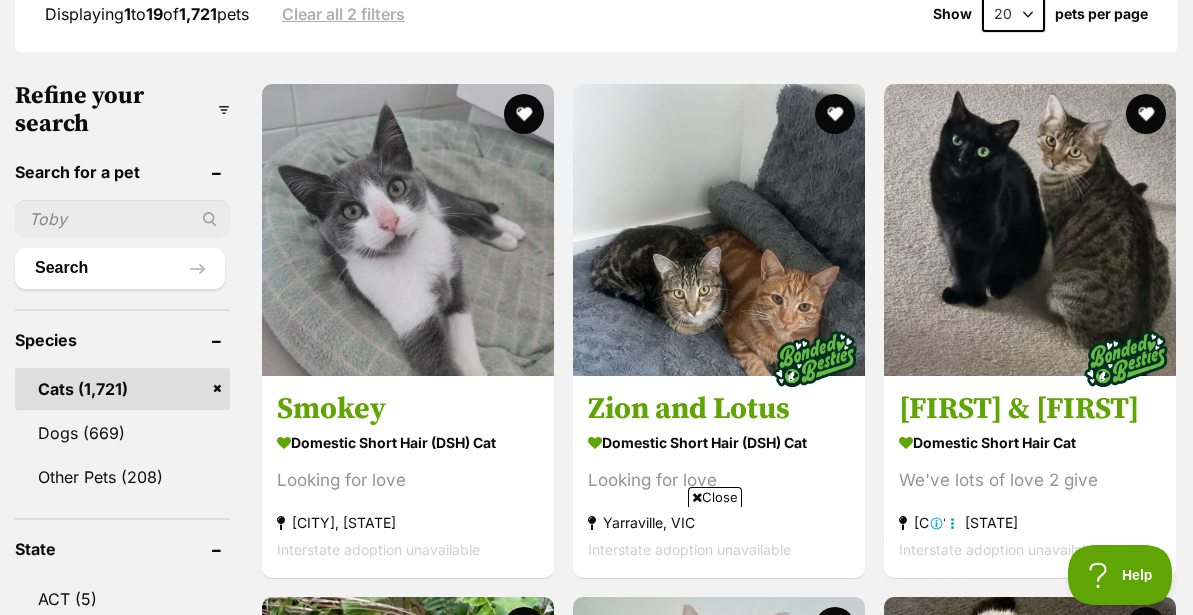 click on "Refine your search" at bounding box center (122, 110) 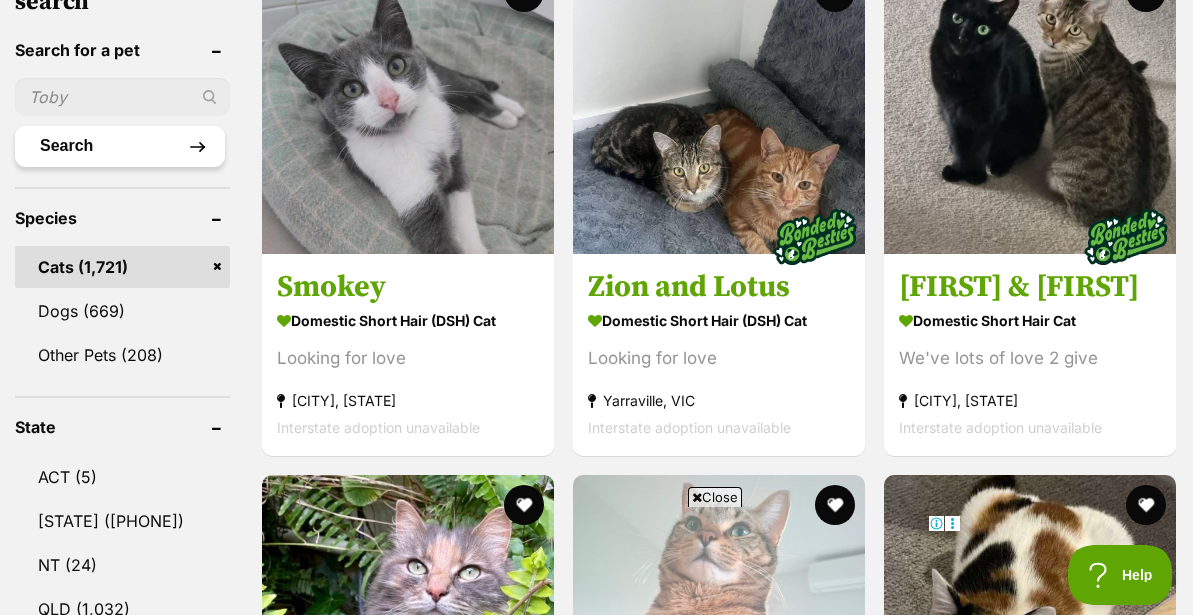 scroll, scrollTop: 759, scrollLeft: 0, axis: vertical 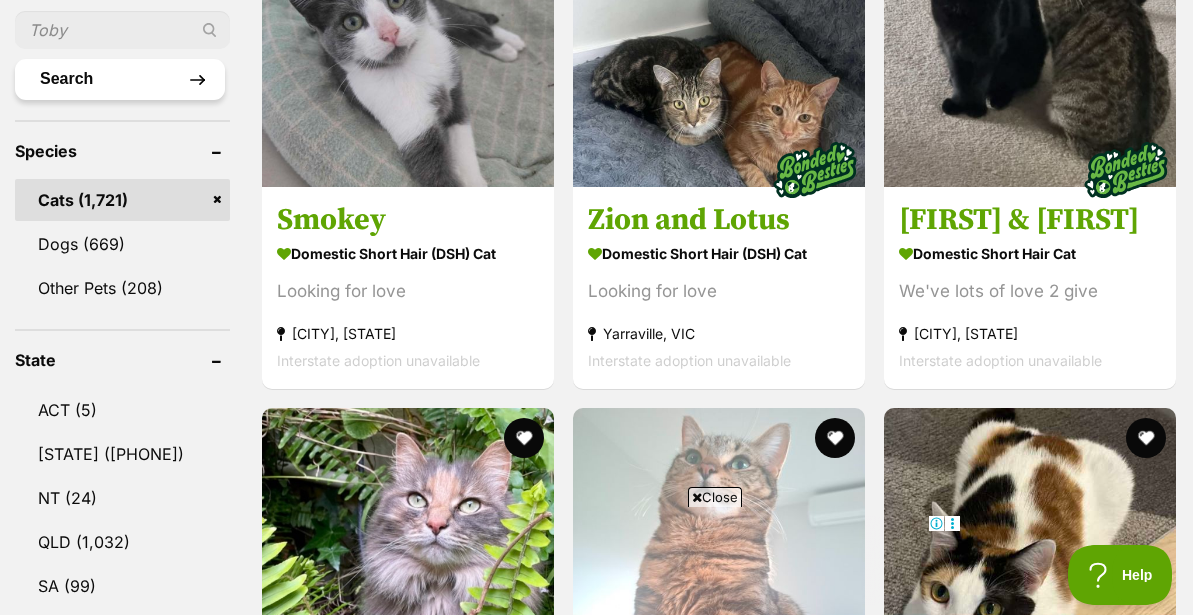 click on "Search" at bounding box center (120, 79) 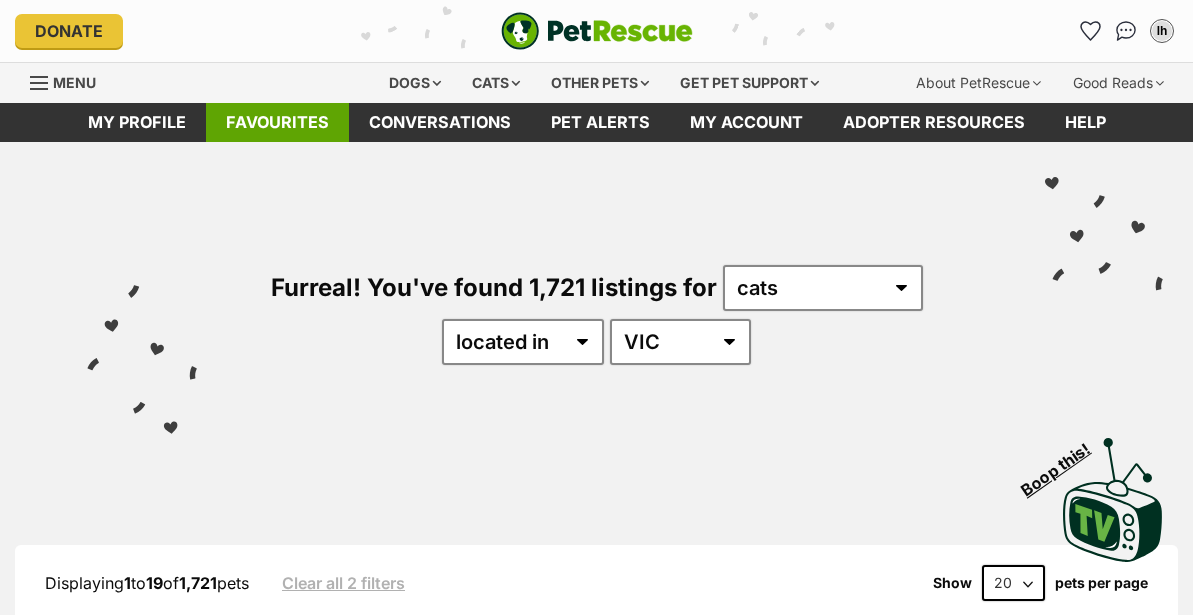 scroll, scrollTop: 0, scrollLeft: 0, axis: both 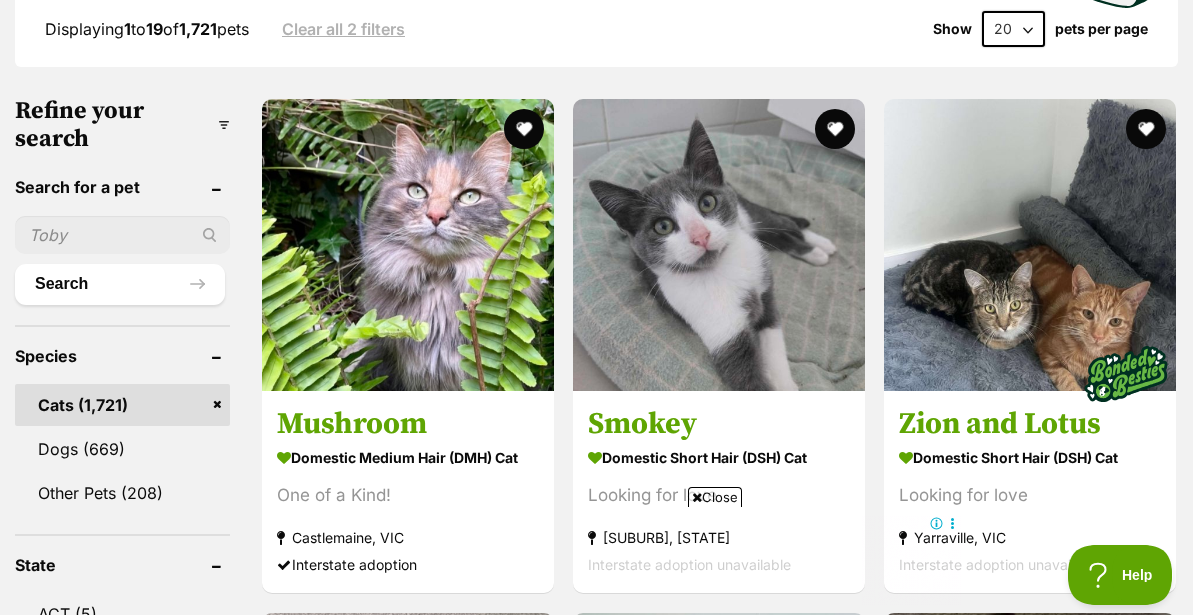 click at bounding box center (122, 235) 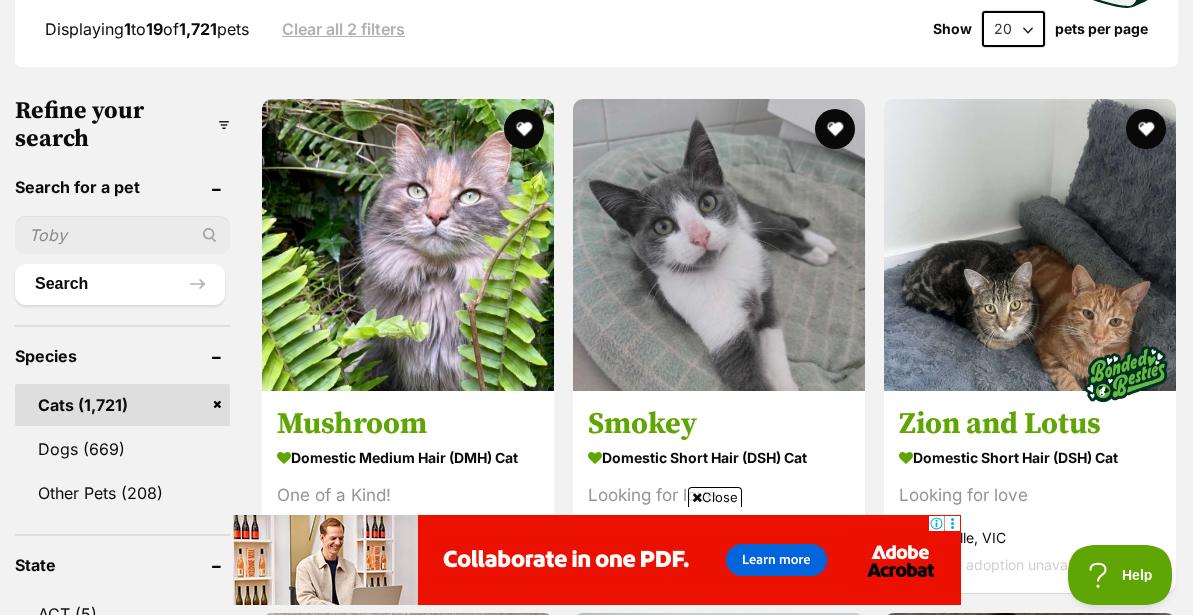 scroll, scrollTop: 0, scrollLeft: 0, axis: both 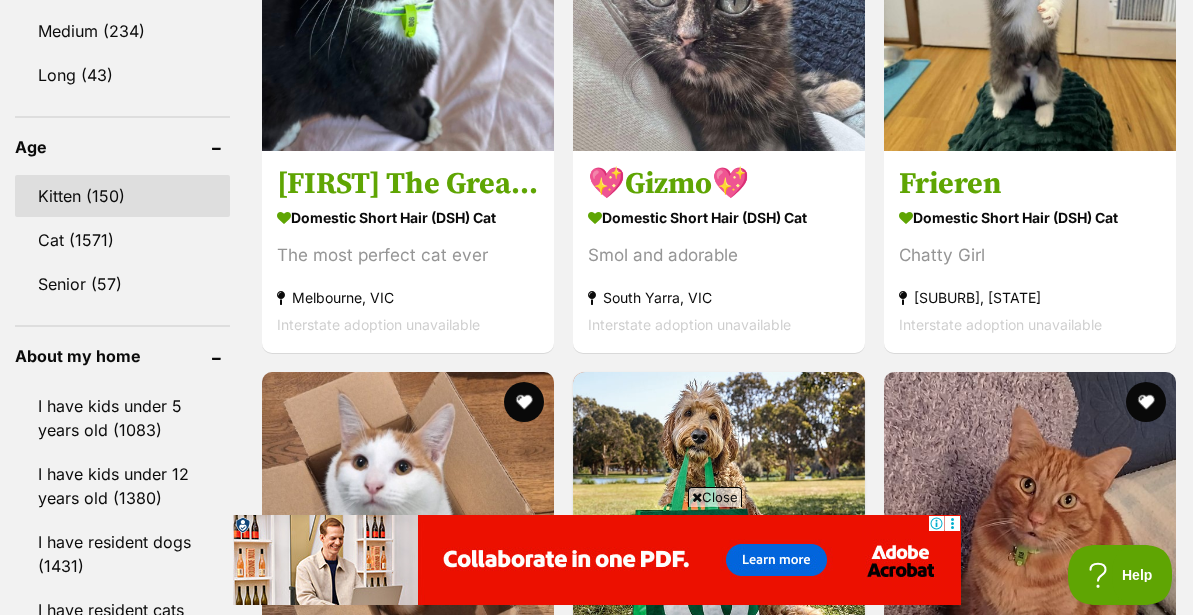 click on "Kitten (150)" at bounding box center (122, 196) 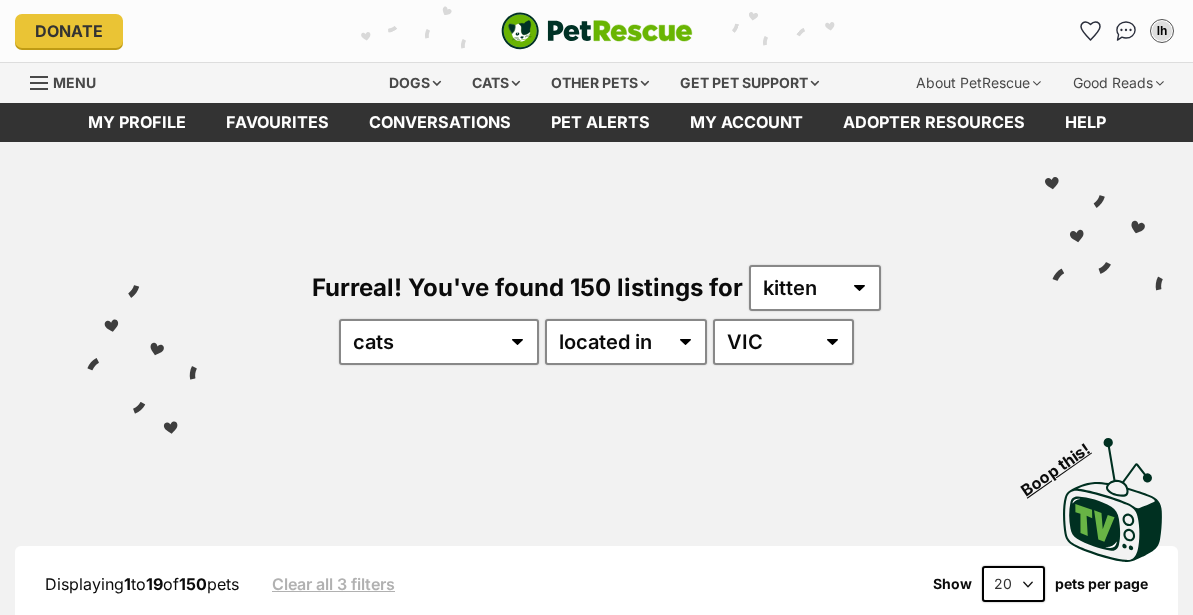 scroll, scrollTop: 0, scrollLeft: 0, axis: both 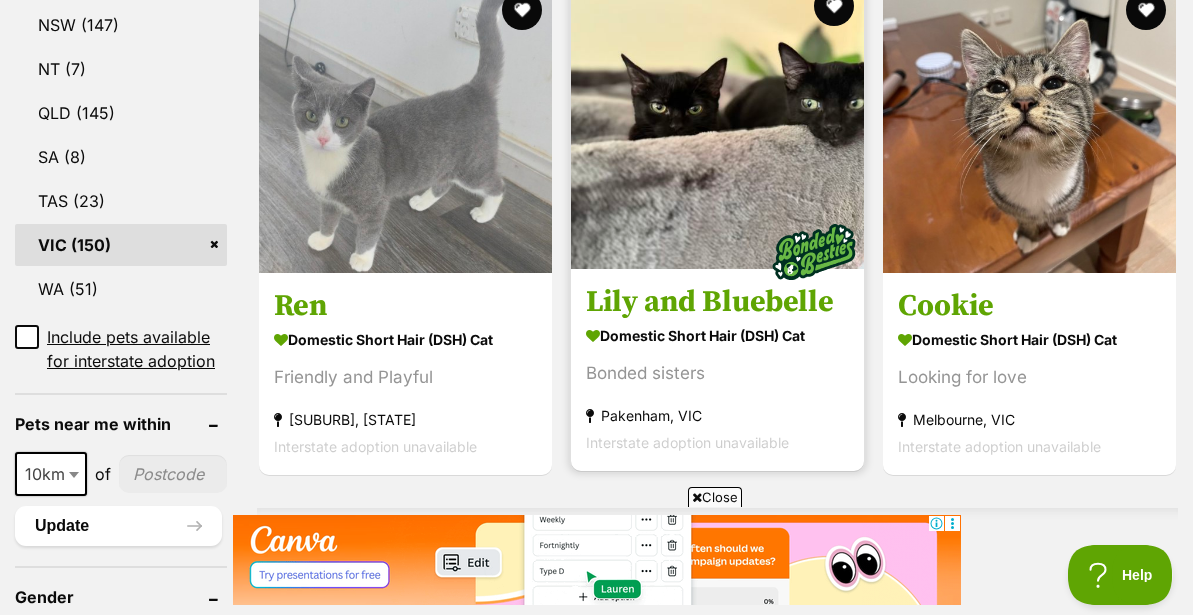 click at bounding box center (717, 122) 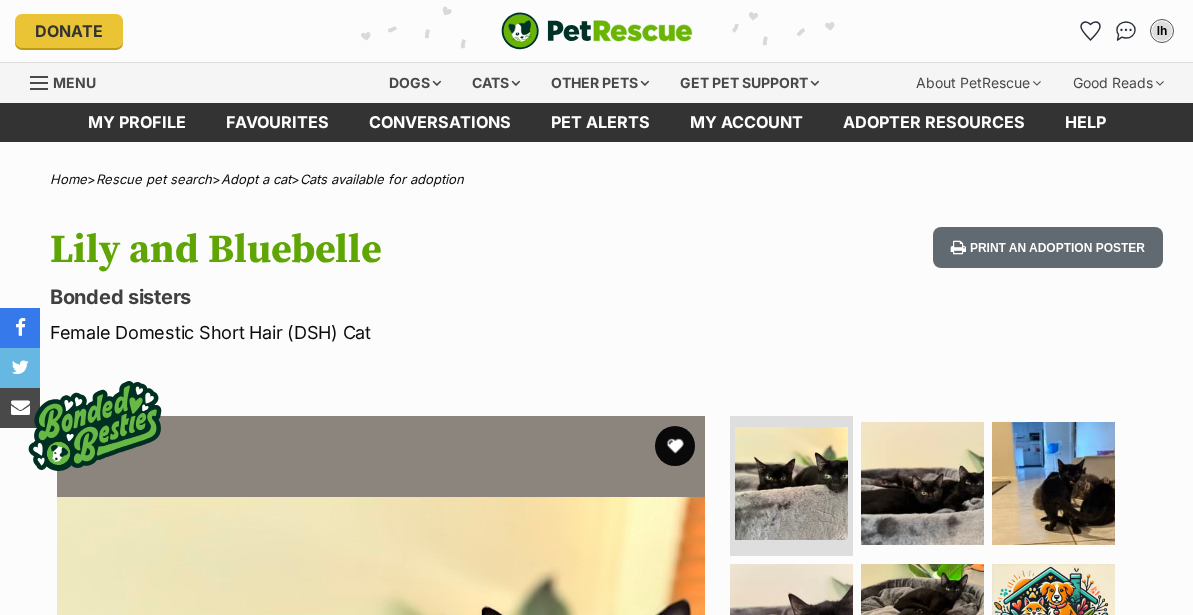 scroll, scrollTop: 0, scrollLeft: 0, axis: both 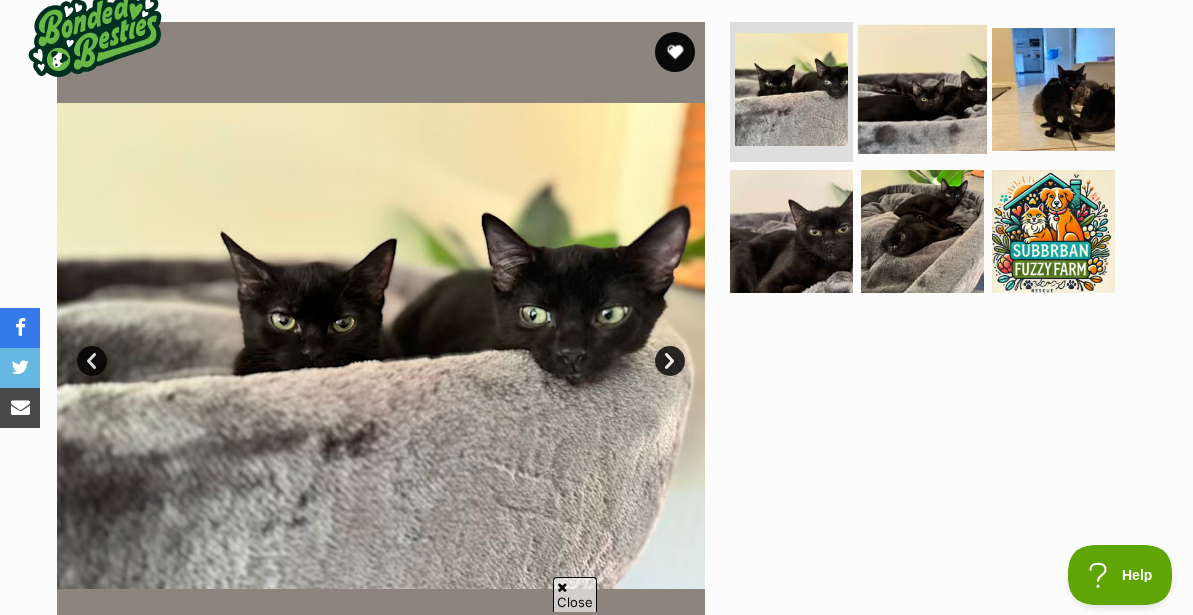 click at bounding box center [922, 89] 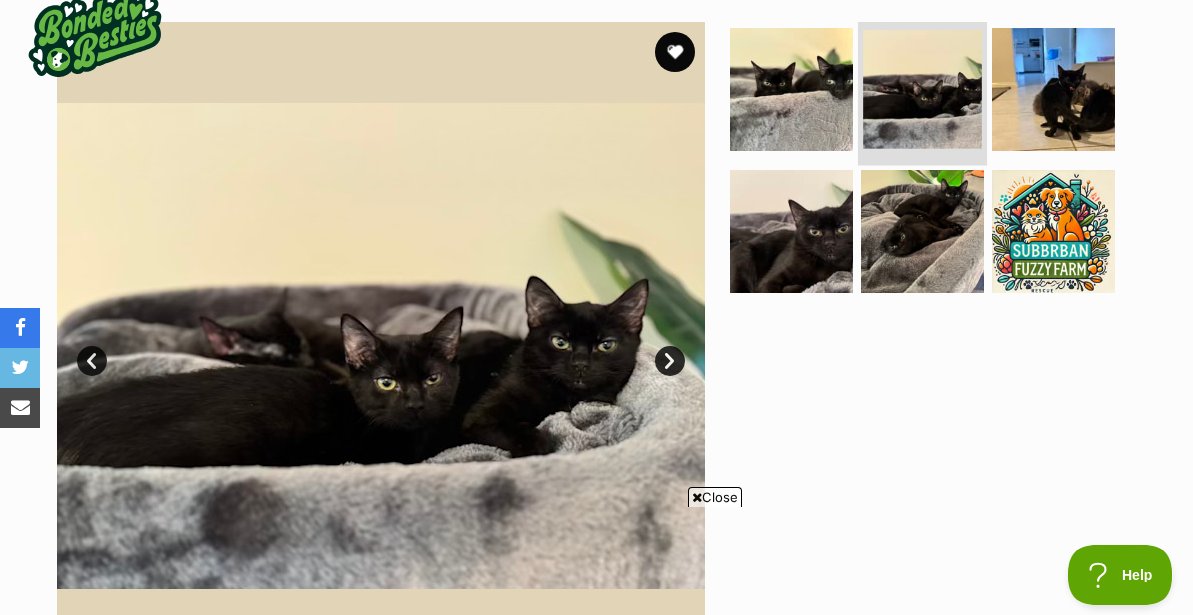 scroll, scrollTop: 0, scrollLeft: 0, axis: both 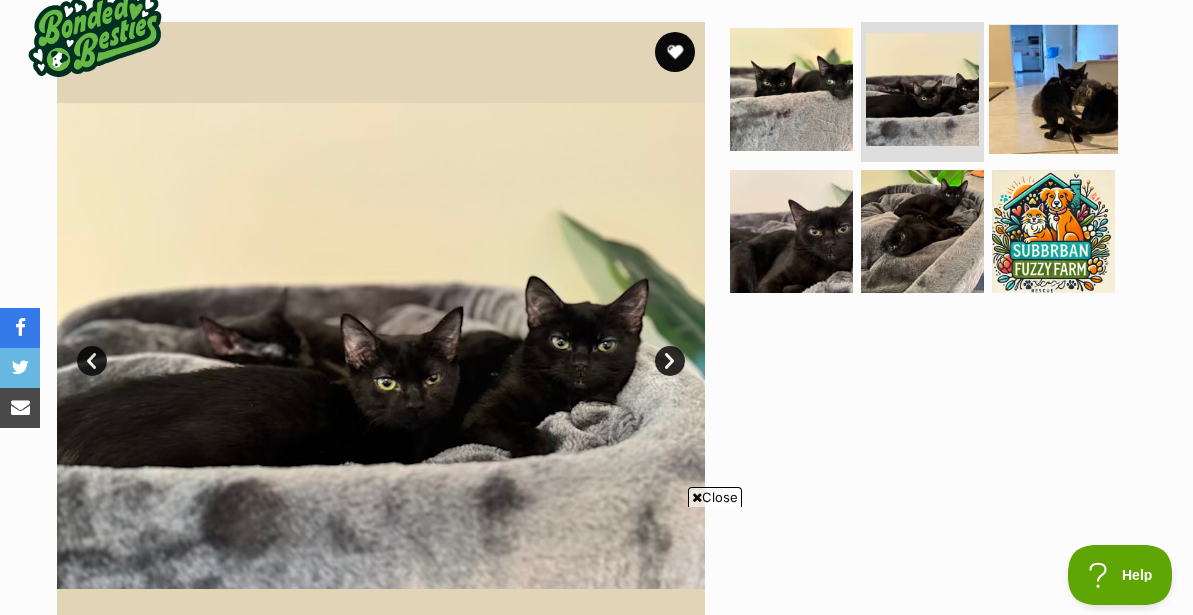 click at bounding box center (1053, 89) 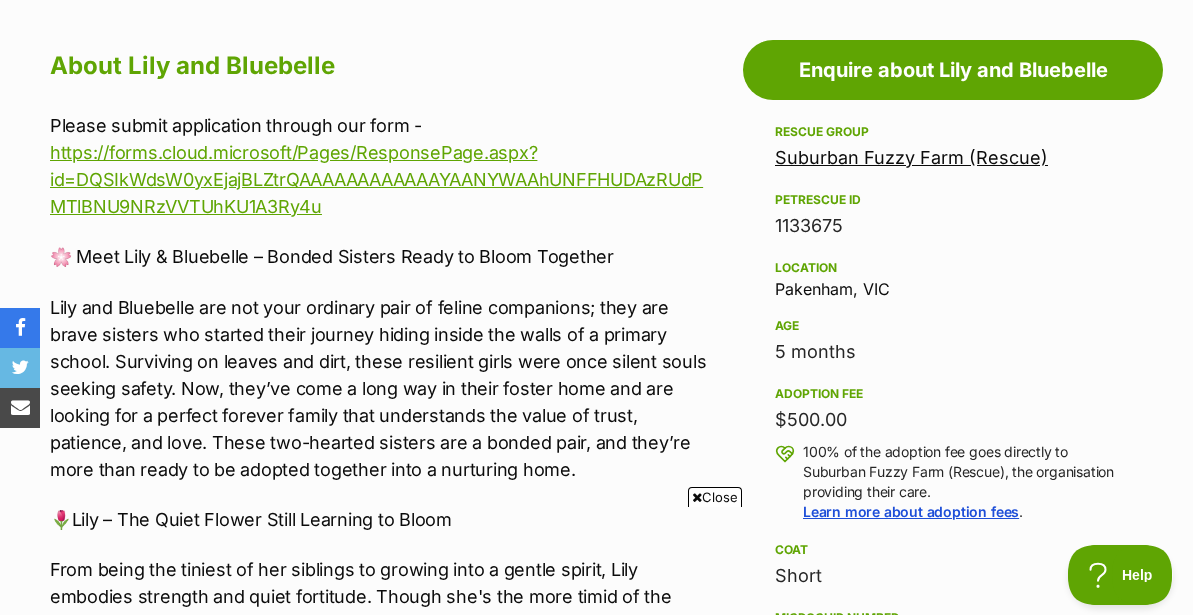 scroll, scrollTop: 1134, scrollLeft: 0, axis: vertical 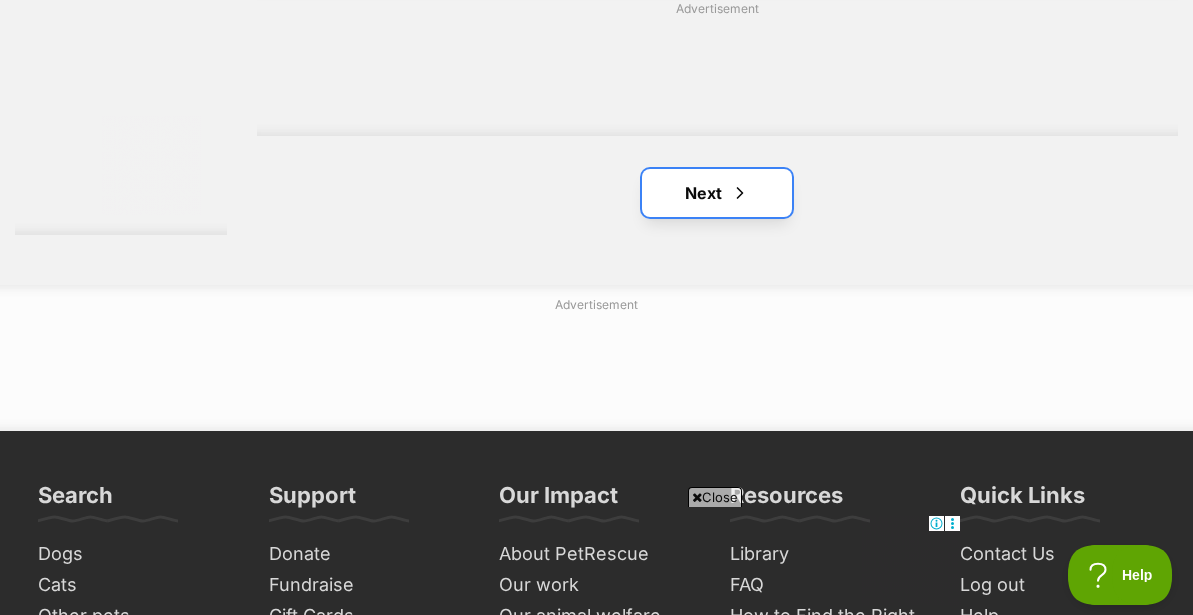 click on "Next" at bounding box center [717, 193] 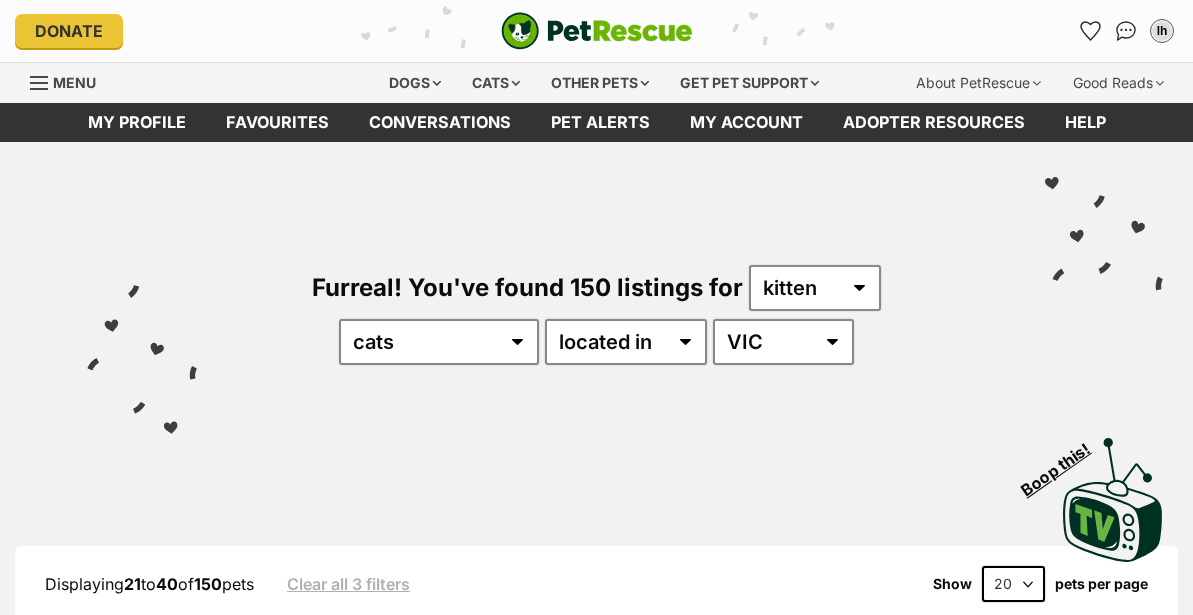 scroll, scrollTop: 0, scrollLeft: 0, axis: both 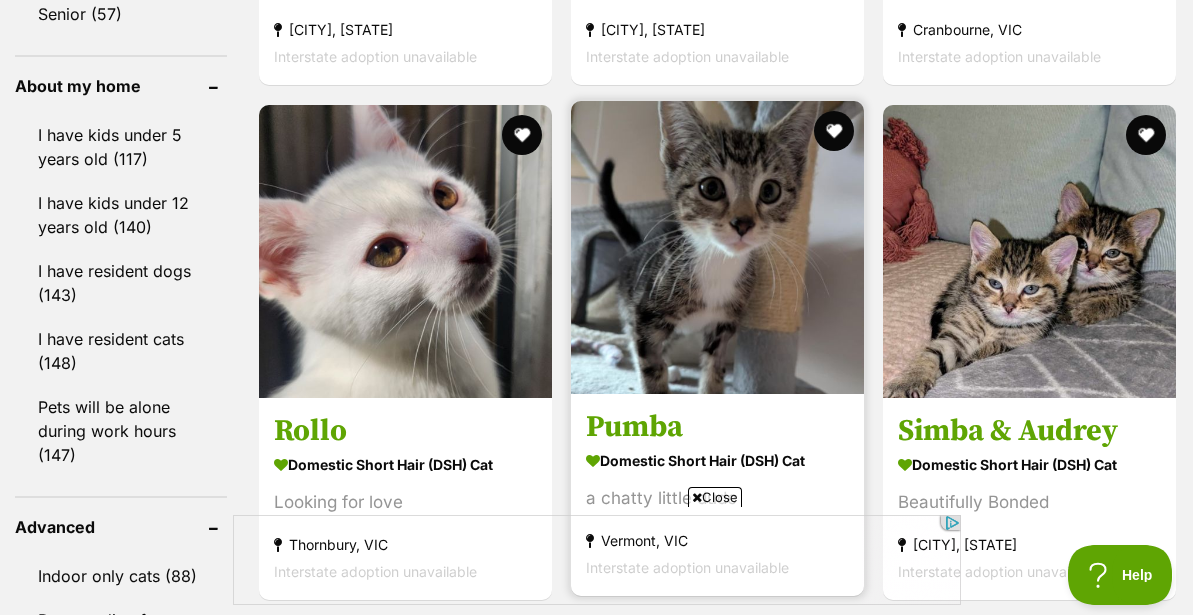 click at bounding box center [717, 247] 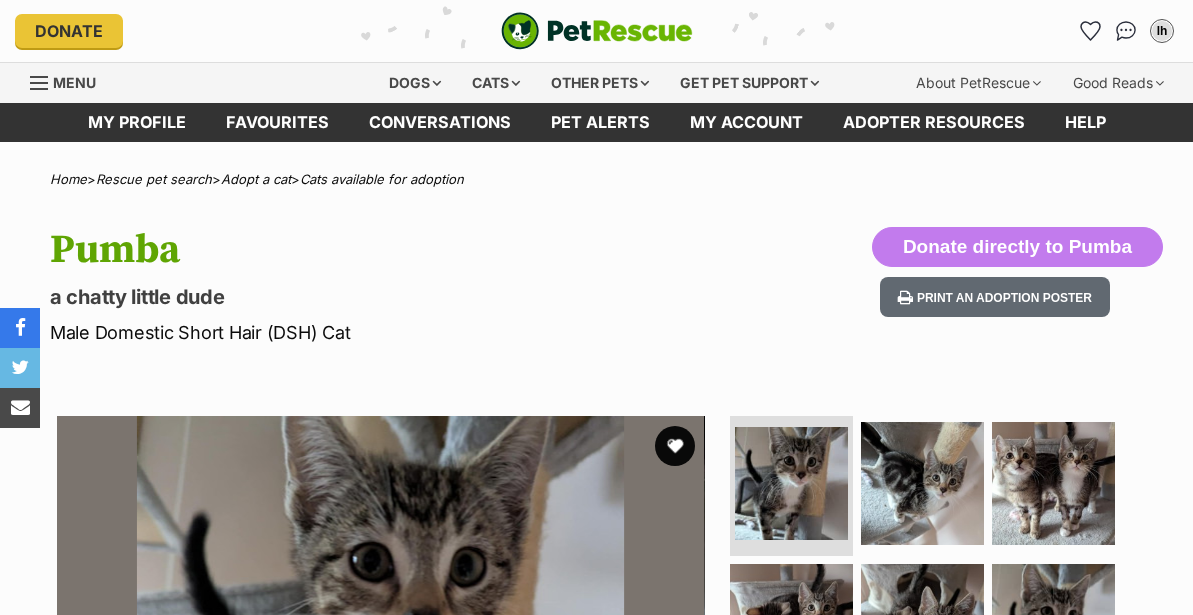 scroll, scrollTop: 0, scrollLeft: 0, axis: both 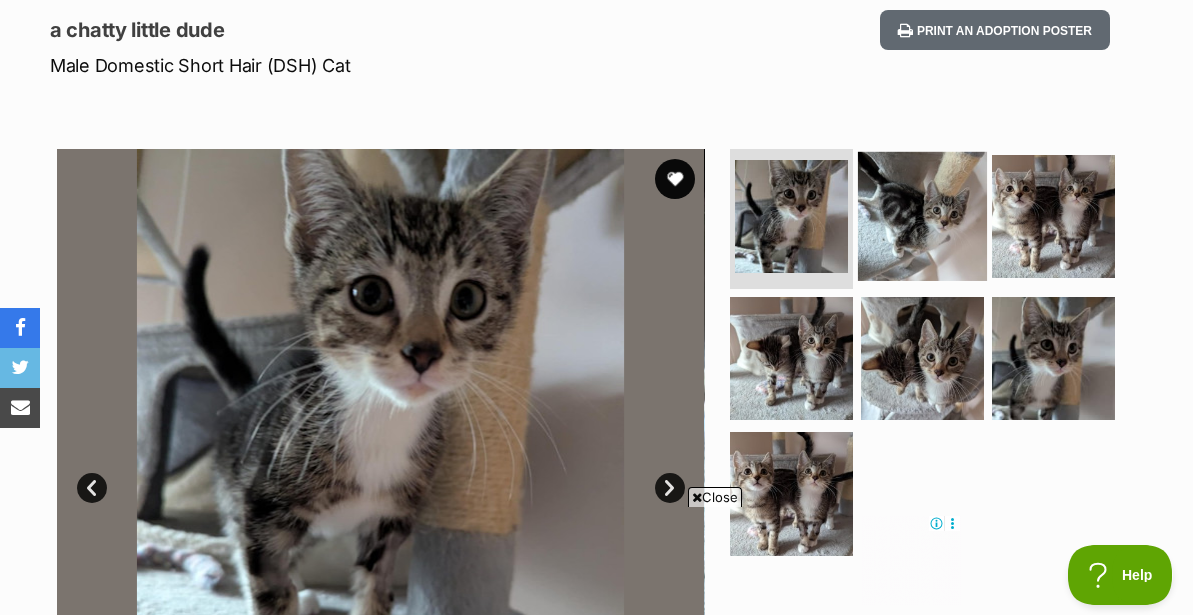 click at bounding box center (922, 216) 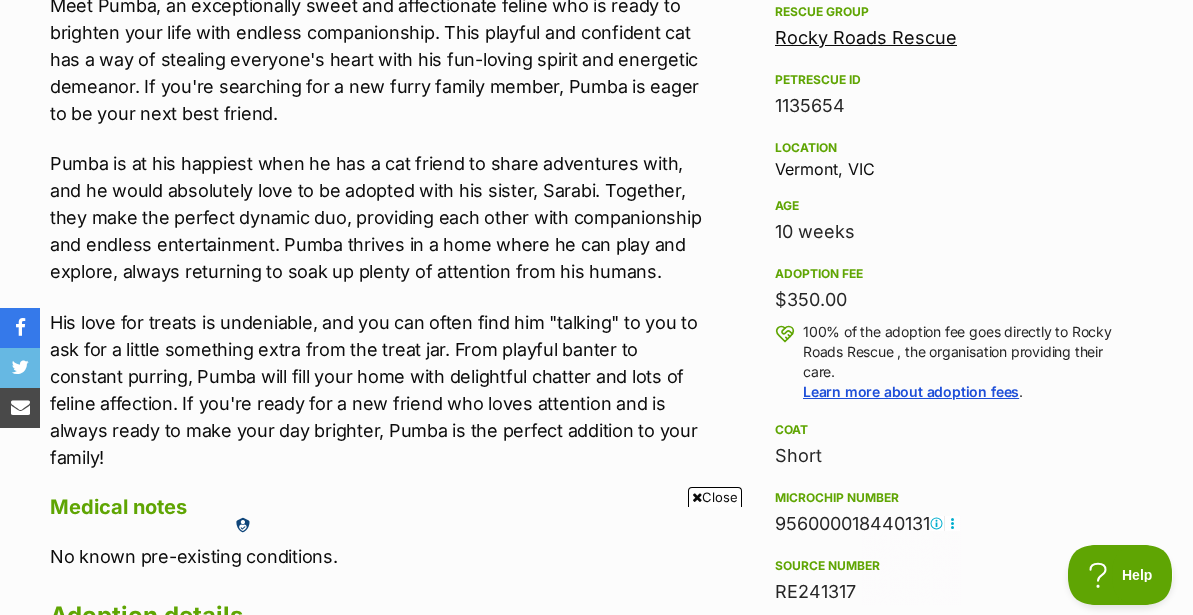 scroll, scrollTop: 1205, scrollLeft: 0, axis: vertical 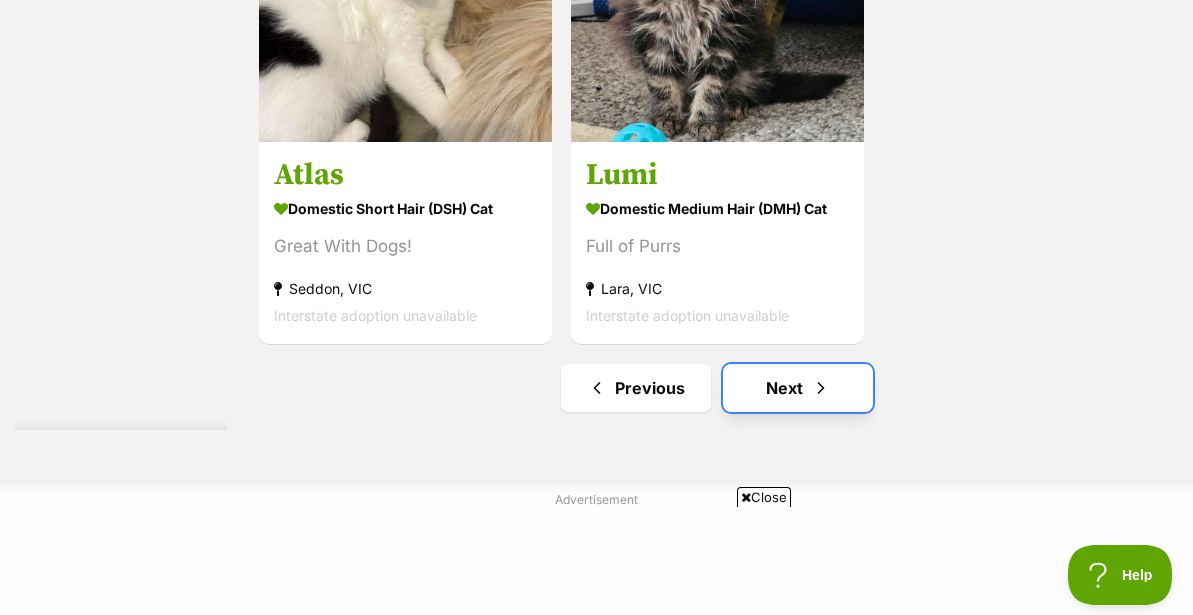 click on "Next" at bounding box center (798, 388) 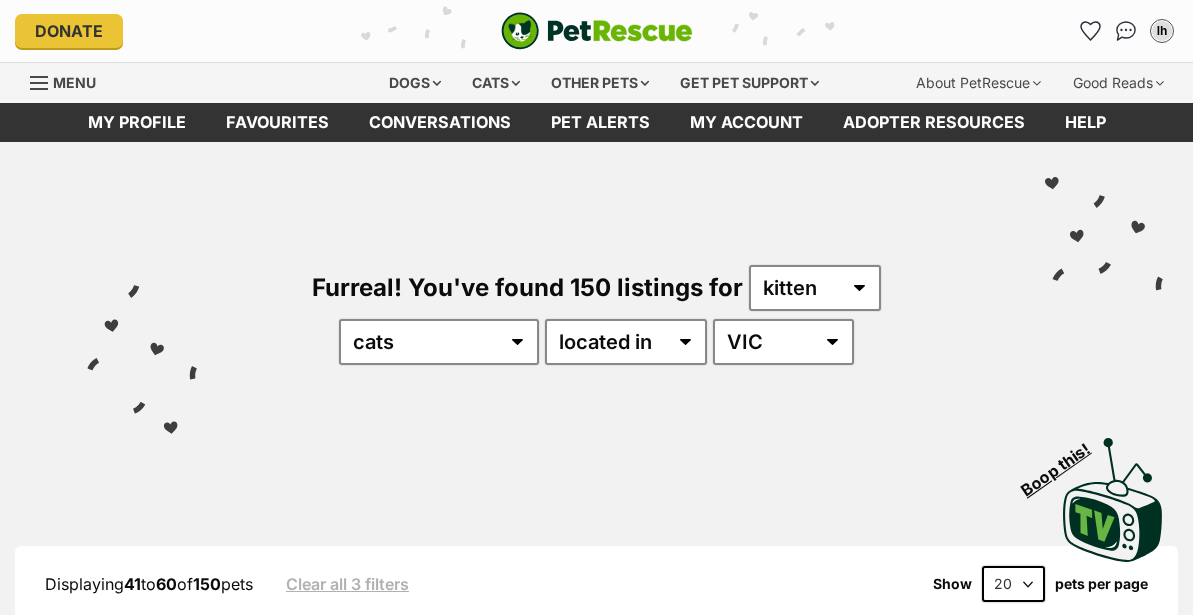 scroll, scrollTop: 0, scrollLeft: 0, axis: both 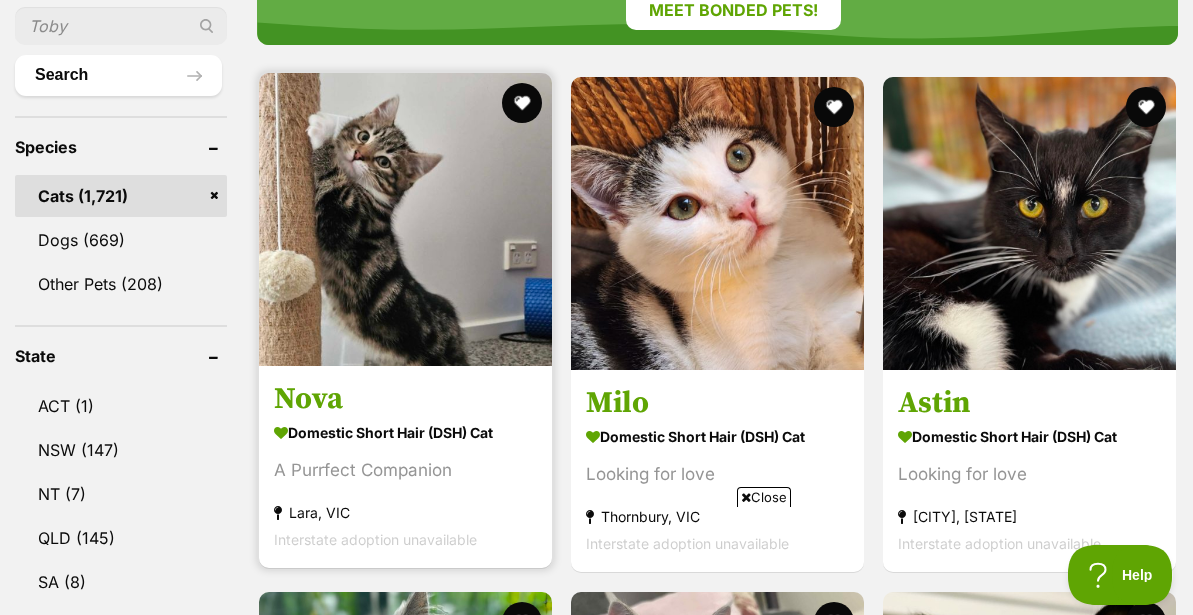 click at bounding box center [405, 219] 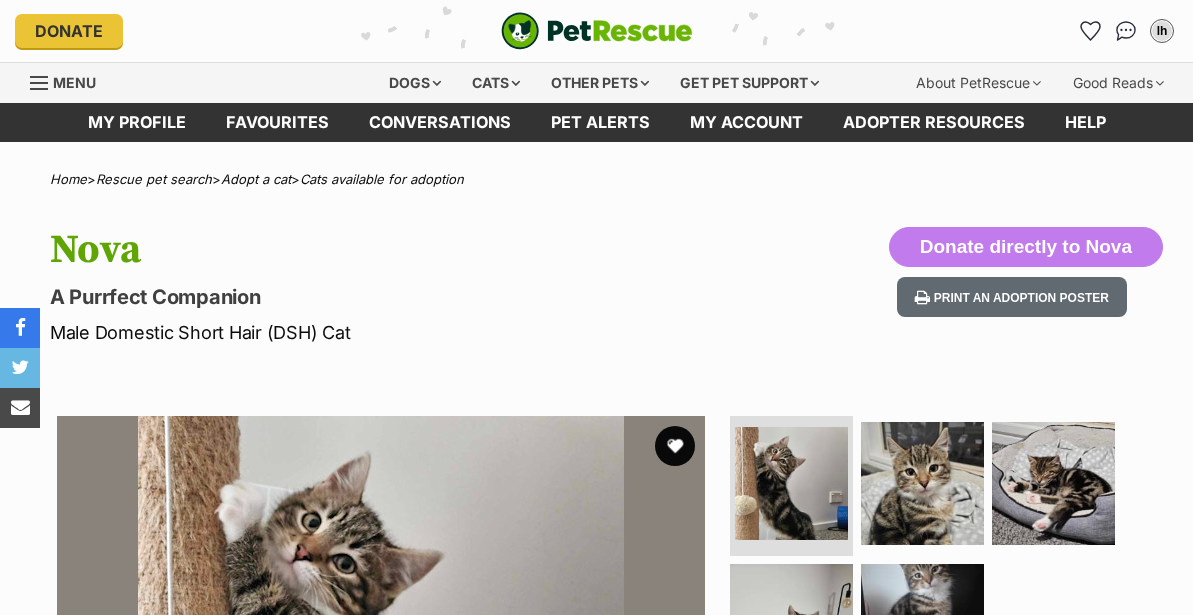 scroll, scrollTop: 0, scrollLeft: 0, axis: both 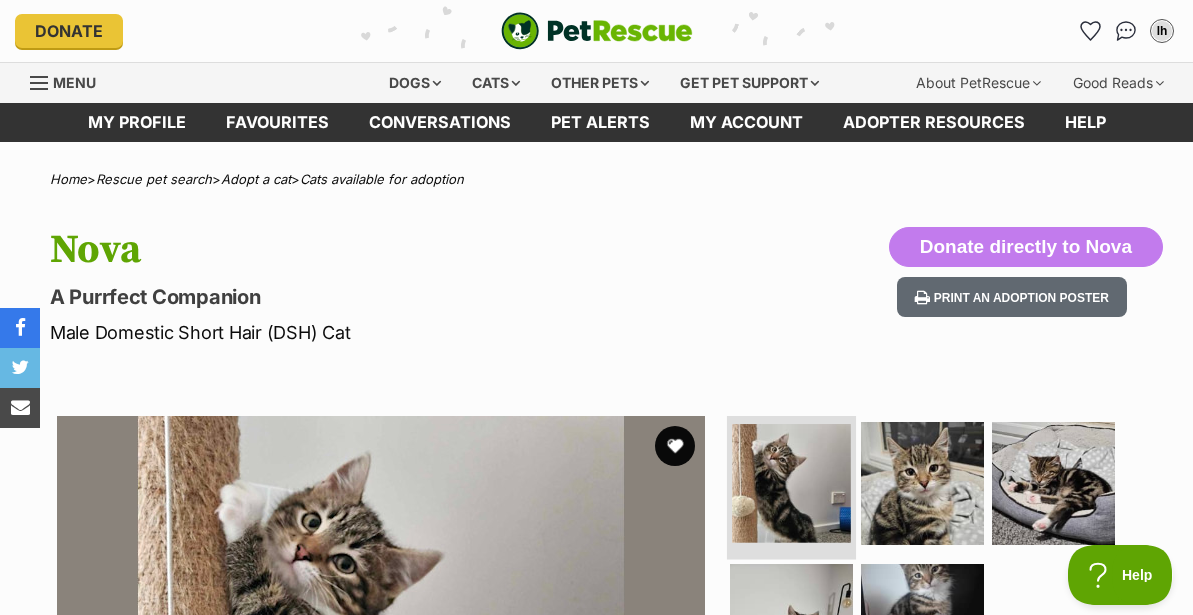 click at bounding box center [791, 483] 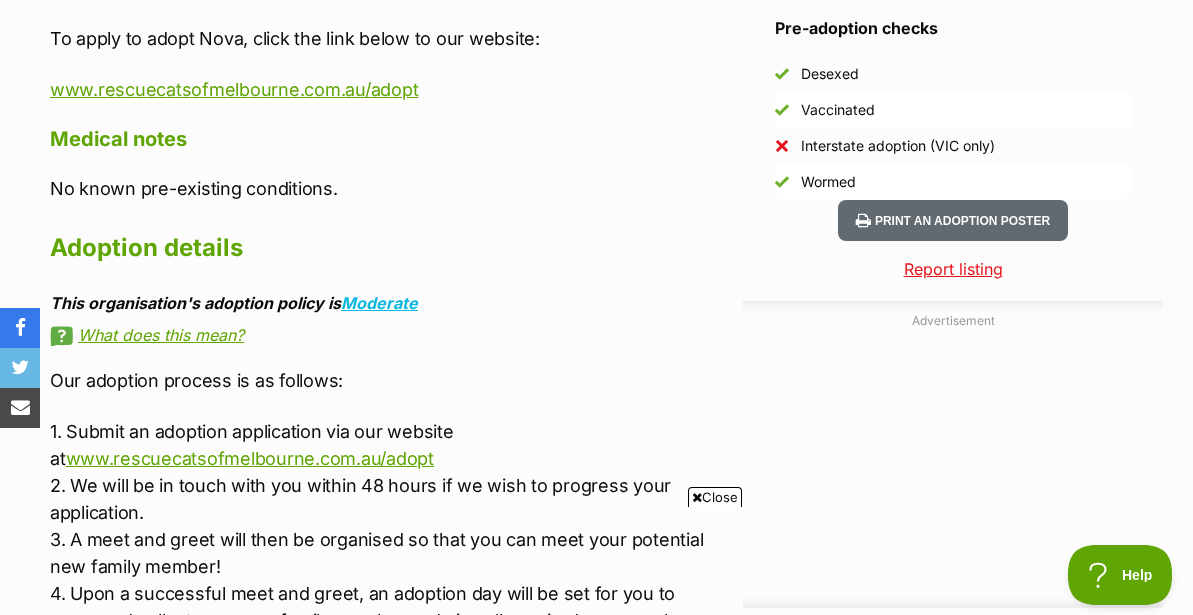 scroll, scrollTop: 1887, scrollLeft: 0, axis: vertical 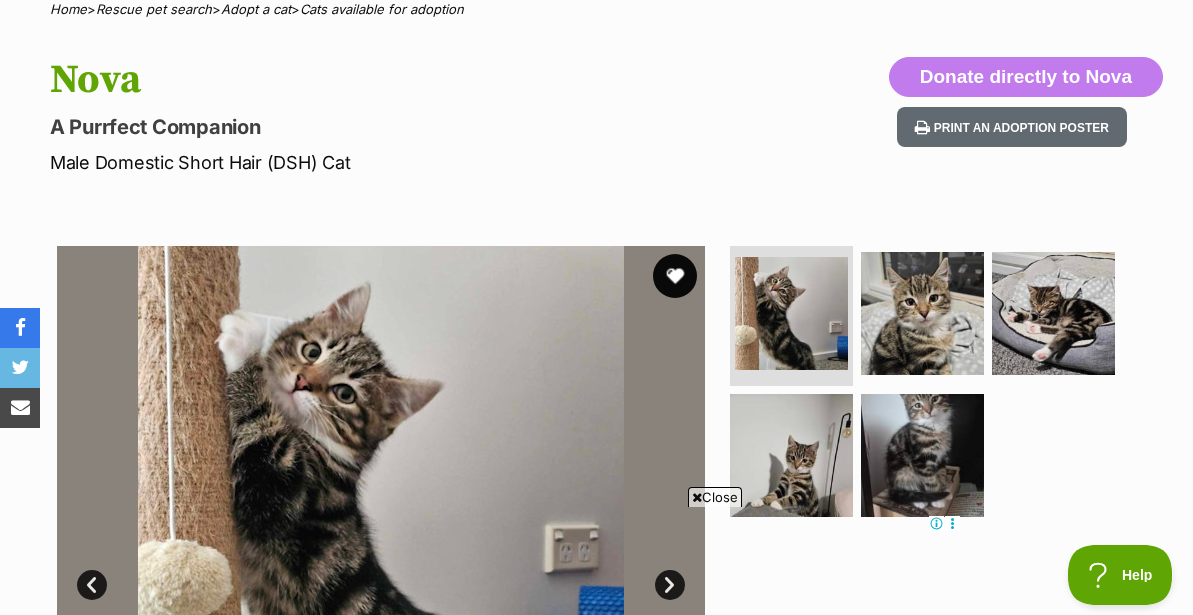 click at bounding box center (675, 276) 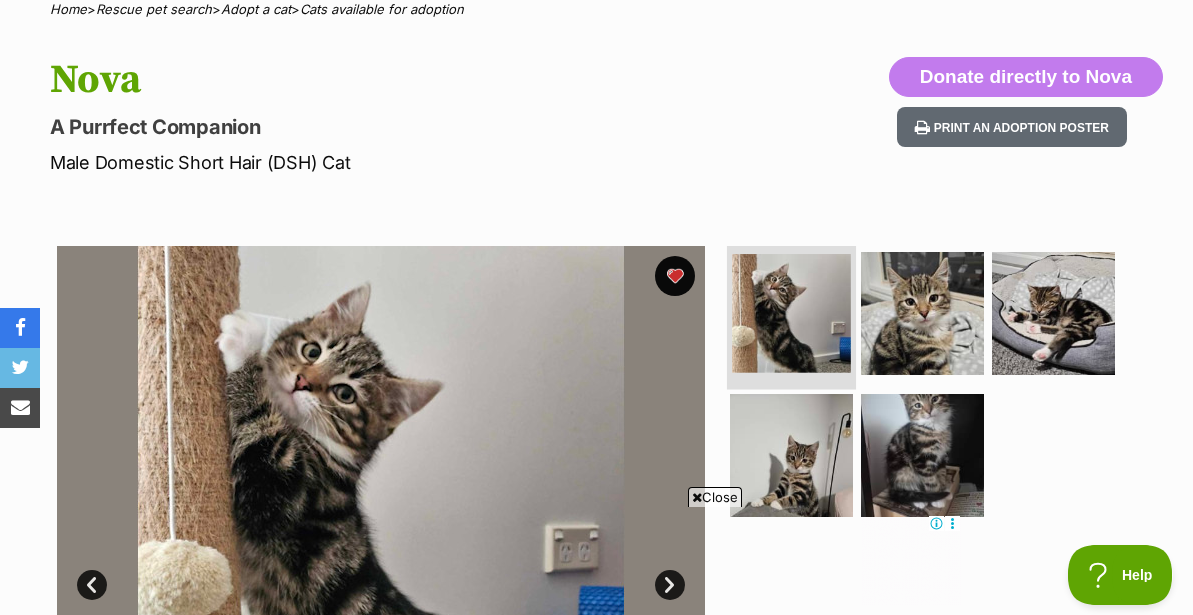 click at bounding box center [791, 313] 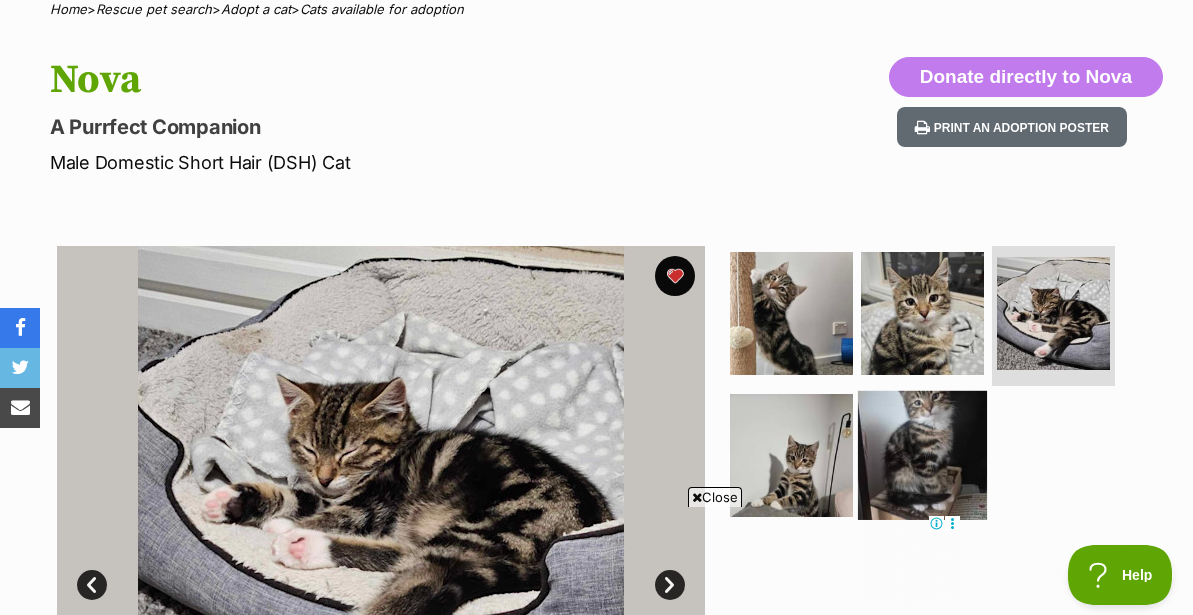 click at bounding box center (922, 454) 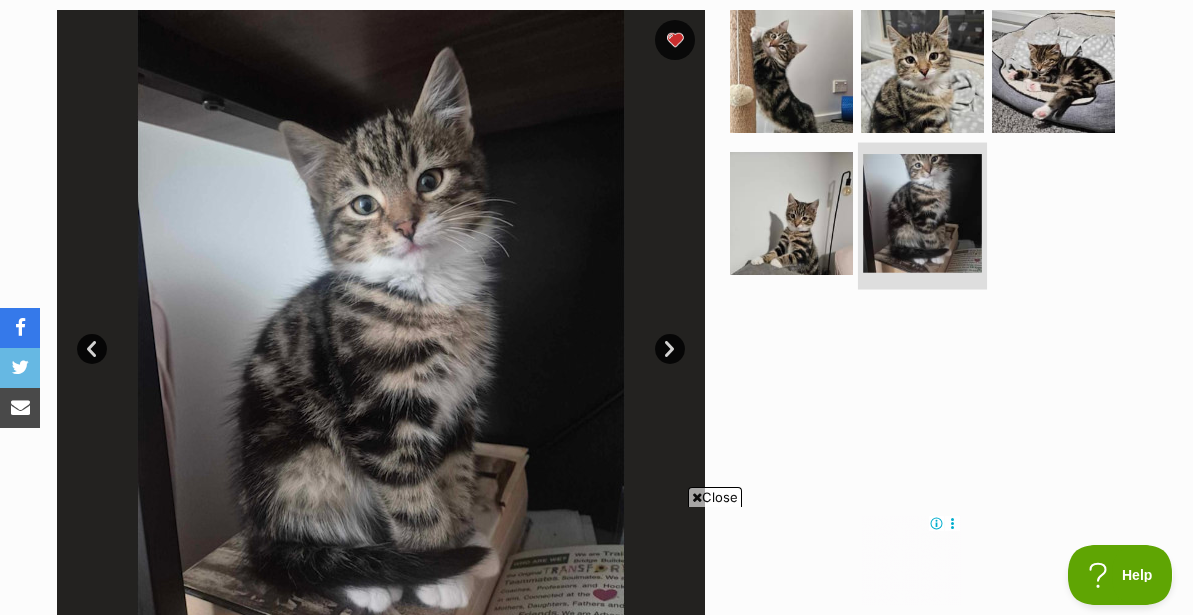 scroll, scrollTop: 411, scrollLeft: 0, axis: vertical 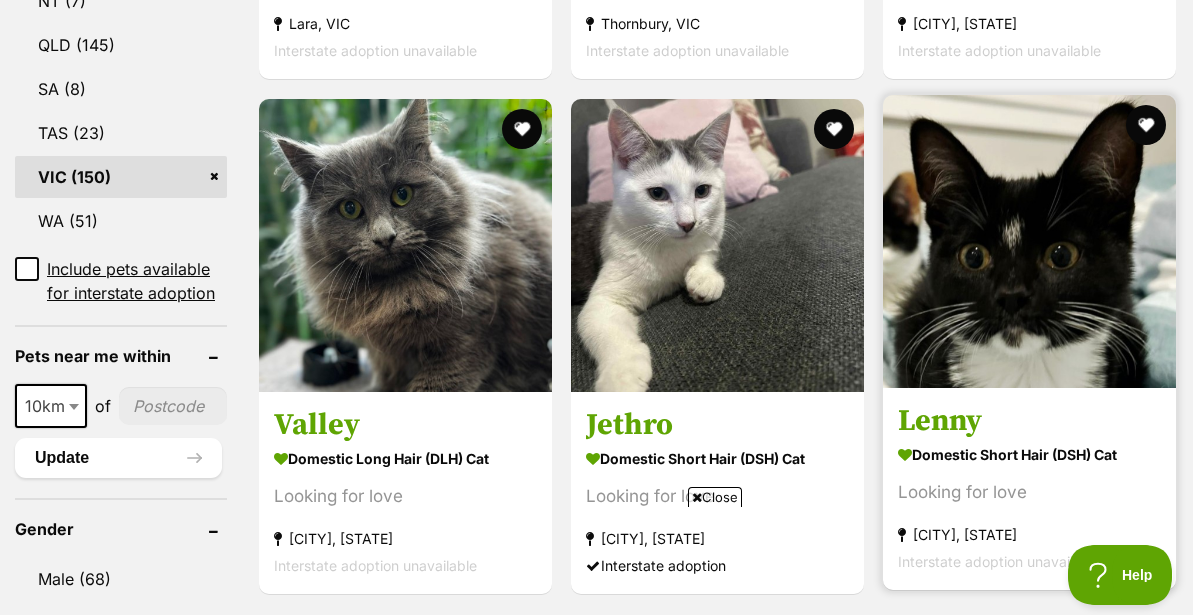click at bounding box center (1029, 241) 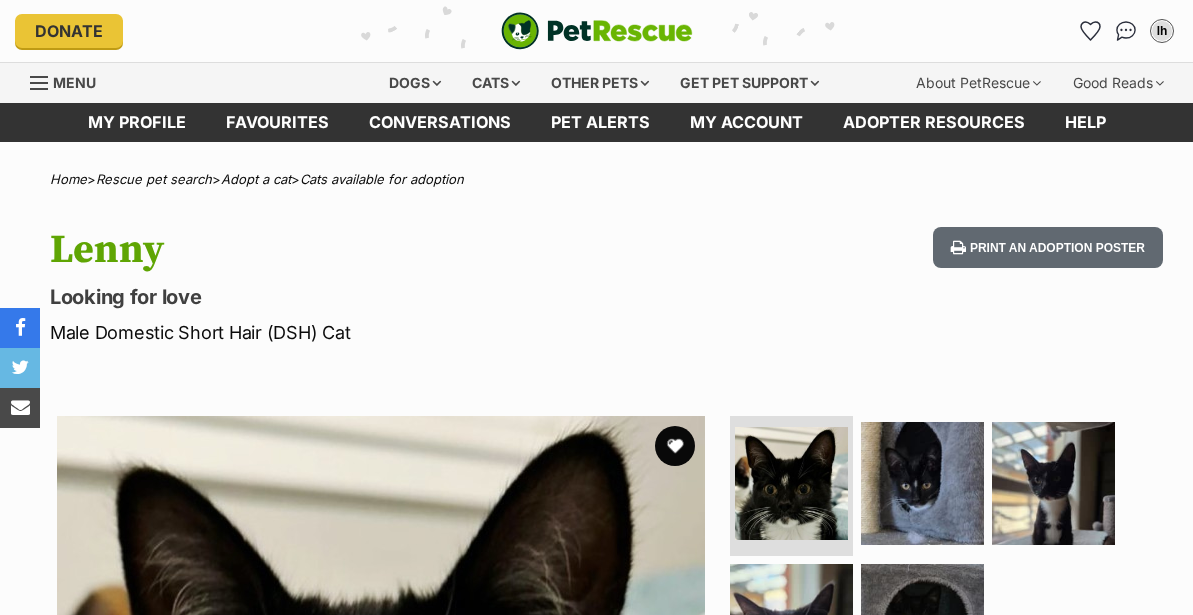 scroll, scrollTop: 0, scrollLeft: 0, axis: both 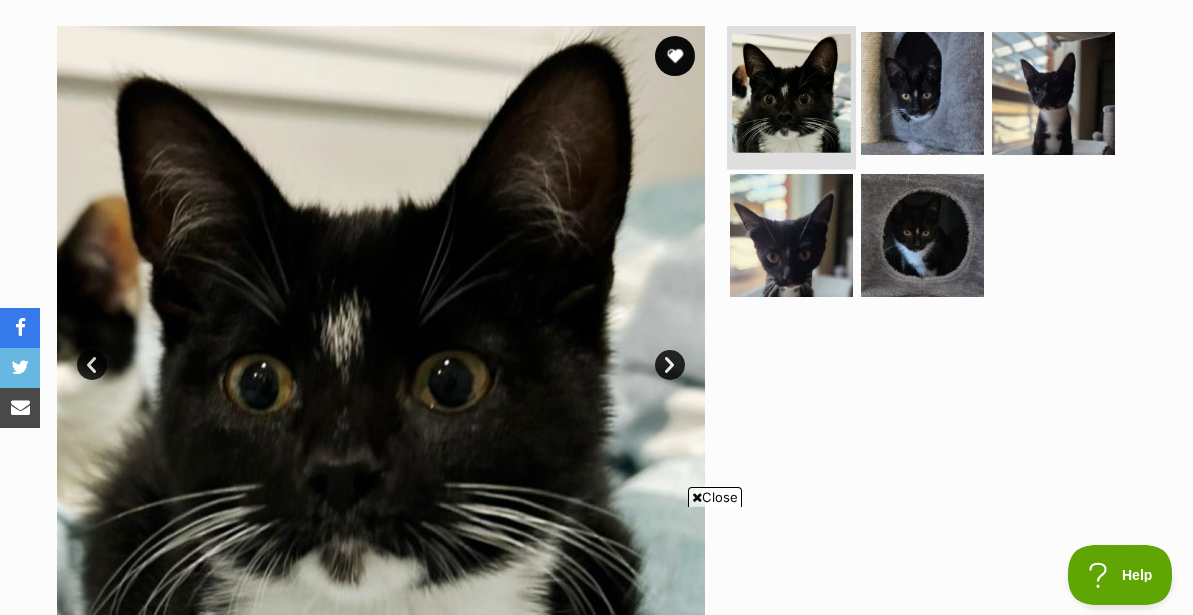 click at bounding box center [791, 93] 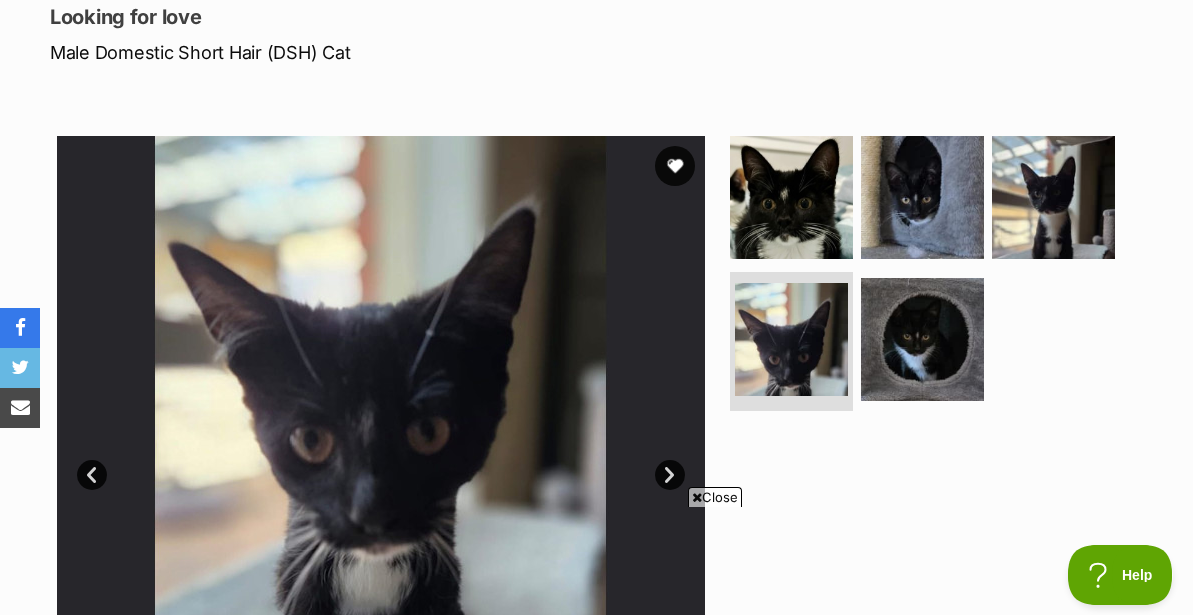 scroll, scrollTop: 326, scrollLeft: 0, axis: vertical 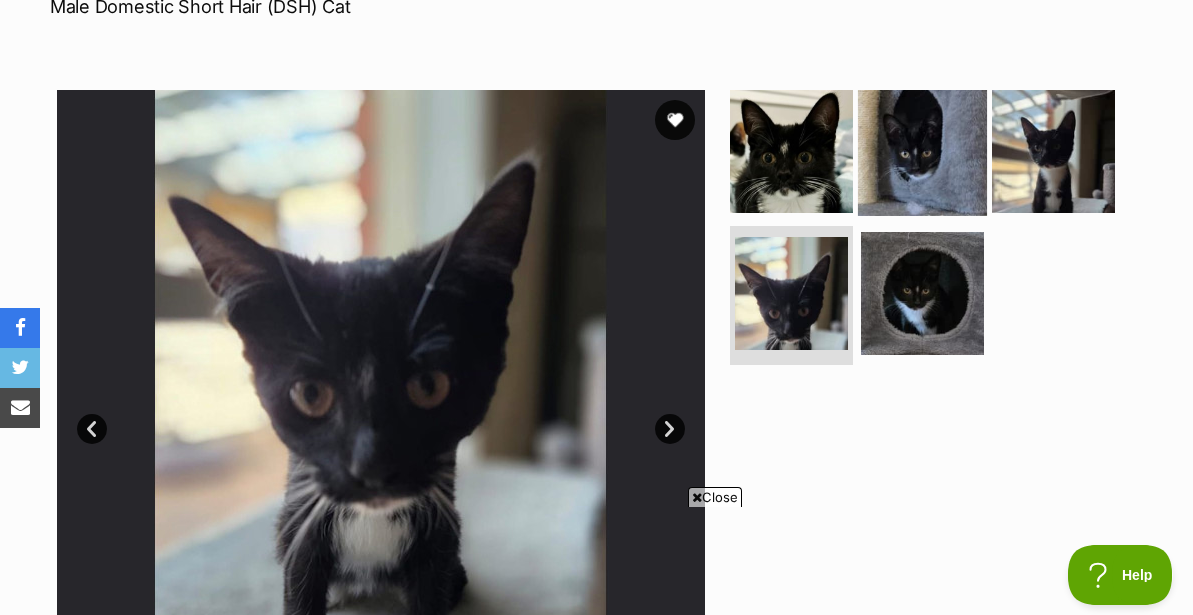 click at bounding box center [922, 151] 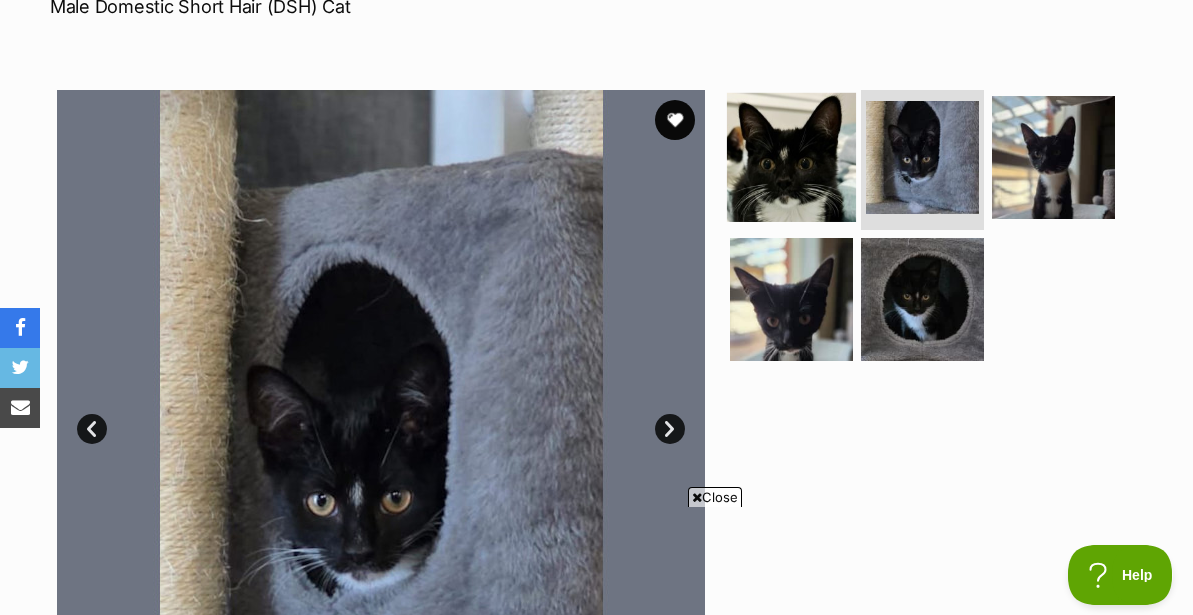 click at bounding box center [791, 157] 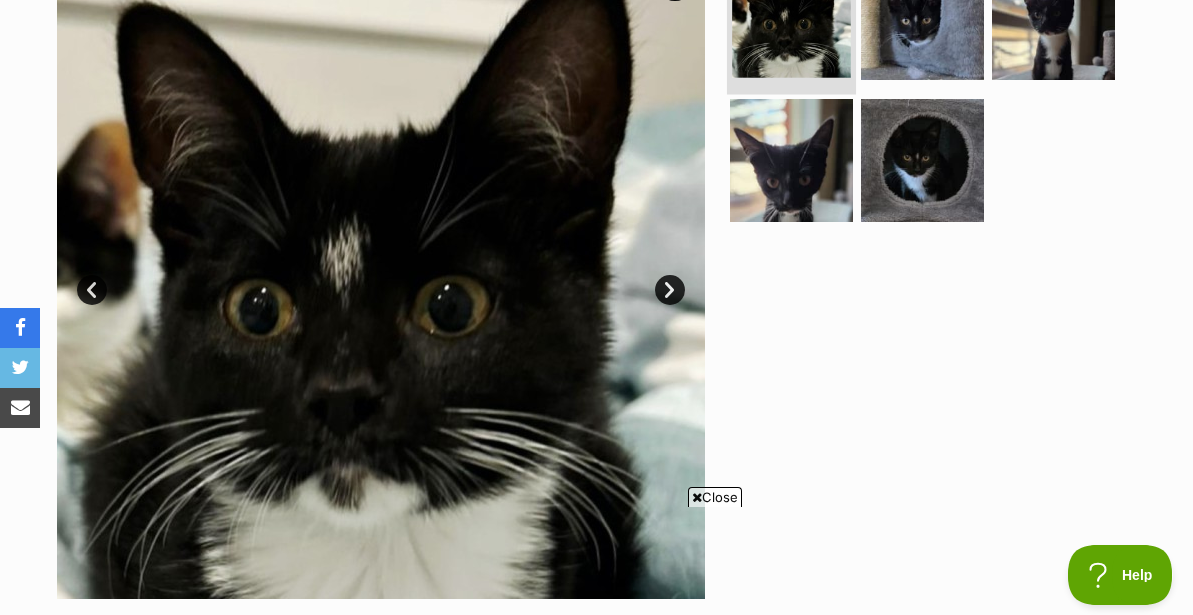 scroll, scrollTop: 416, scrollLeft: 0, axis: vertical 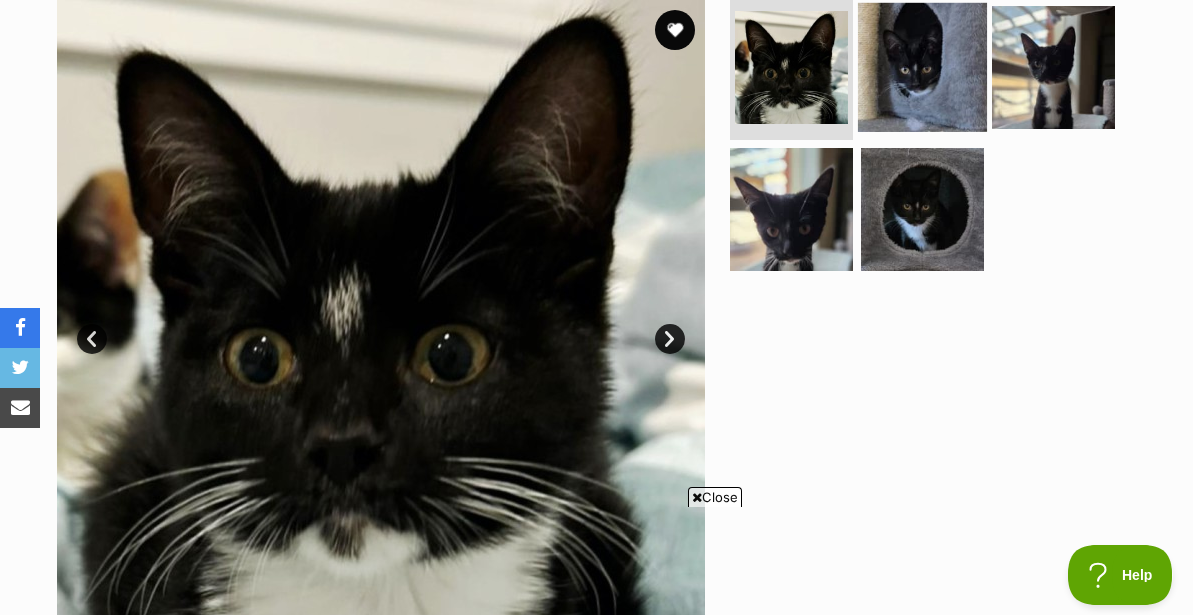 click at bounding box center (922, 67) 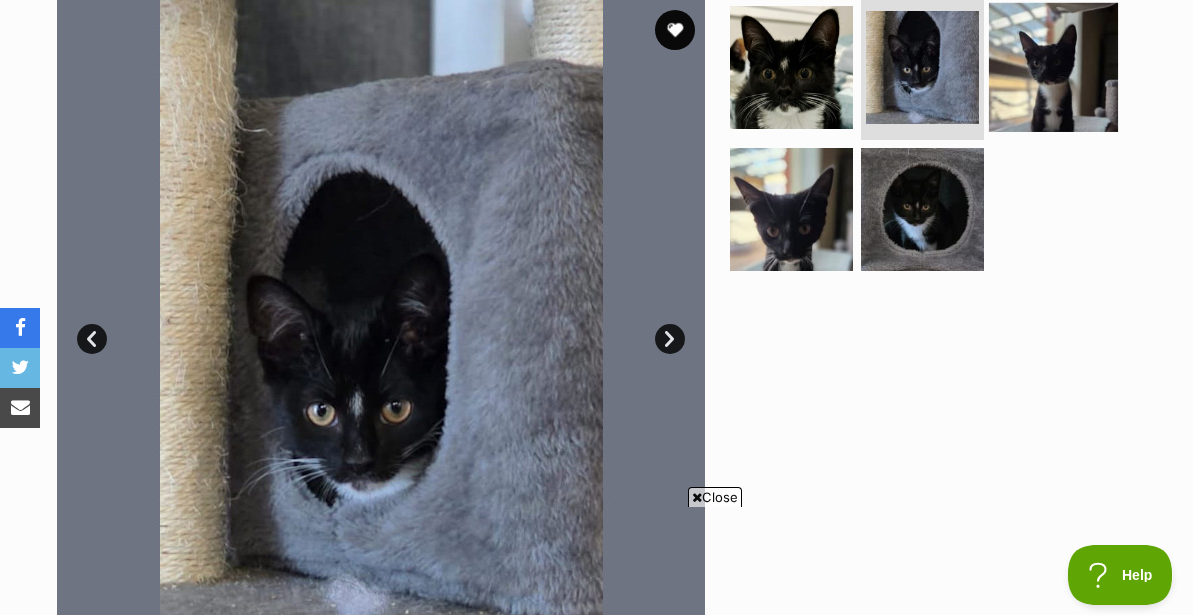 click at bounding box center [1053, 67] 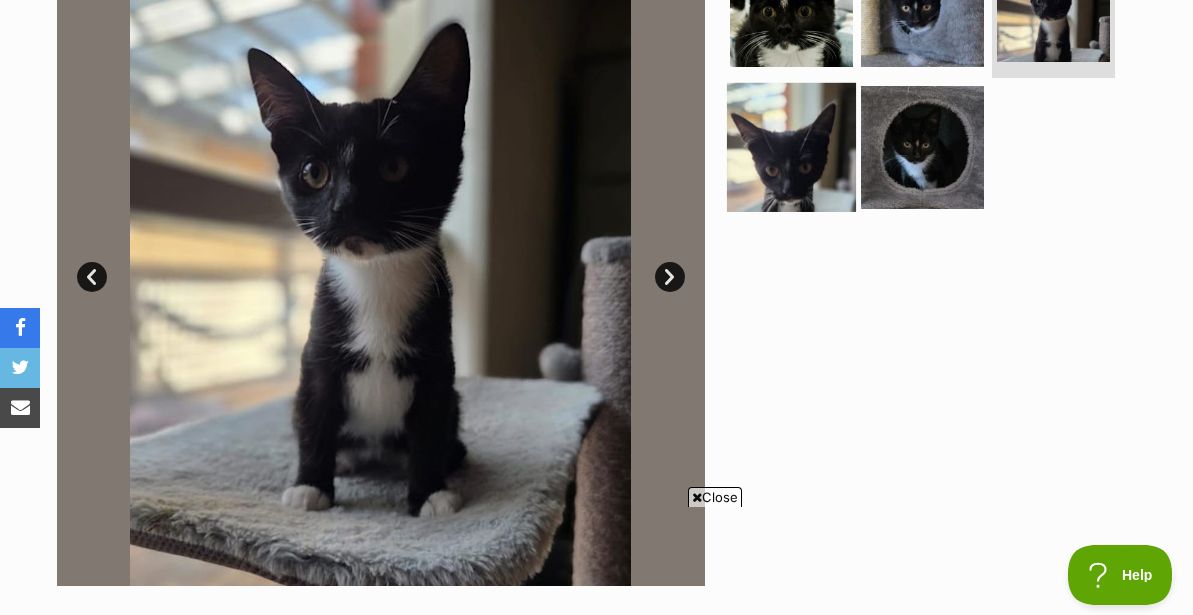 scroll, scrollTop: 474, scrollLeft: 0, axis: vertical 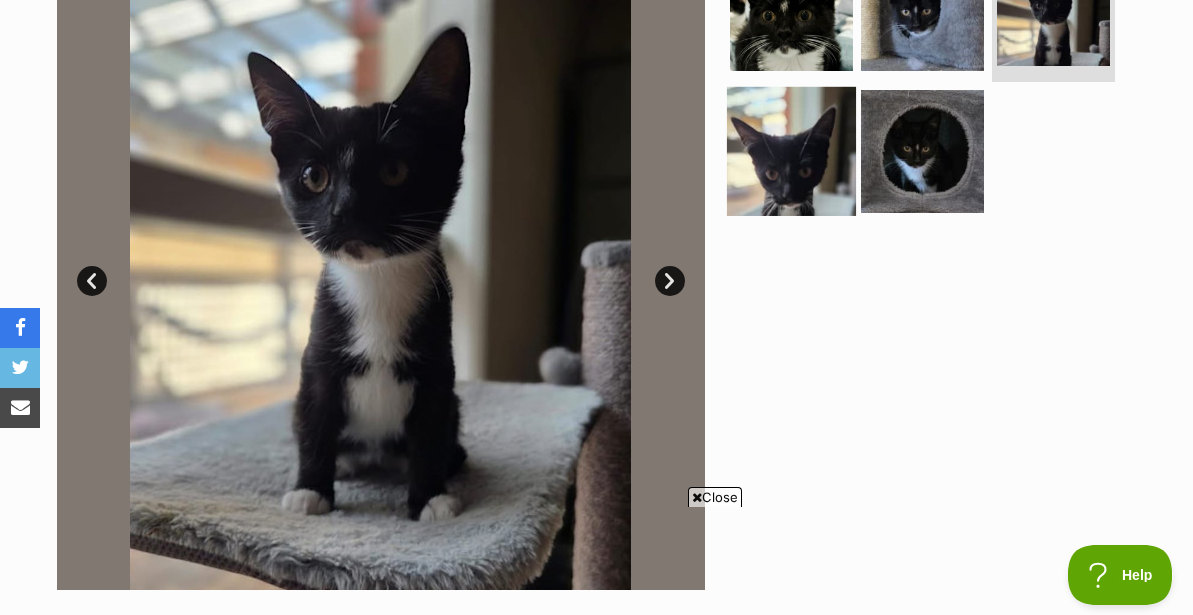 click at bounding box center [791, 150] 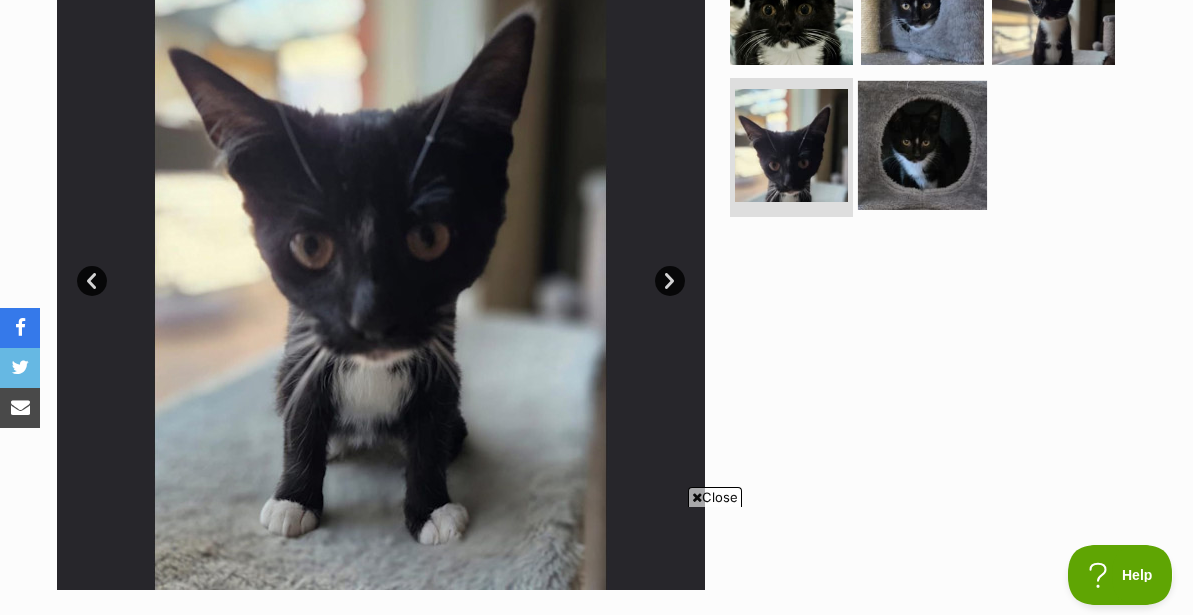 click at bounding box center [922, 144] 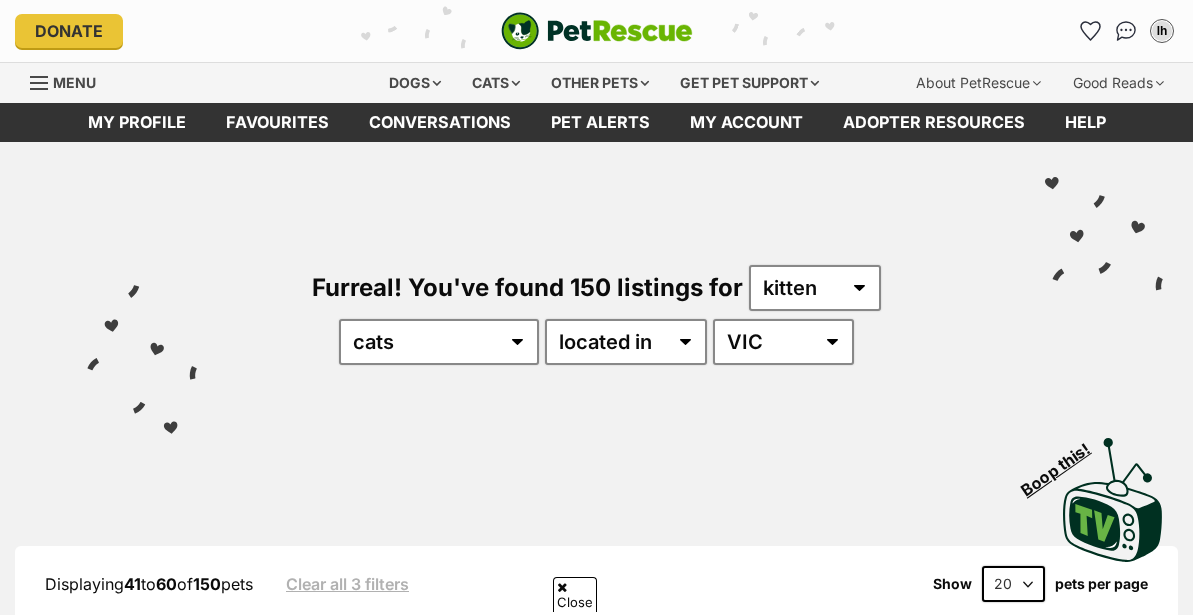 scroll, scrollTop: 1245, scrollLeft: 0, axis: vertical 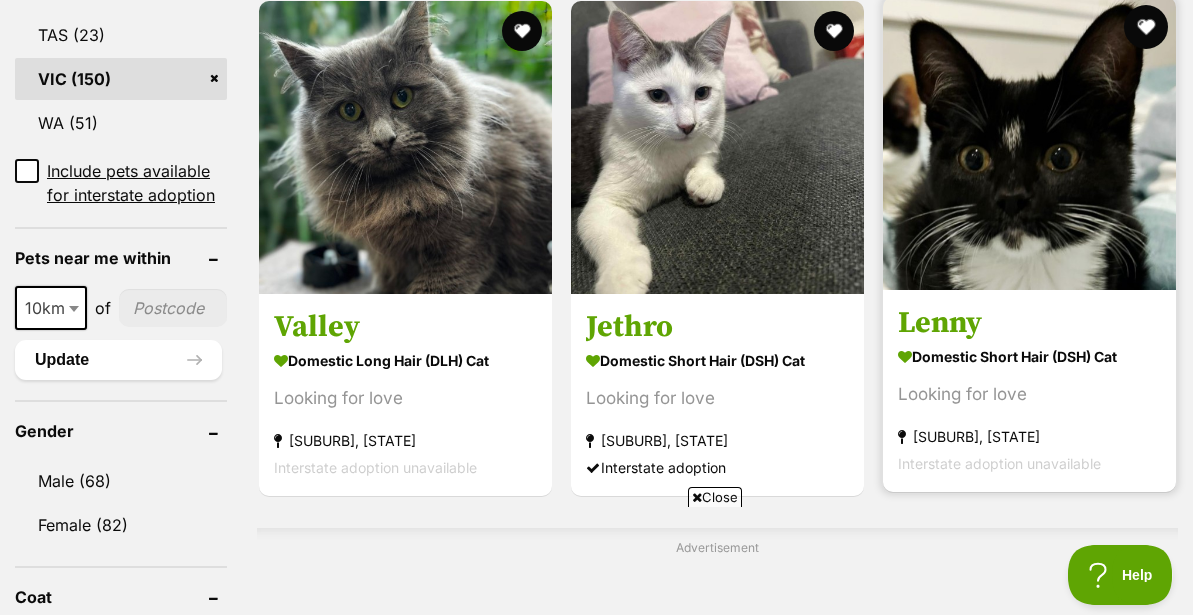 click at bounding box center [1146, 27] 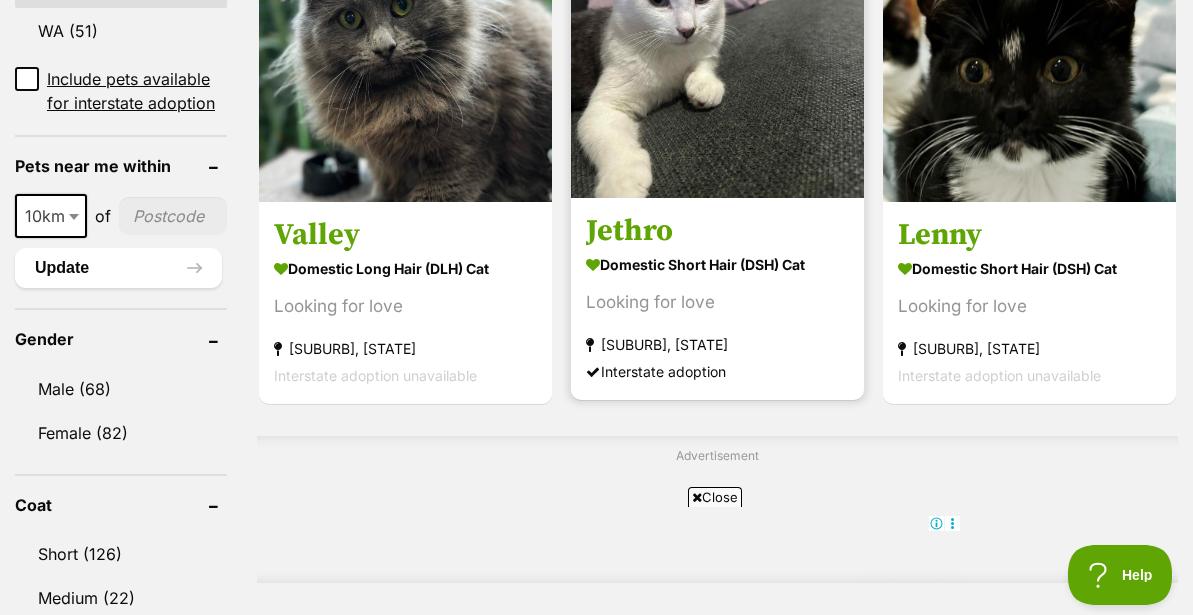 scroll, scrollTop: 1507, scrollLeft: 0, axis: vertical 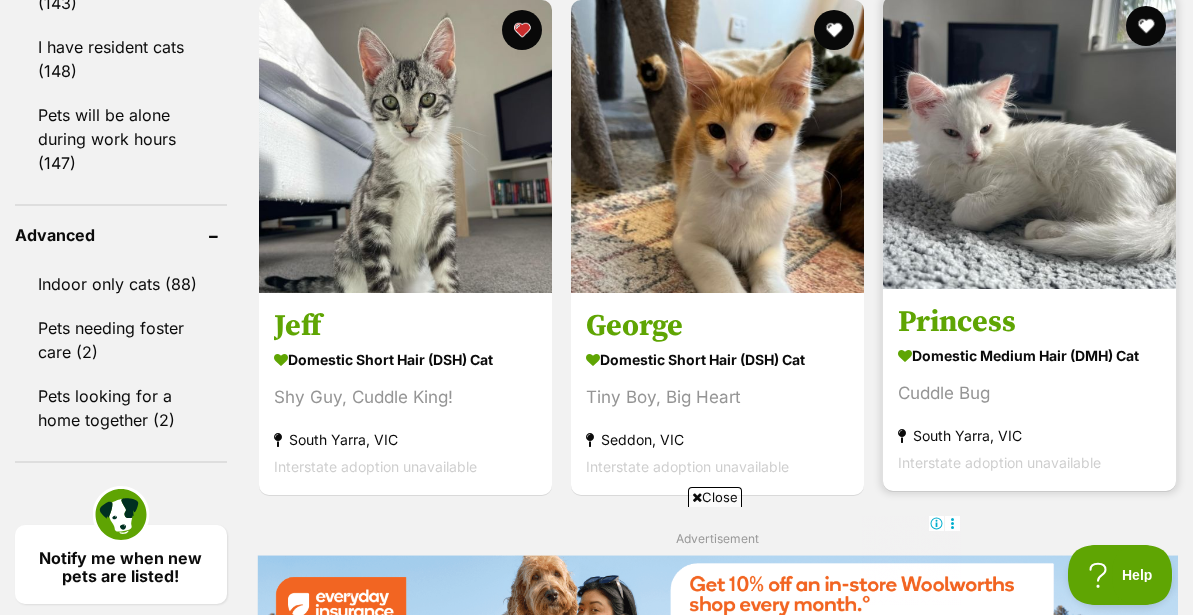 click at bounding box center [1029, 142] 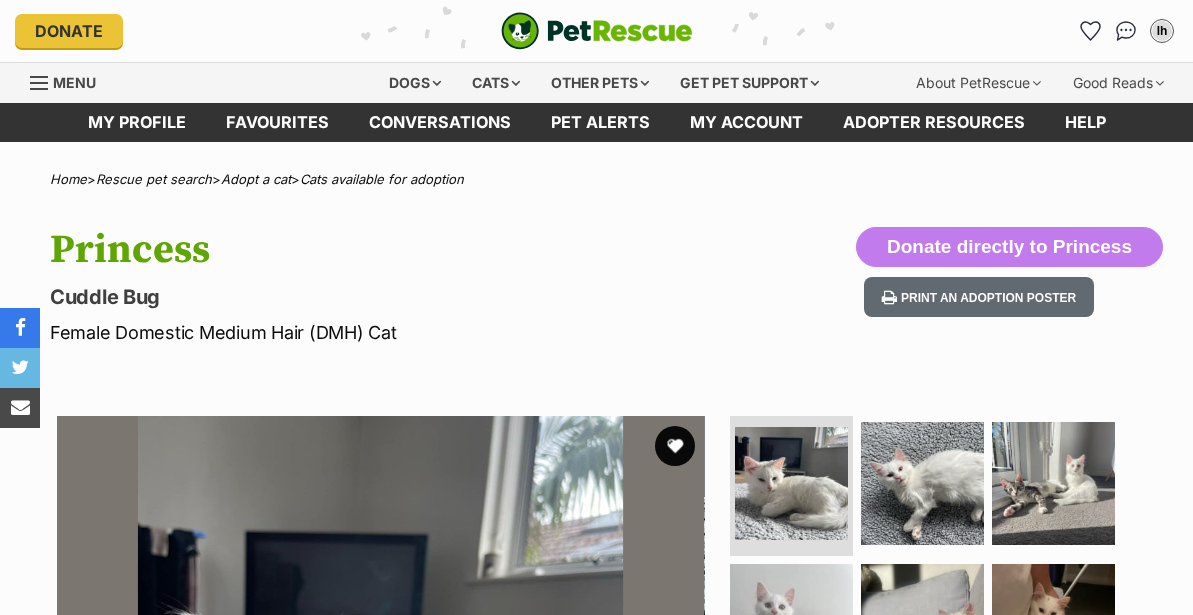 scroll, scrollTop: 0, scrollLeft: 0, axis: both 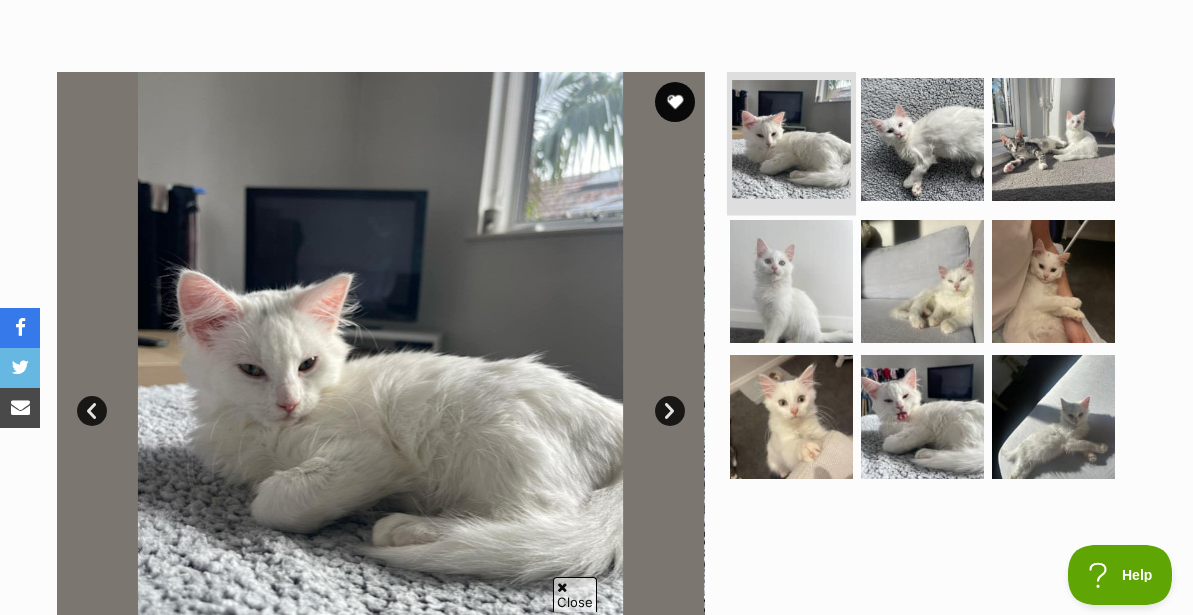 click at bounding box center (791, 139) 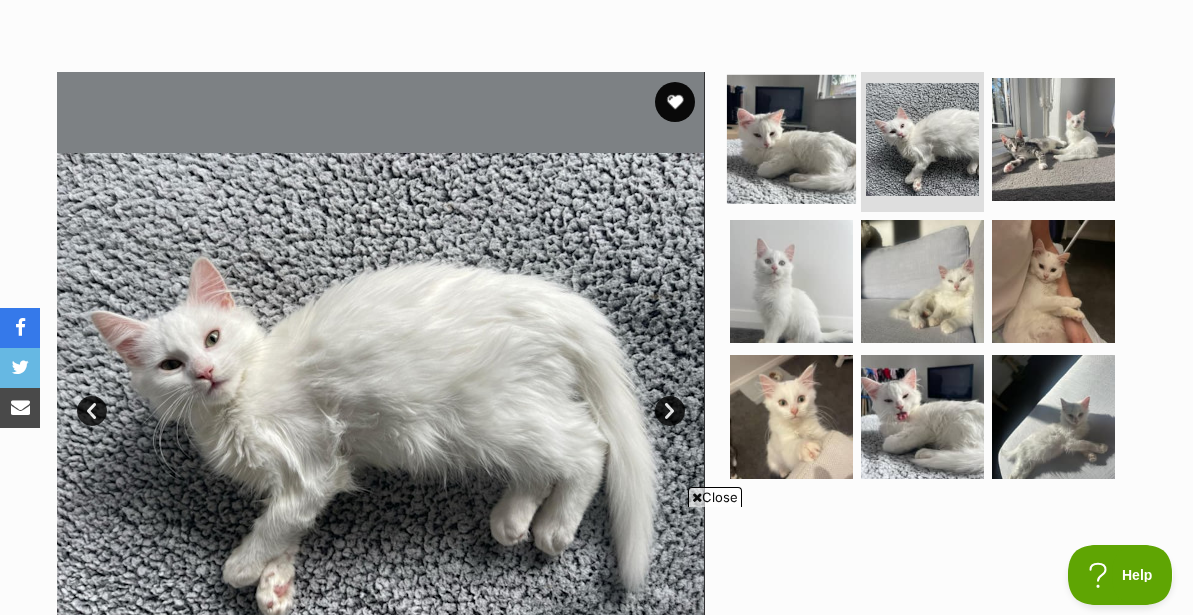 scroll, scrollTop: 0, scrollLeft: 0, axis: both 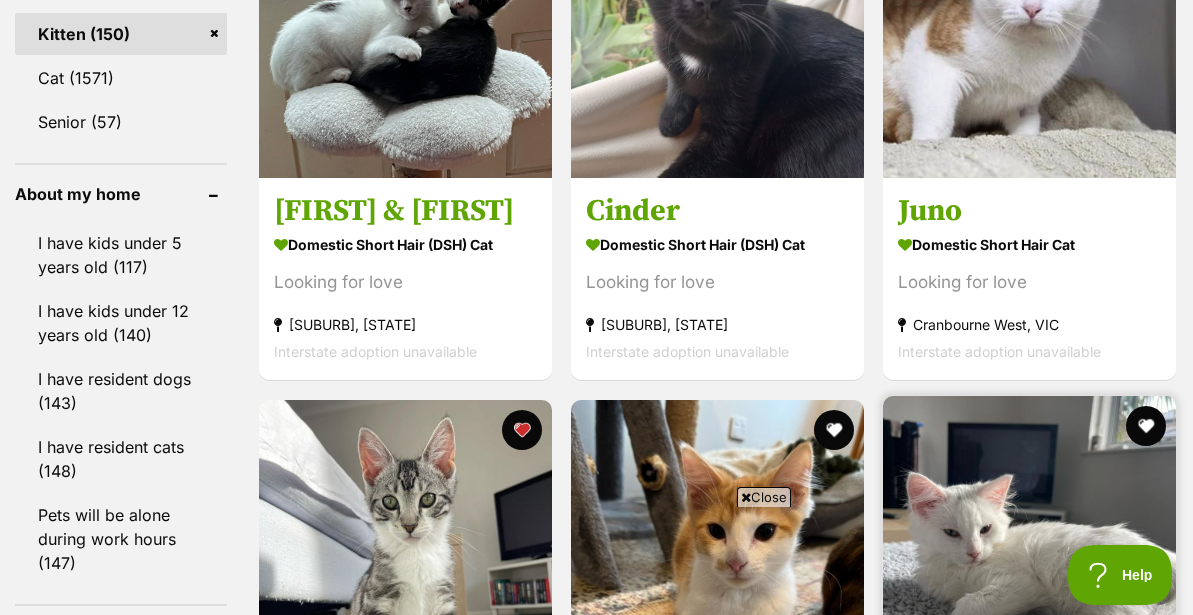 click at bounding box center [1029, 542] 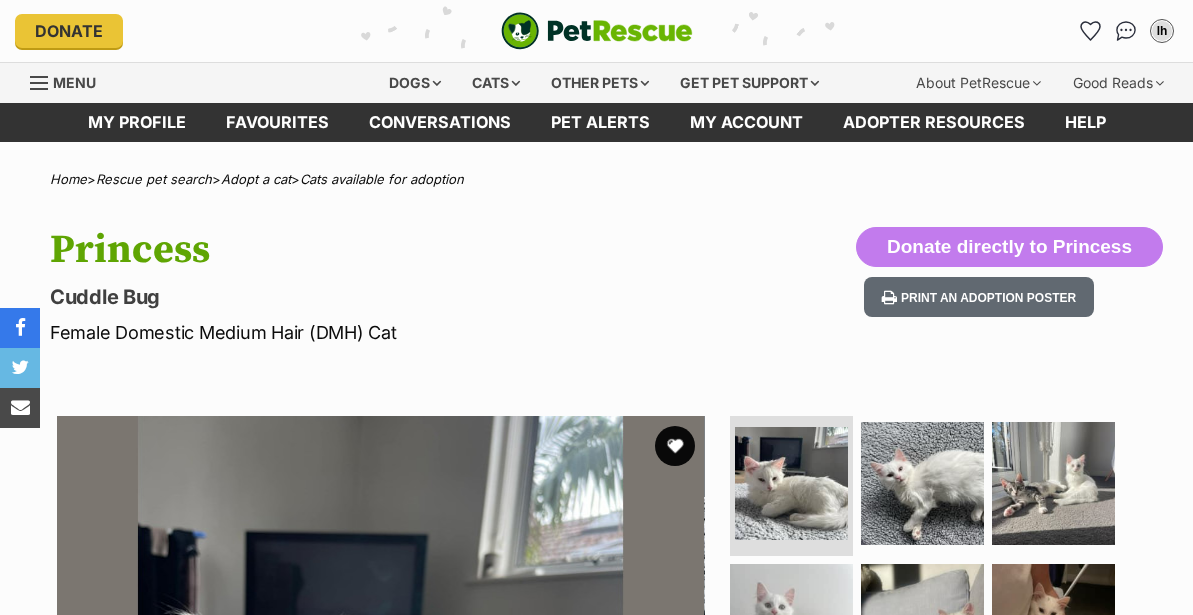 scroll, scrollTop: 0, scrollLeft: 0, axis: both 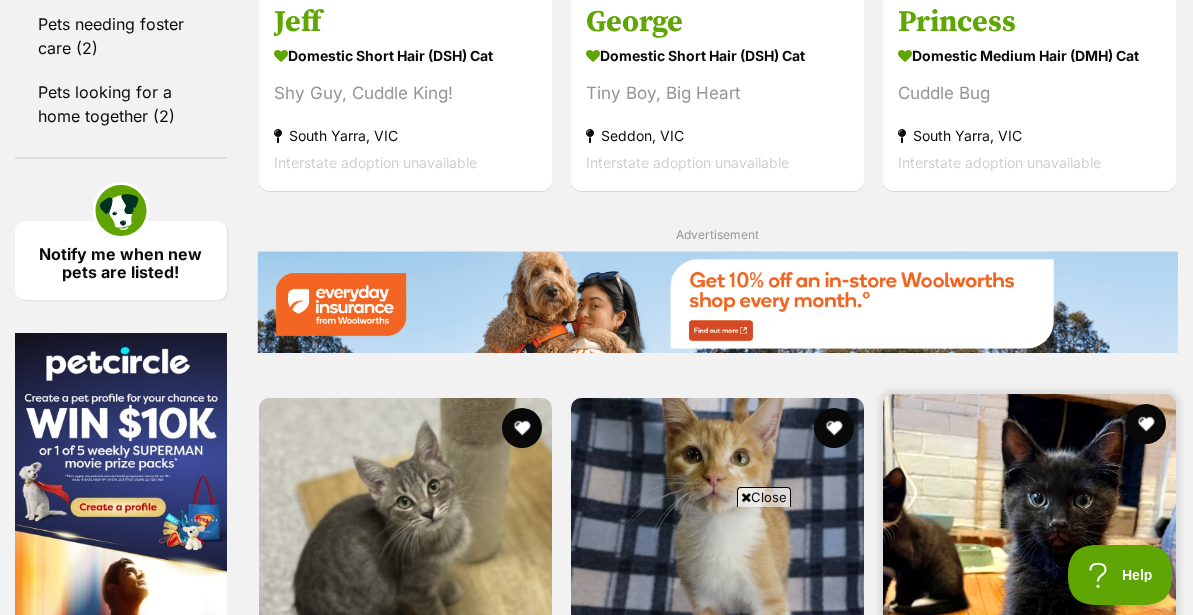 click at bounding box center (1029, 540) 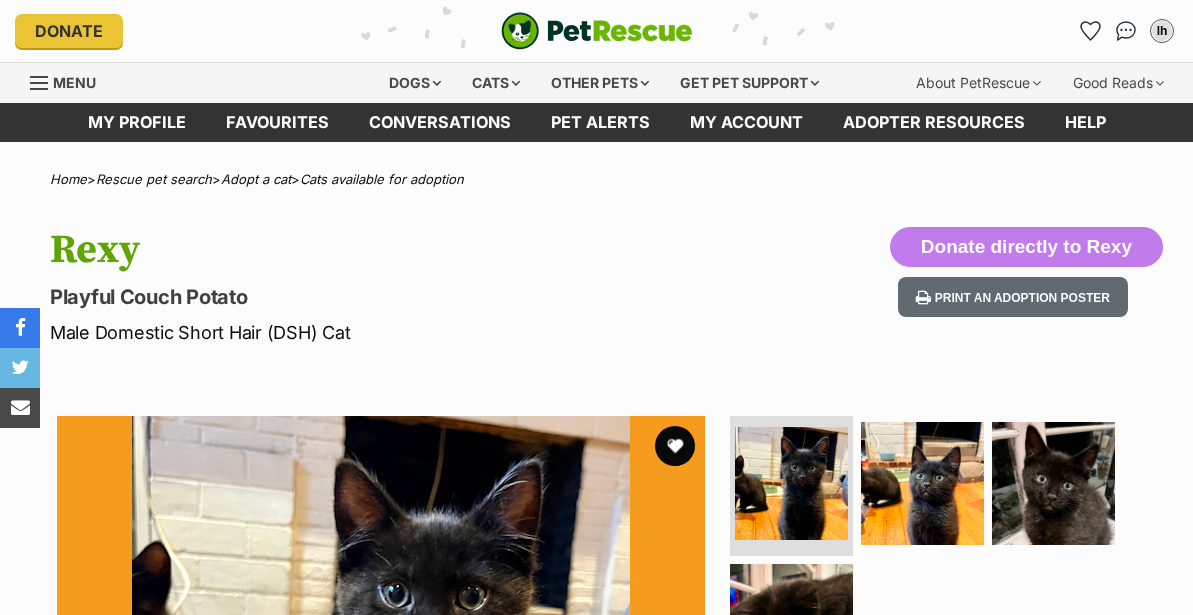 scroll, scrollTop: 0, scrollLeft: 0, axis: both 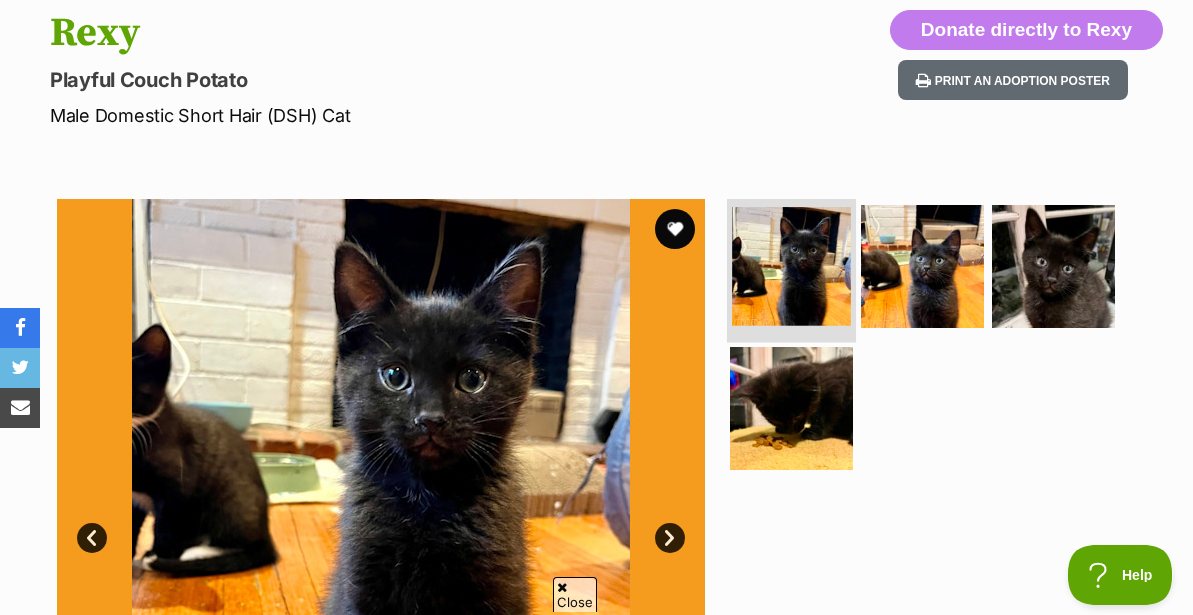 click at bounding box center (791, 266) 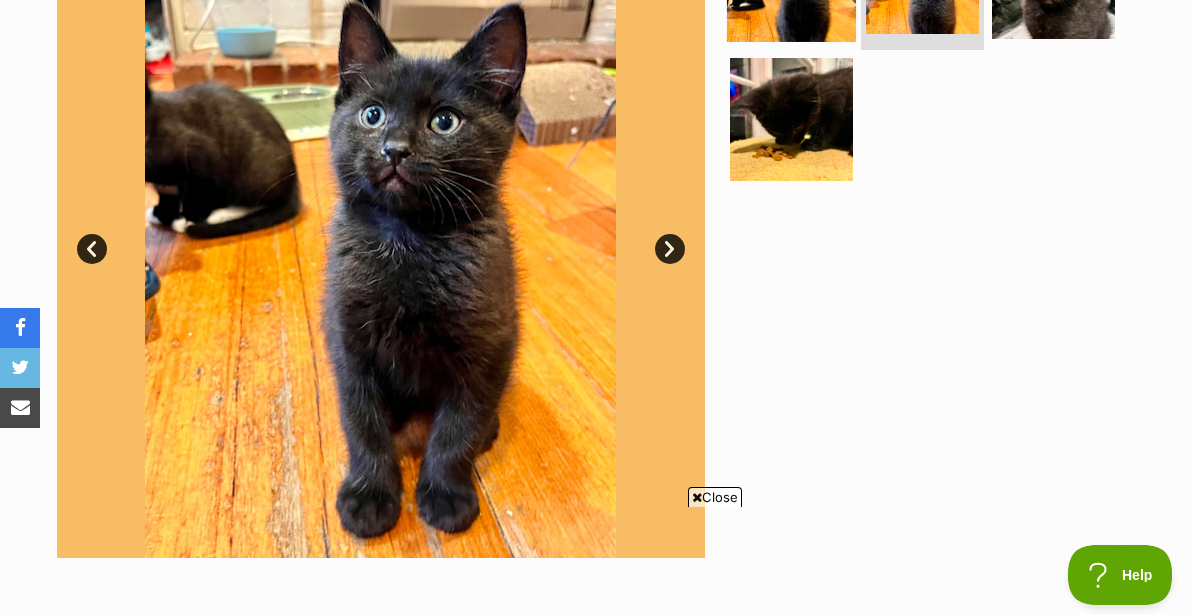 scroll, scrollTop: 0, scrollLeft: 0, axis: both 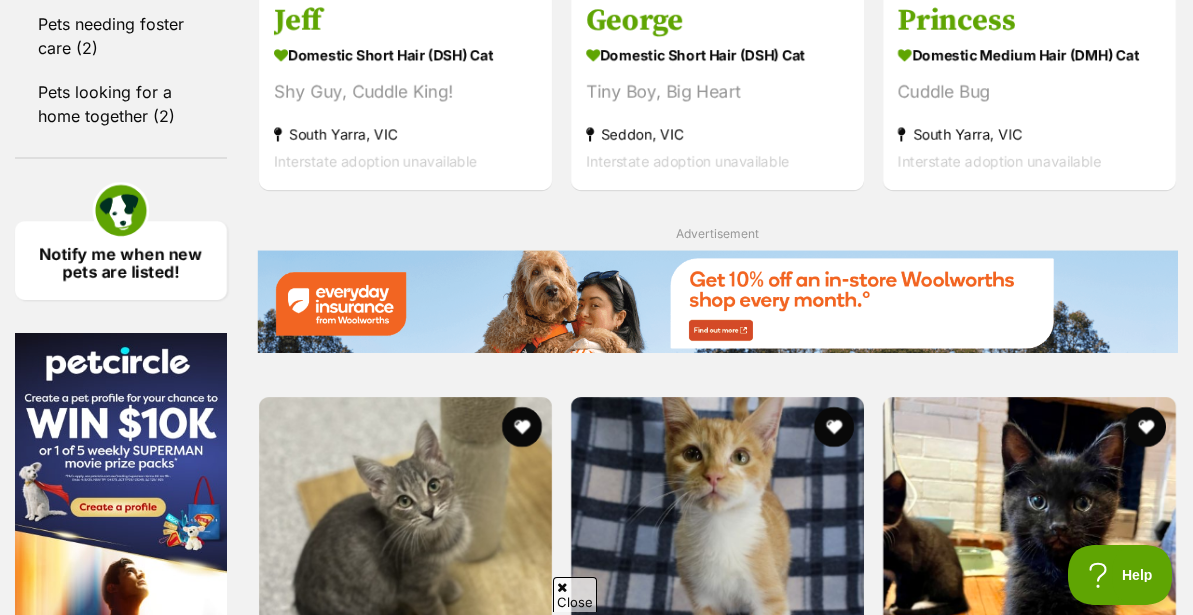 click at bounding box center (717, 1053) 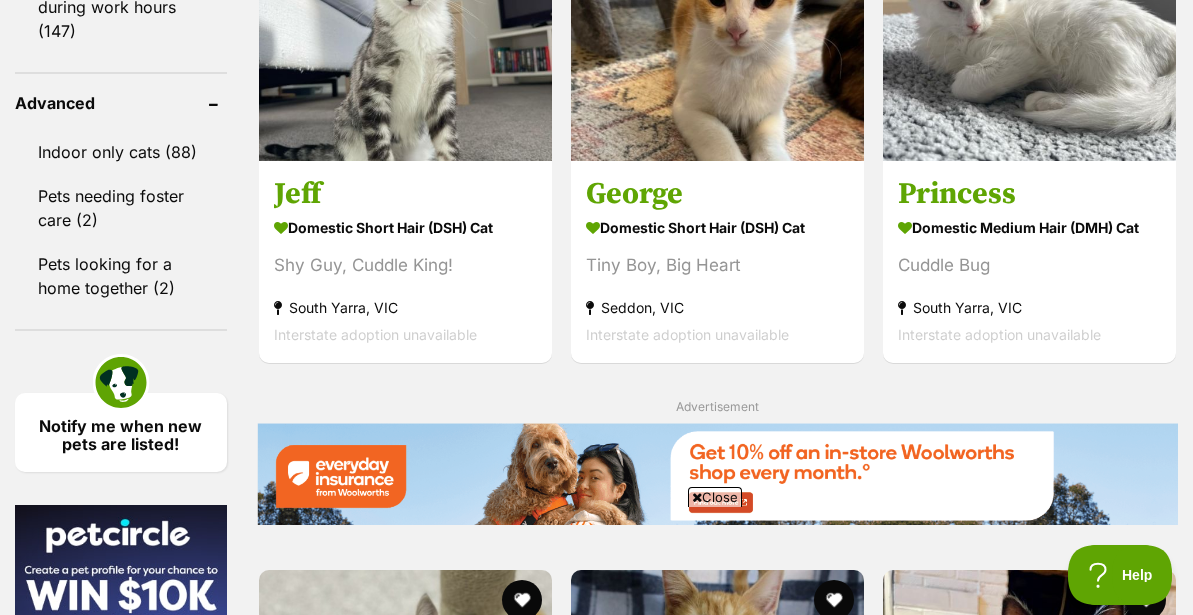 scroll, scrollTop: 0, scrollLeft: 0, axis: both 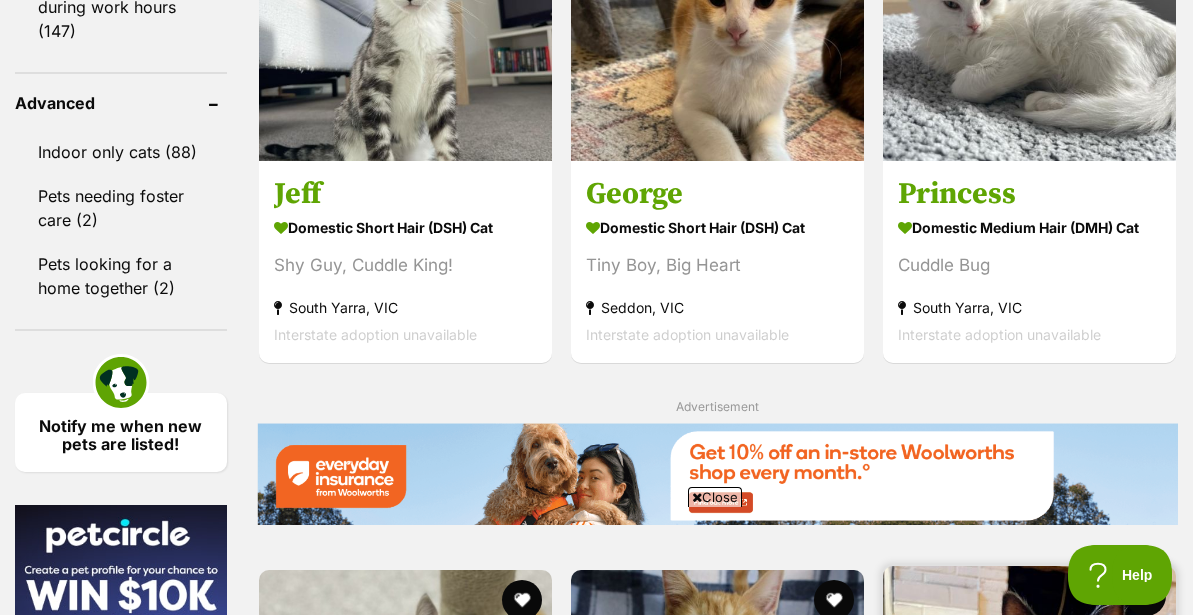 click at bounding box center (1029, 712) 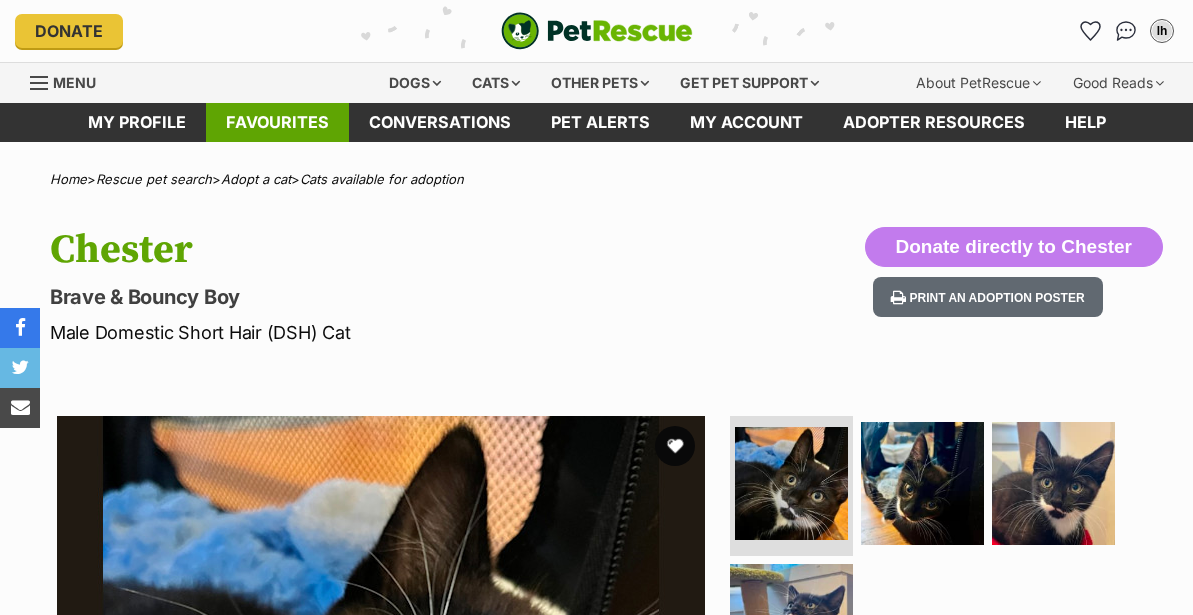scroll, scrollTop: 0, scrollLeft: 0, axis: both 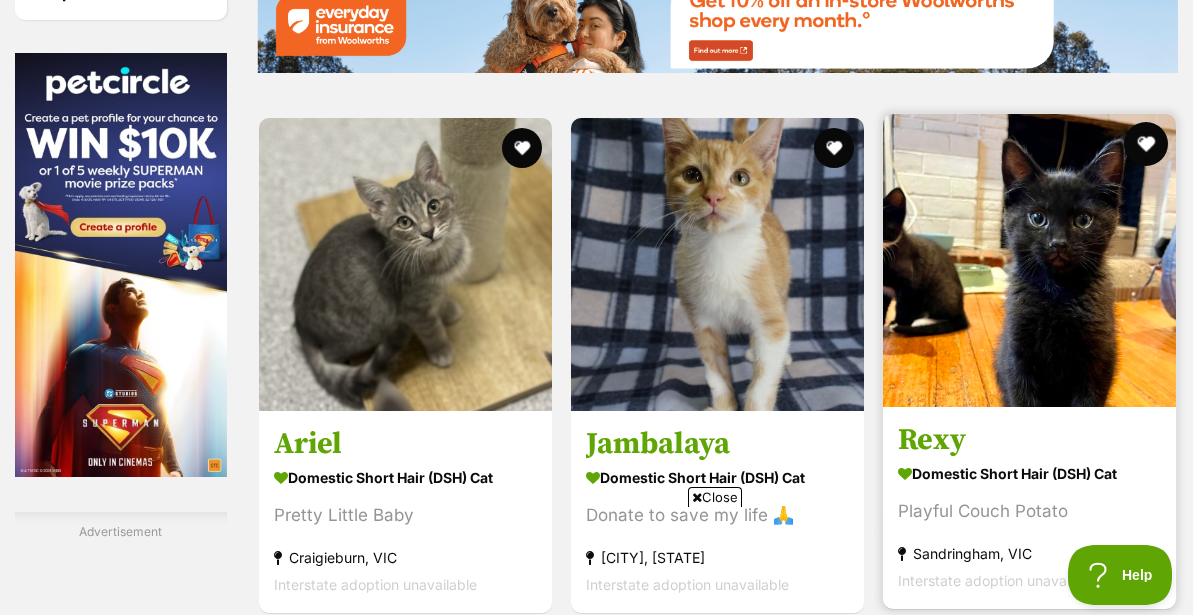 click at bounding box center [1146, 144] 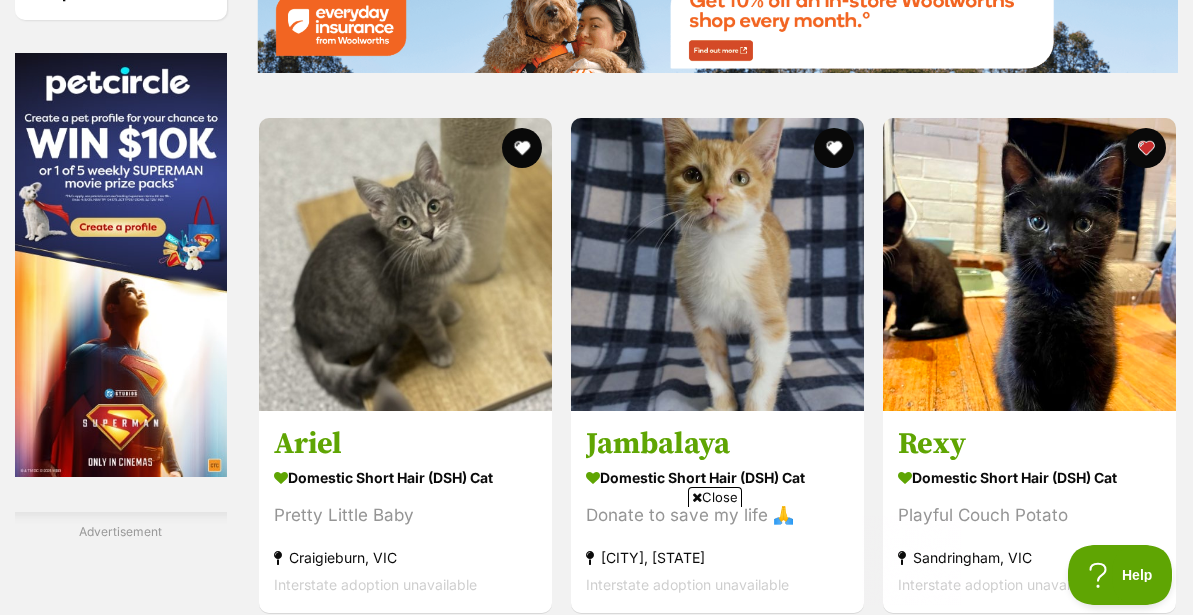 scroll, scrollTop: 0, scrollLeft: 0, axis: both 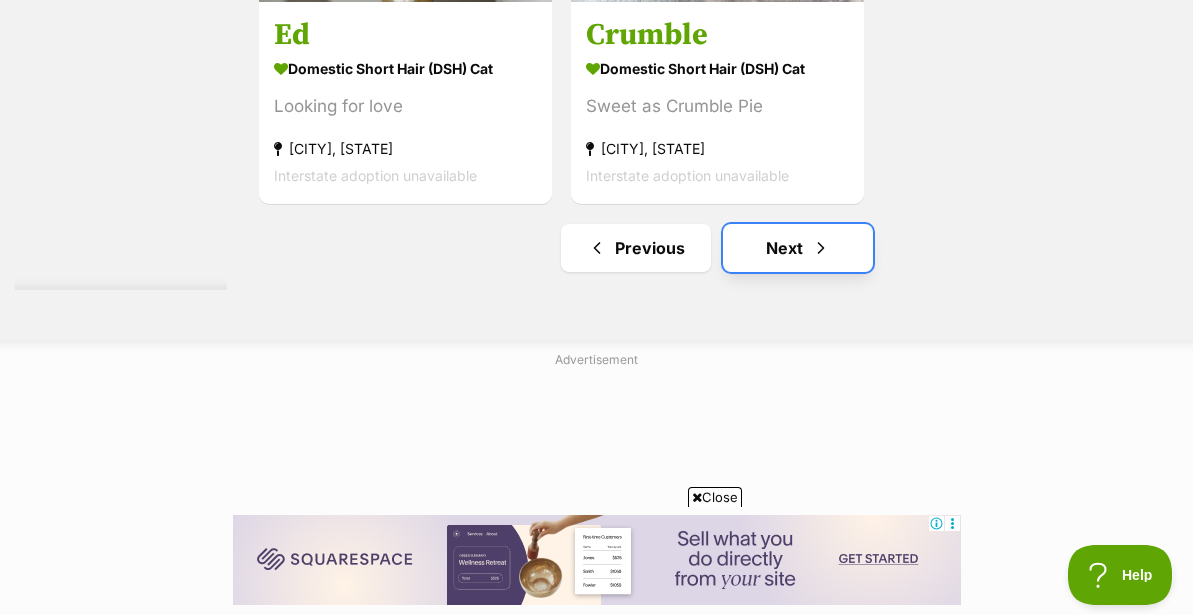 click at bounding box center [821, 248] 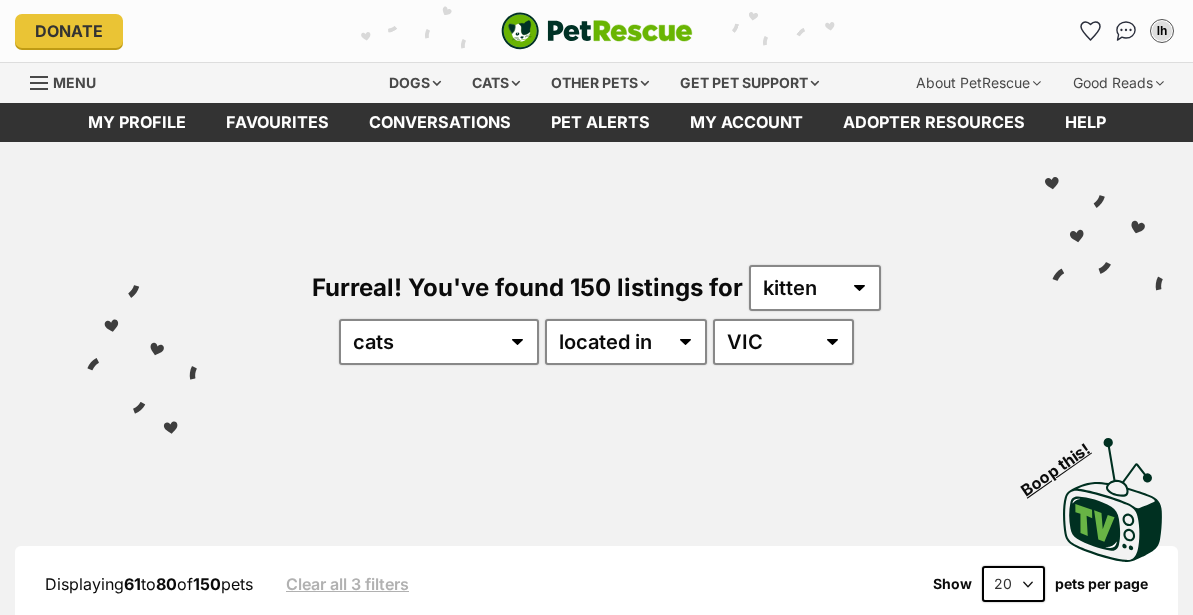 scroll, scrollTop: 236, scrollLeft: 0, axis: vertical 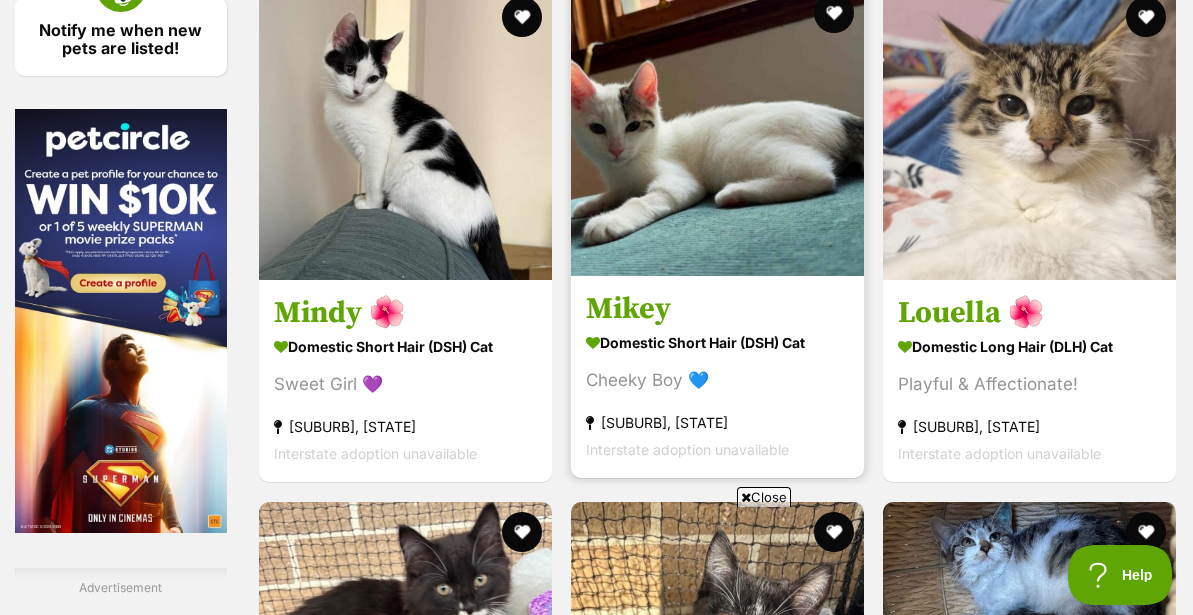 click at bounding box center (717, 129) 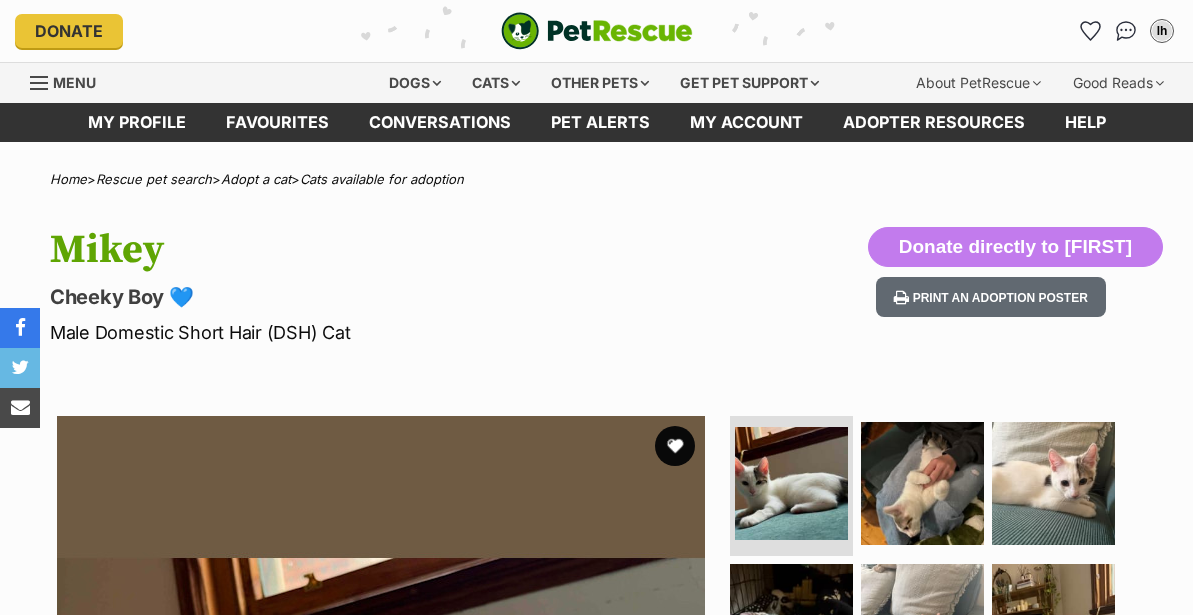 scroll, scrollTop: 0, scrollLeft: 0, axis: both 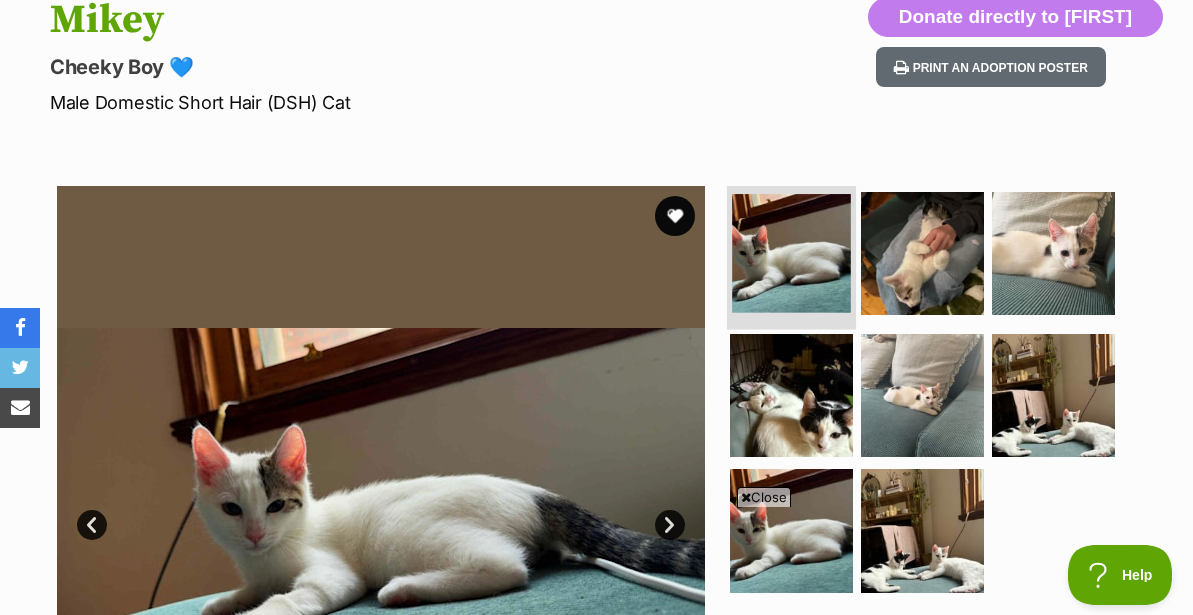 click at bounding box center (791, 253) 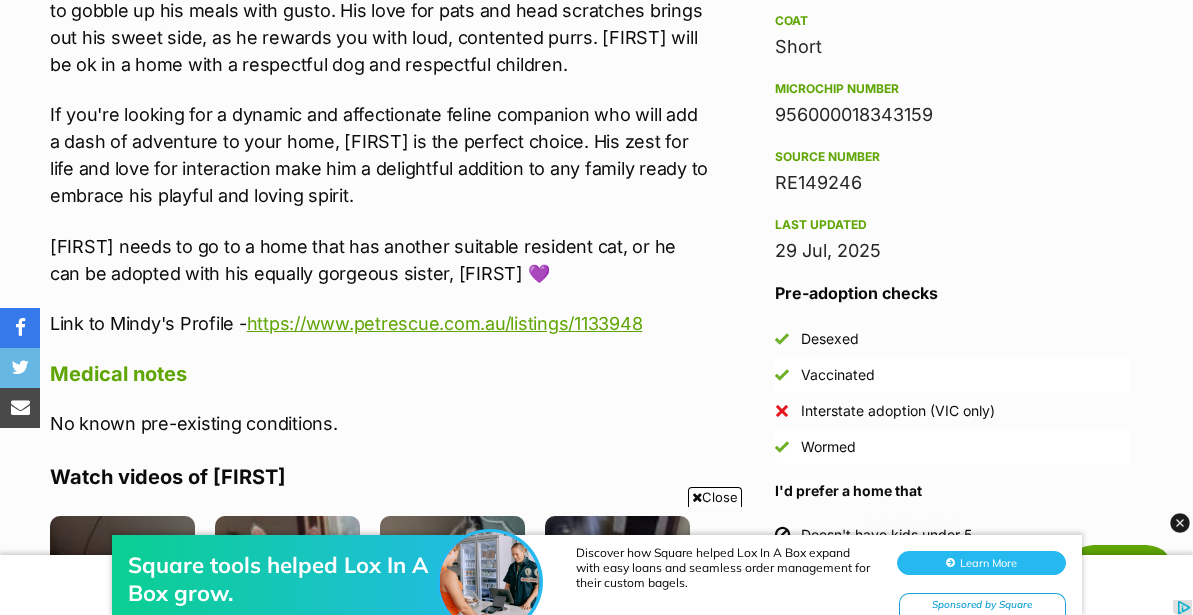 scroll, scrollTop: 1595, scrollLeft: 0, axis: vertical 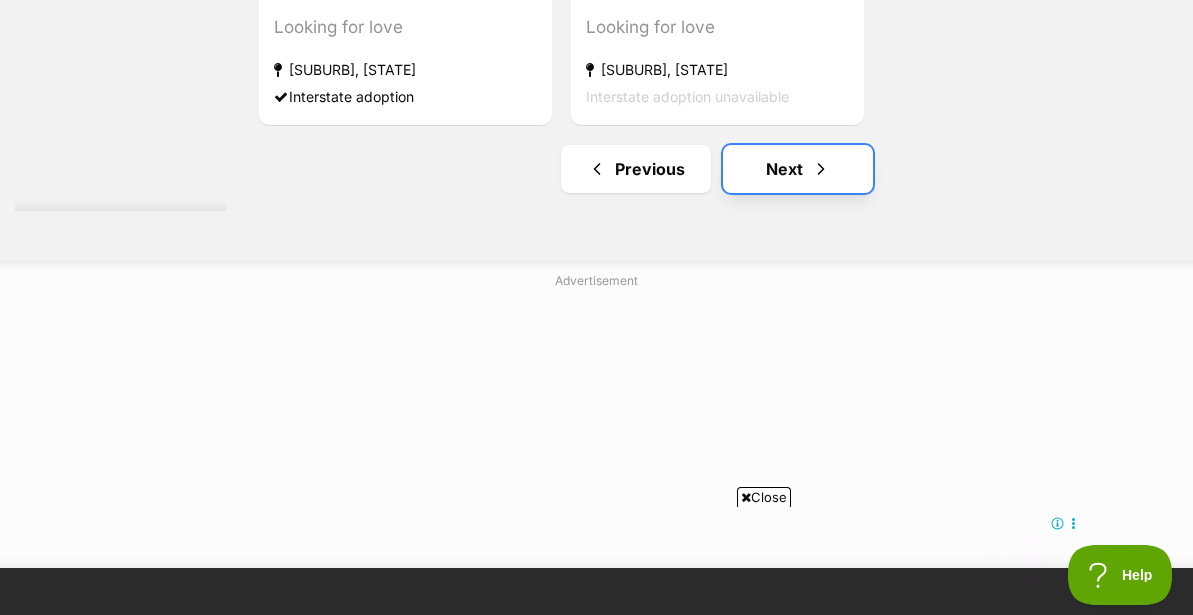 click on "Next" at bounding box center [798, 169] 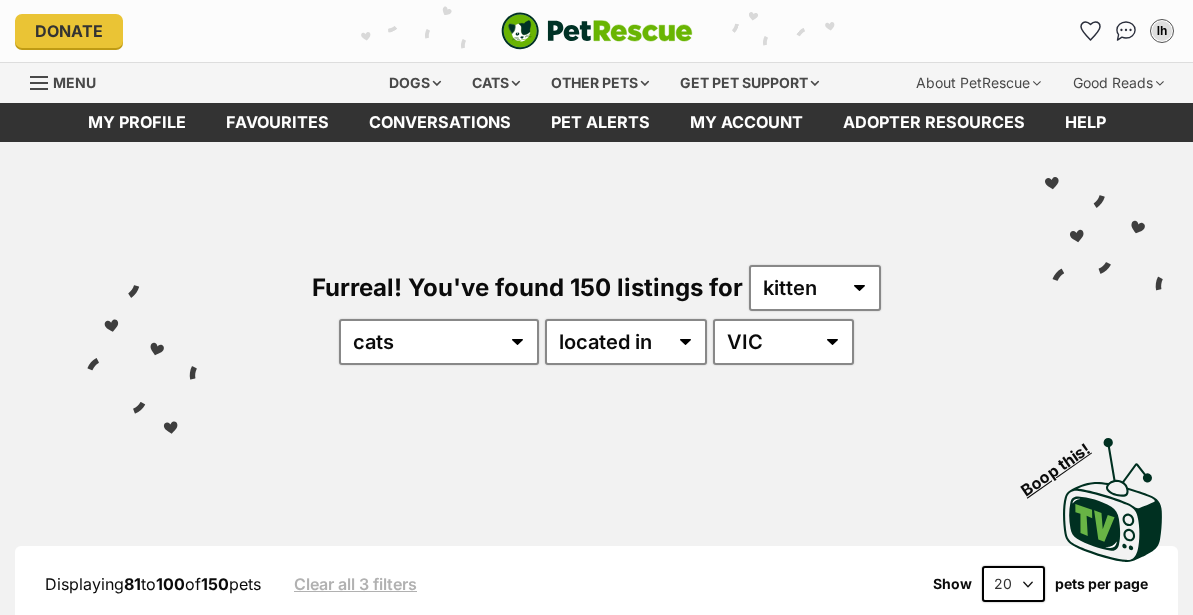 scroll, scrollTop: 0, scrollLeft: 0, axis: both 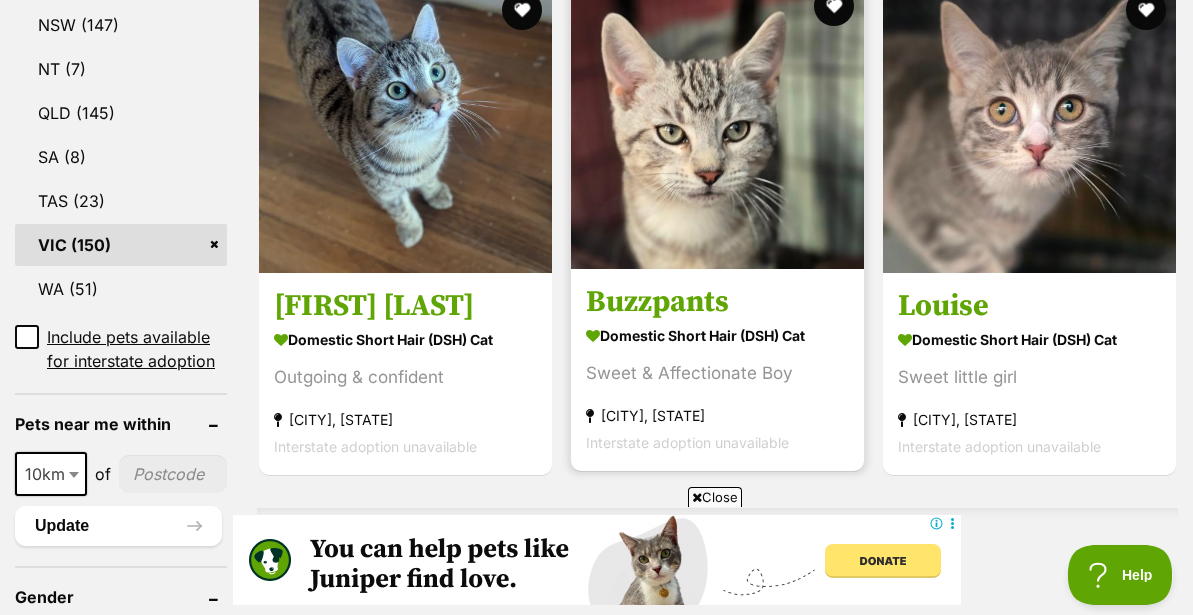 click at bounding box center (717, 122) 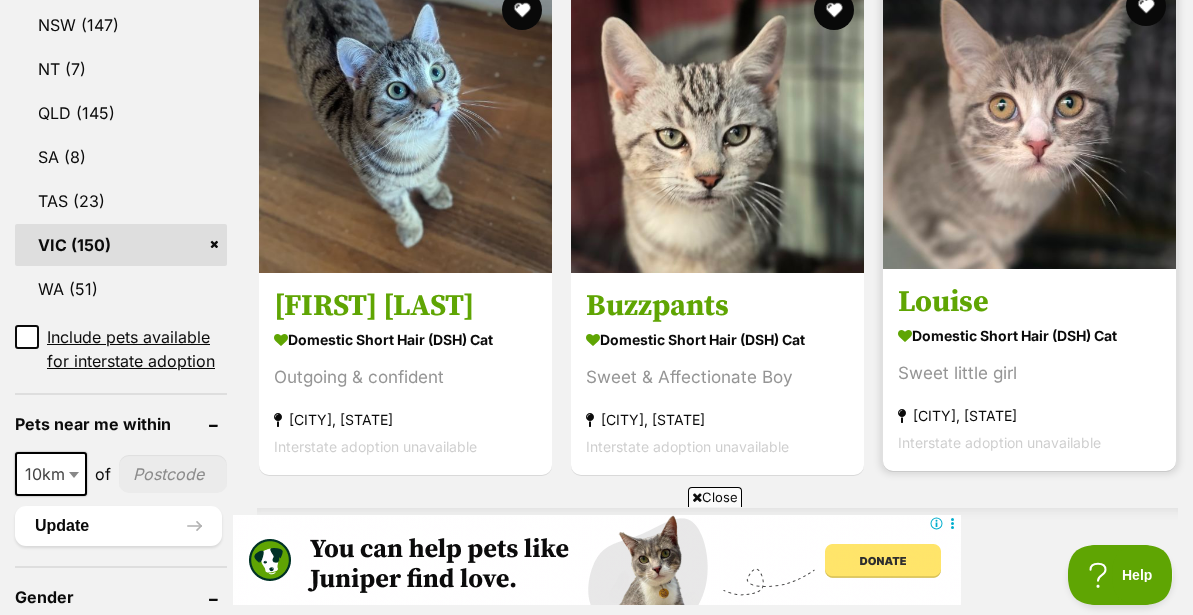 click at bounding box center (1029, 122) 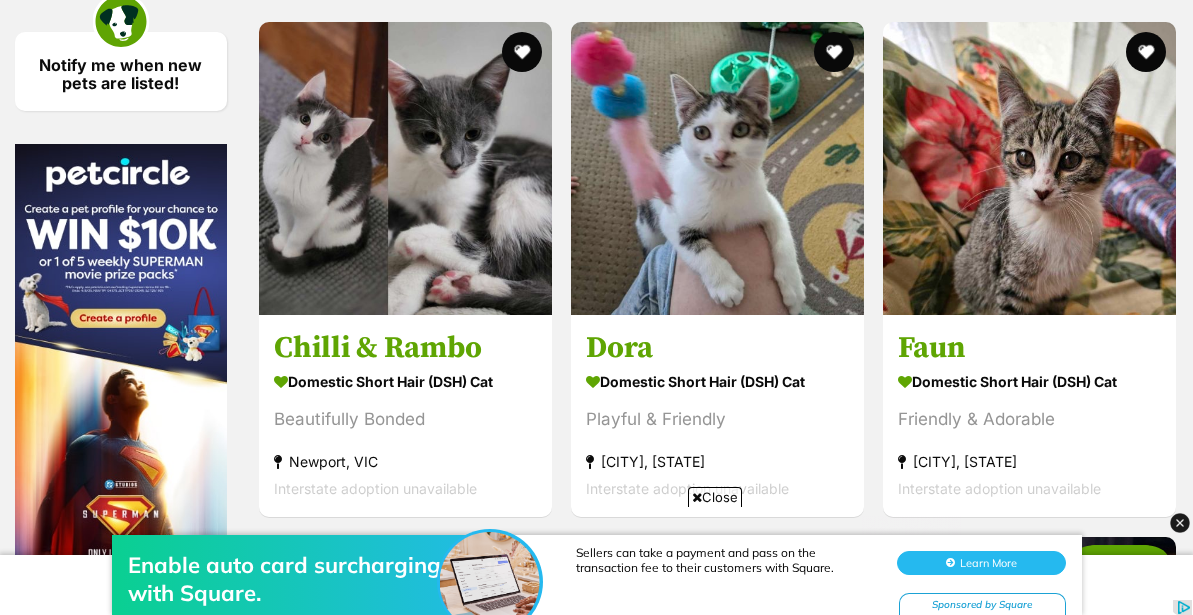 scroll, scrollTop: 3085, scrollLeft: 0, axis: vertical 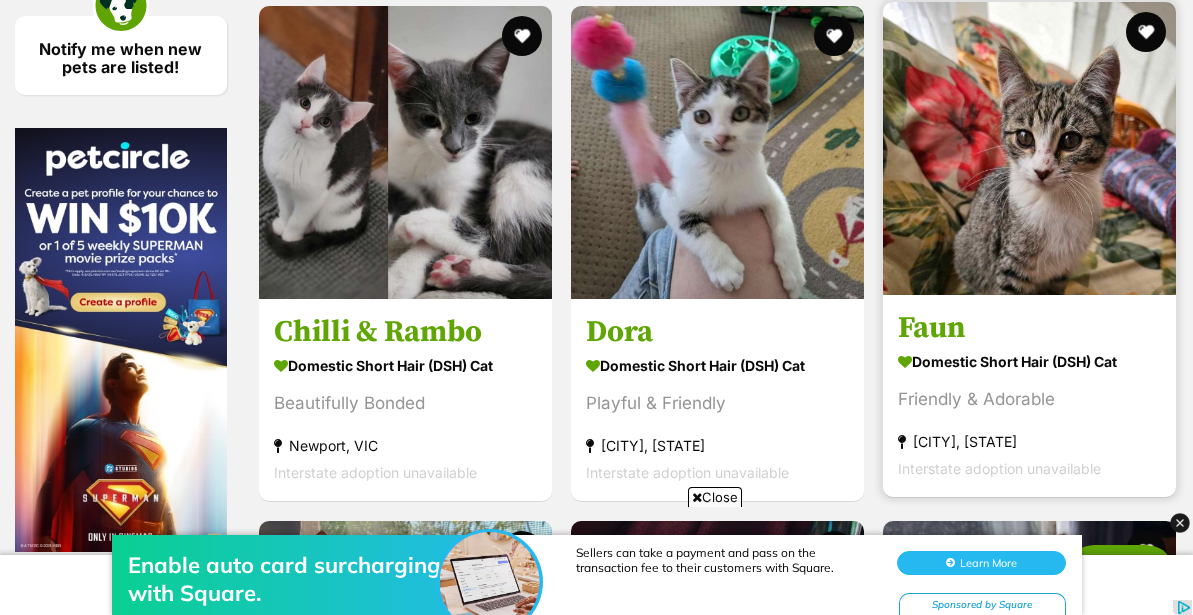 click at bounding box center [1029, 148] 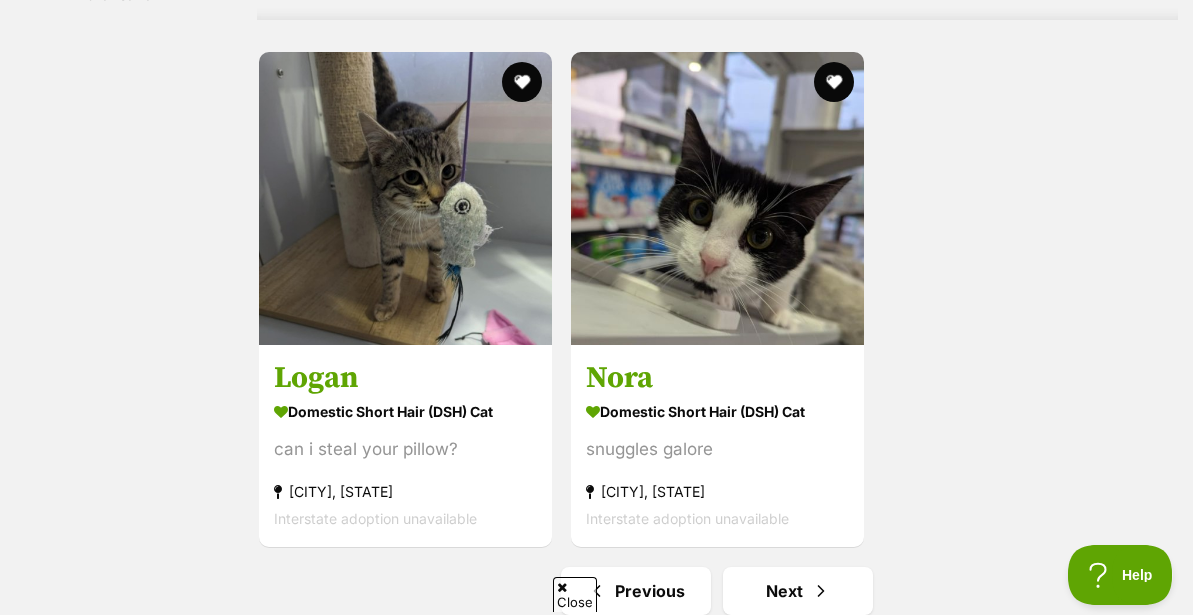 scroll, scrollTop: 4377, scrollLeft: 0, axis: vertical 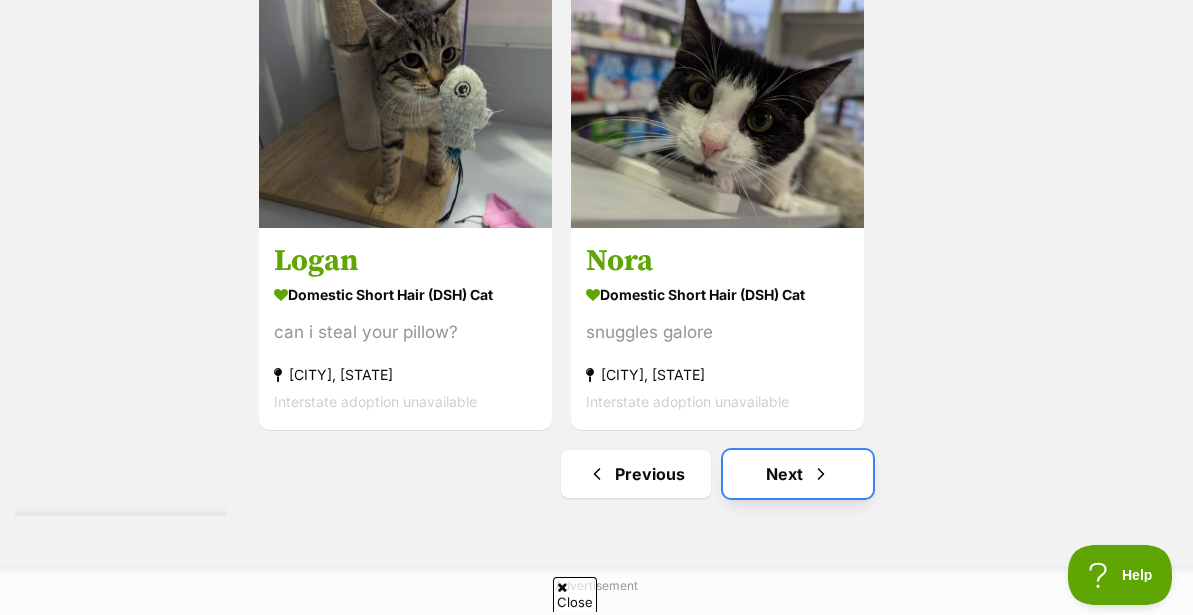 click on "Next" at bounding box center [798, 474] 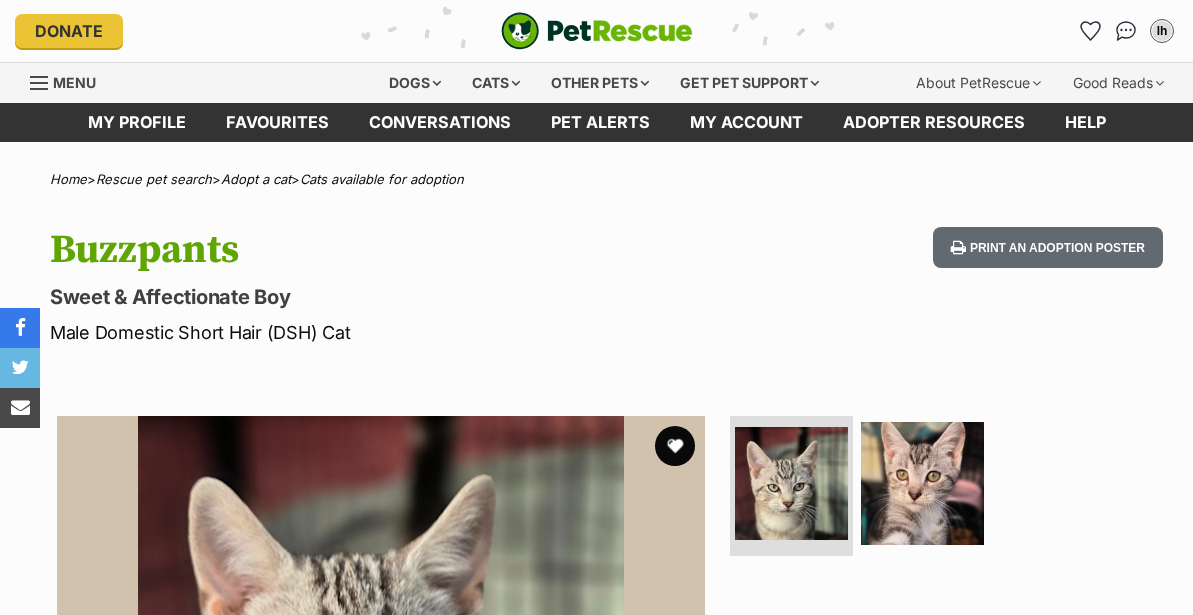 scroll, scrollTop: 0, scrollLeft: 0, axis: both 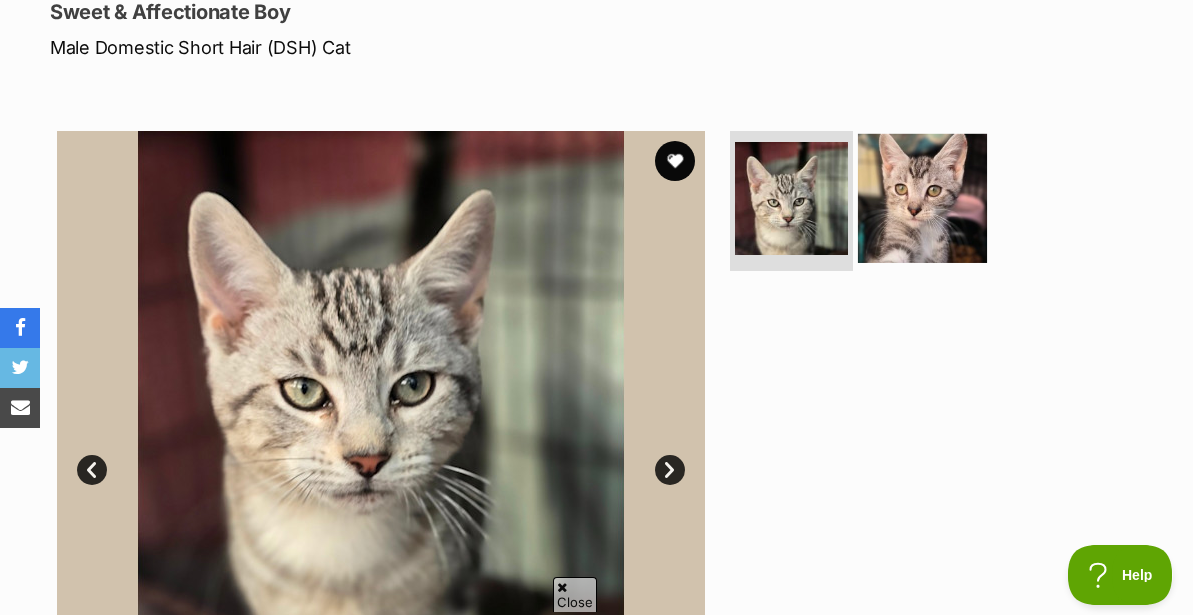 click at bounding box center (922, 198) 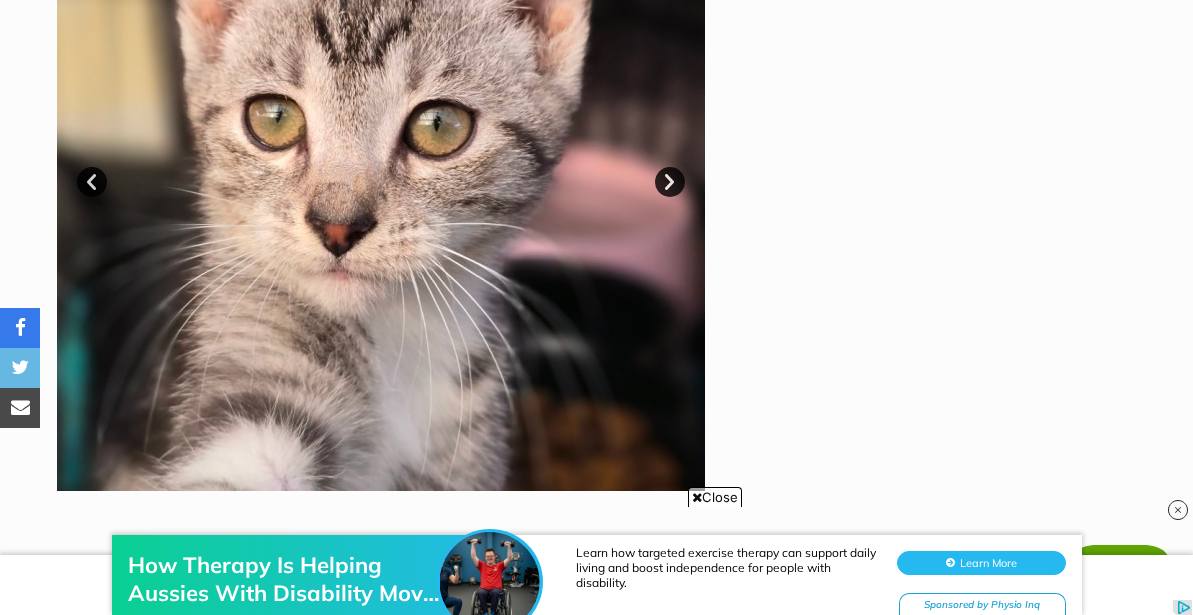 scroll, scrollTop: 0, scrollLeft: 0, axis: both 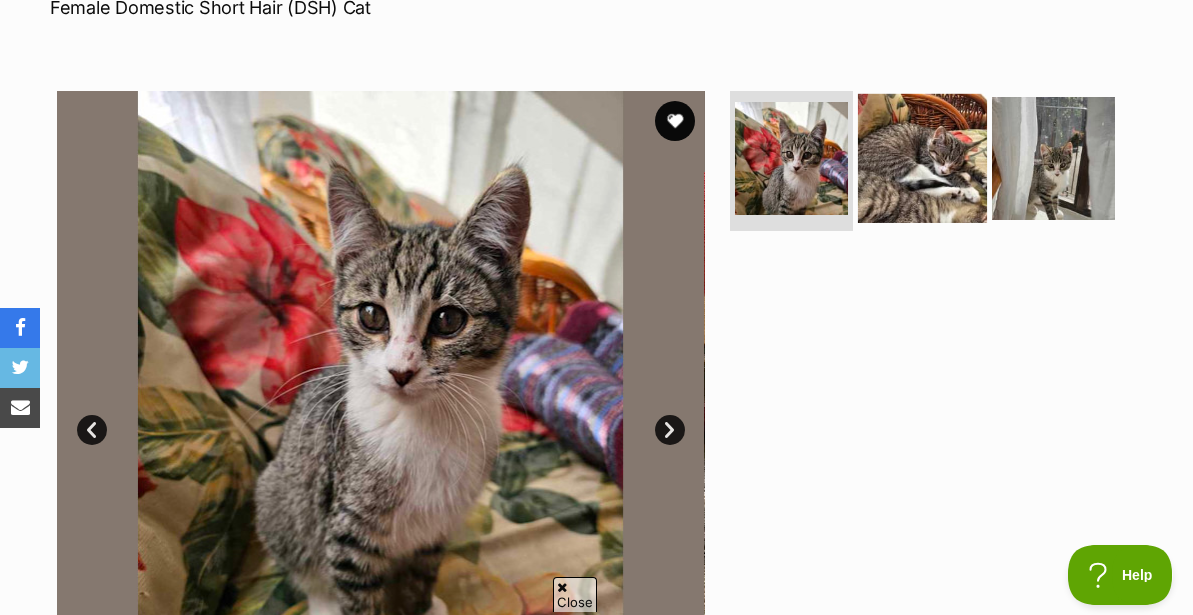 click at bounding box center (922, 158) 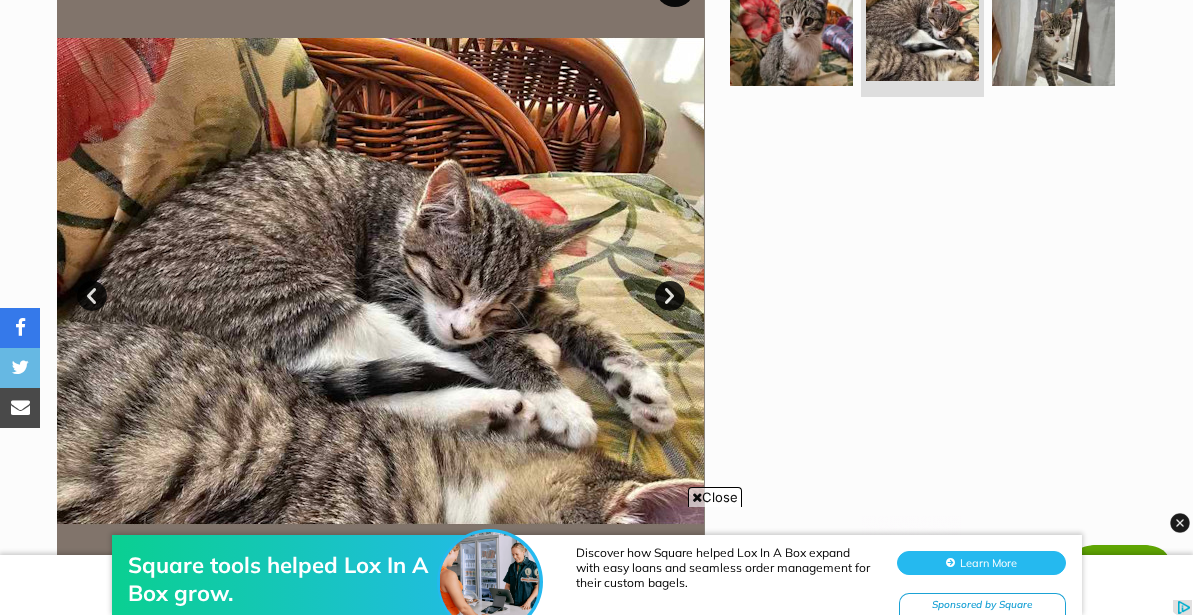 scroll, scrollTop: 430, scrollLeft: 0, axis: vertical 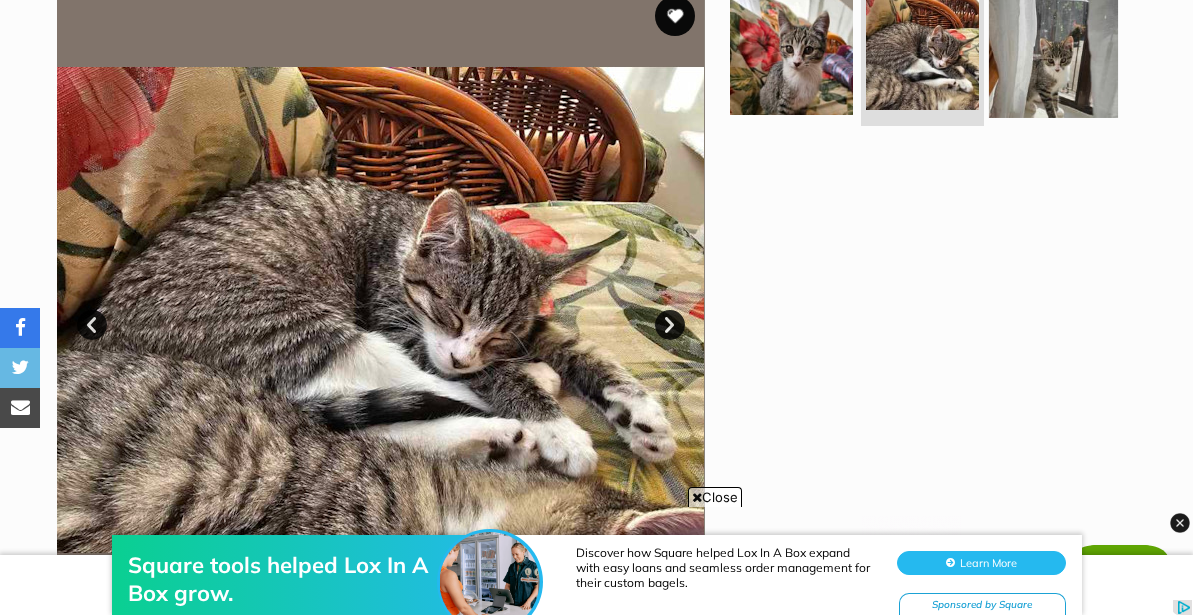 click at bounding box center [1053, 53] 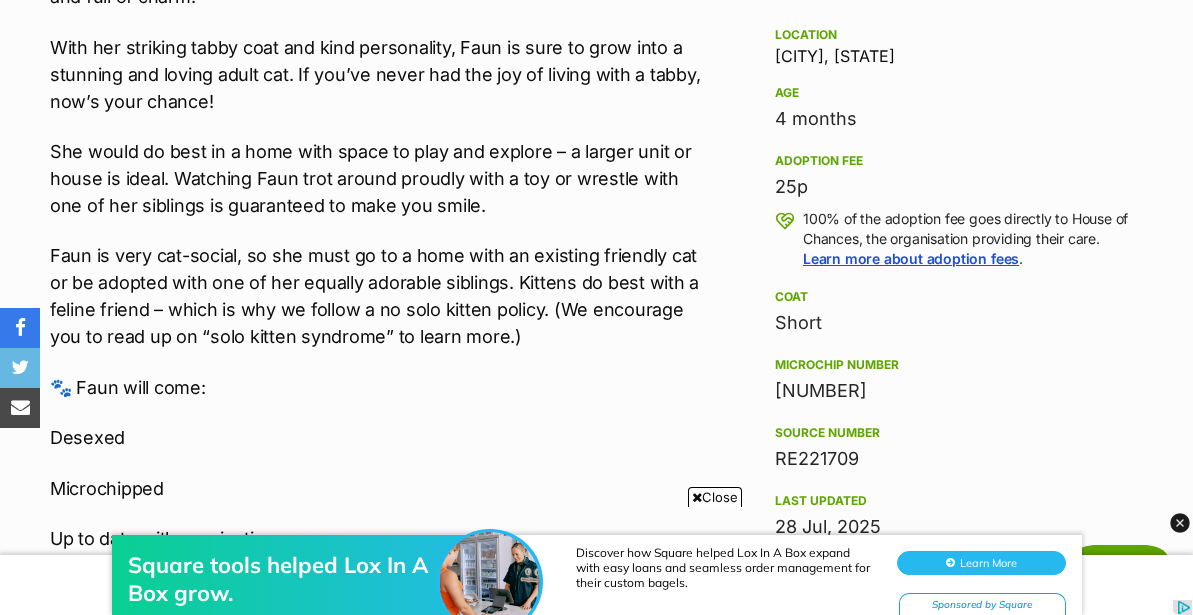 scroll, scrollTop: 1329, scrollLeft: 0, axis: vertical 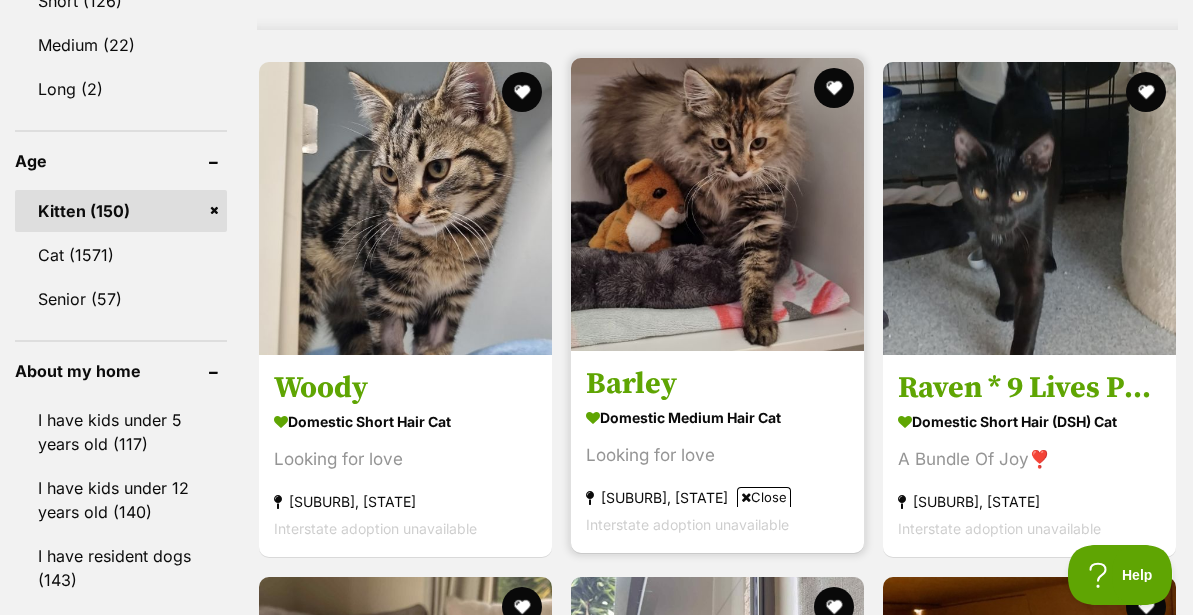 click at bounding box center (717, 204) 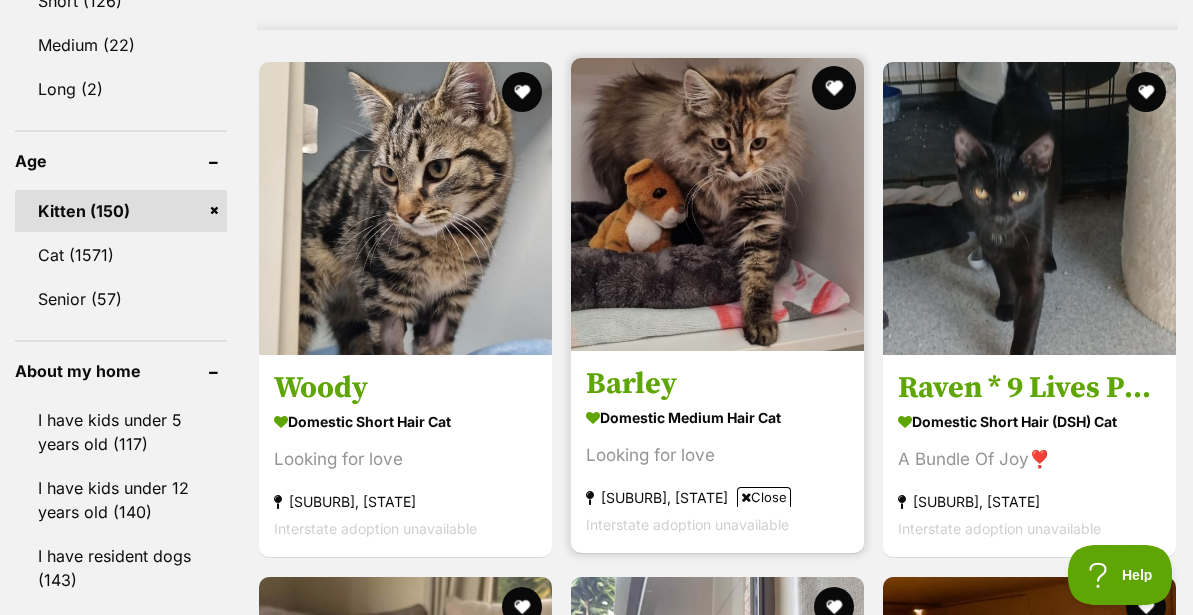 click at bounding box center [834, 88] 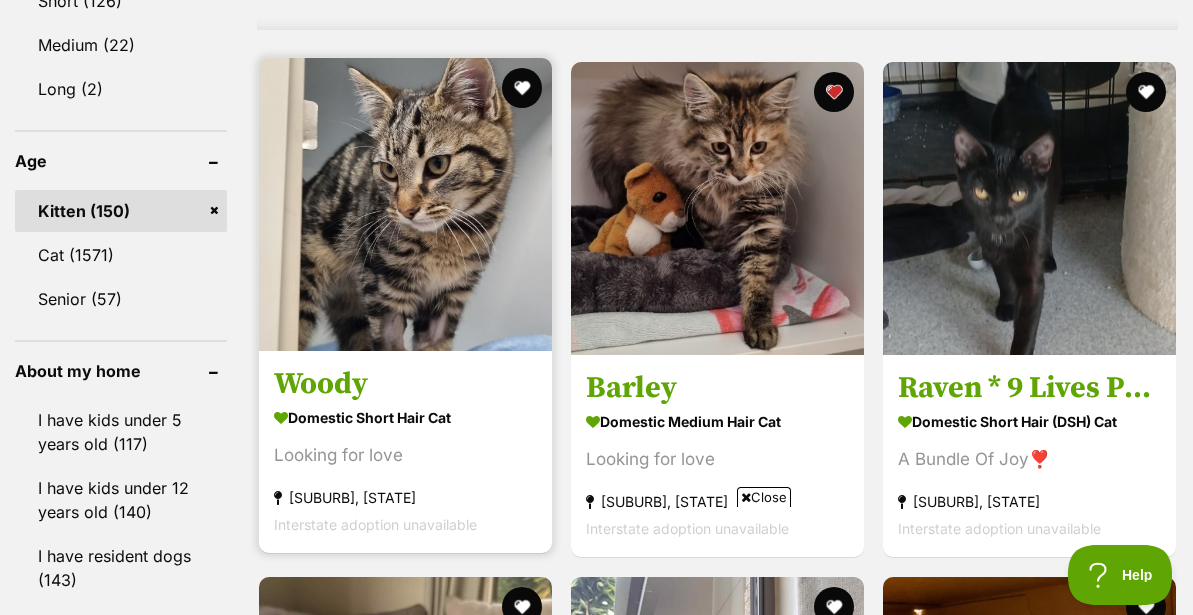 click at bounding box center [405, 204] 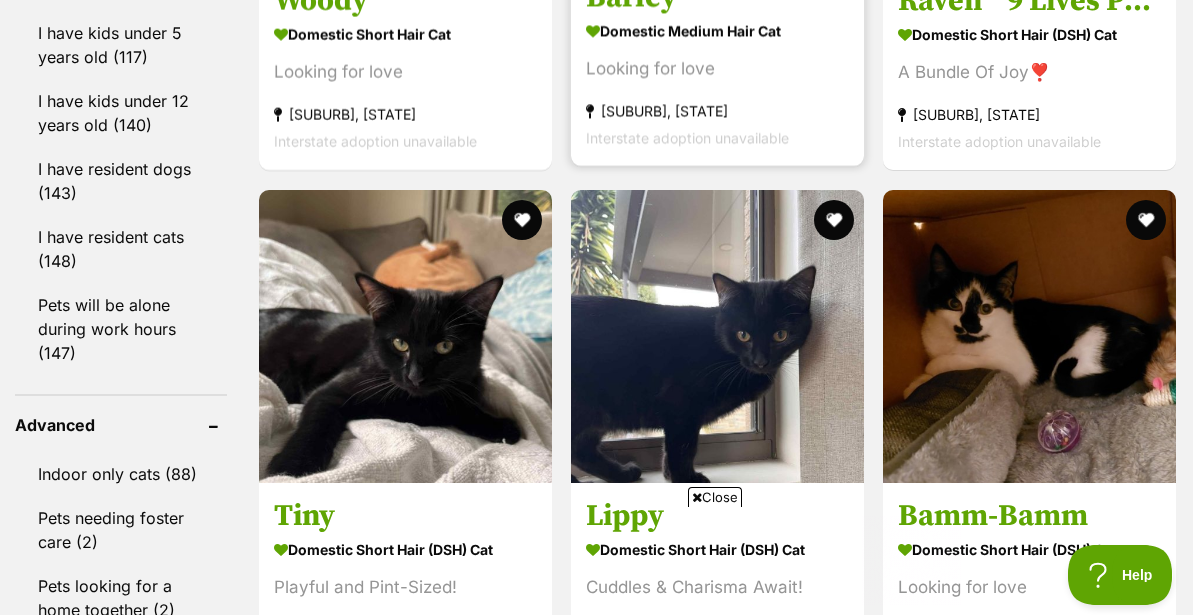 scroll, scrollTop: 2457, scrollLeft: 0, axis: vertical 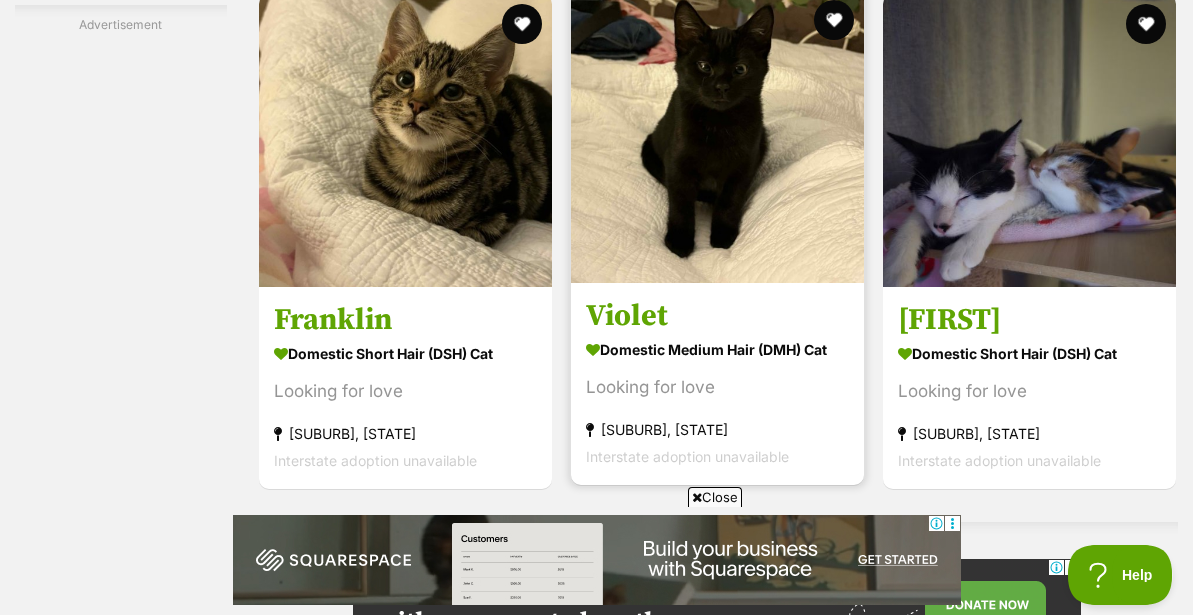 click at bounding box center [717, 136] 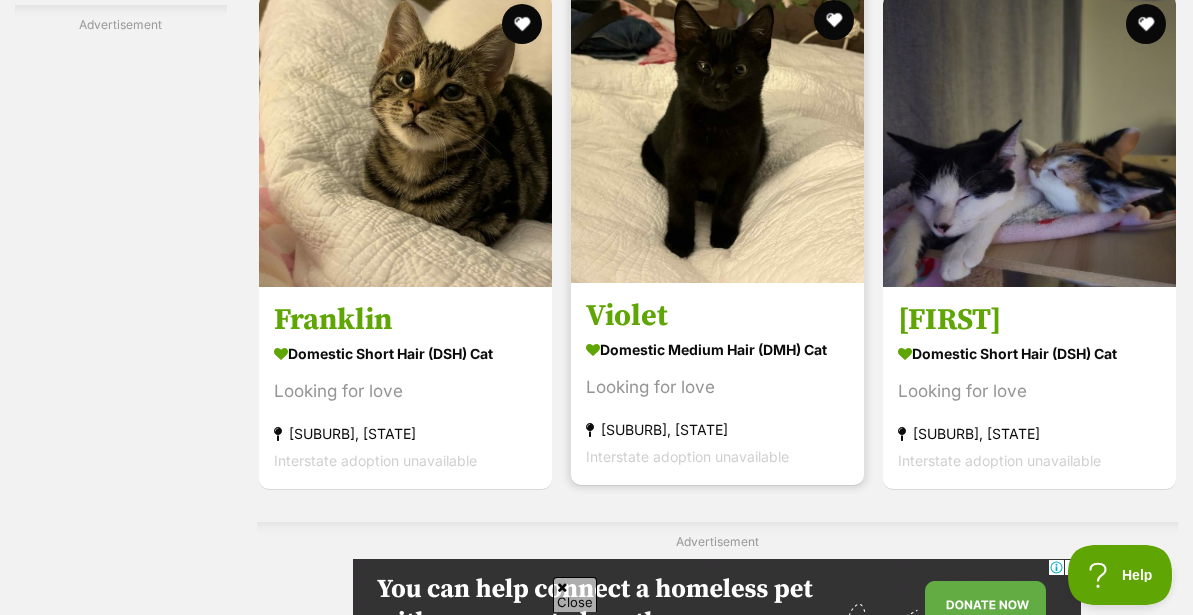 scroll, scrollTop: 0, scrollLeft: 0, axis: both 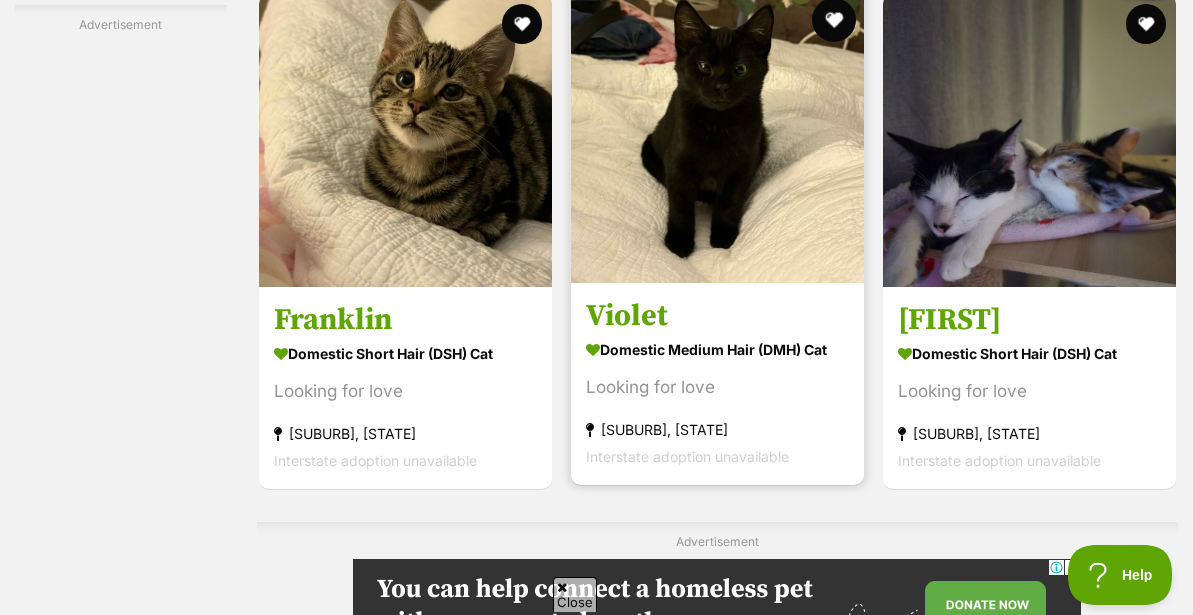 click at bounding box center [834, 20] 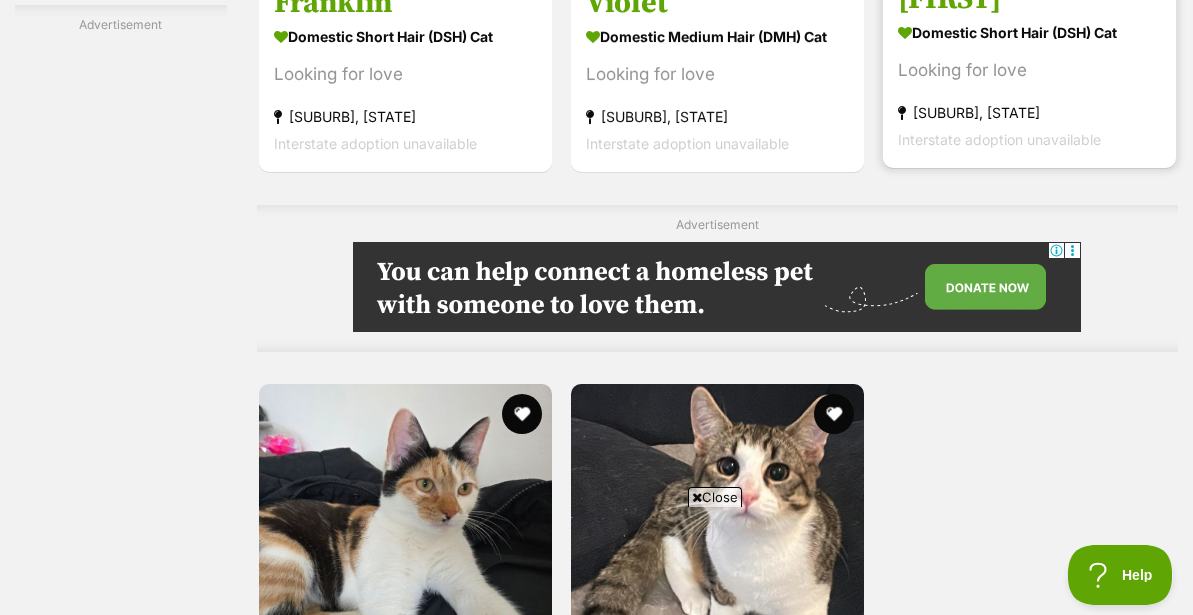 scroll, scrollTop: 0, scrollLeft: 0, axis: both 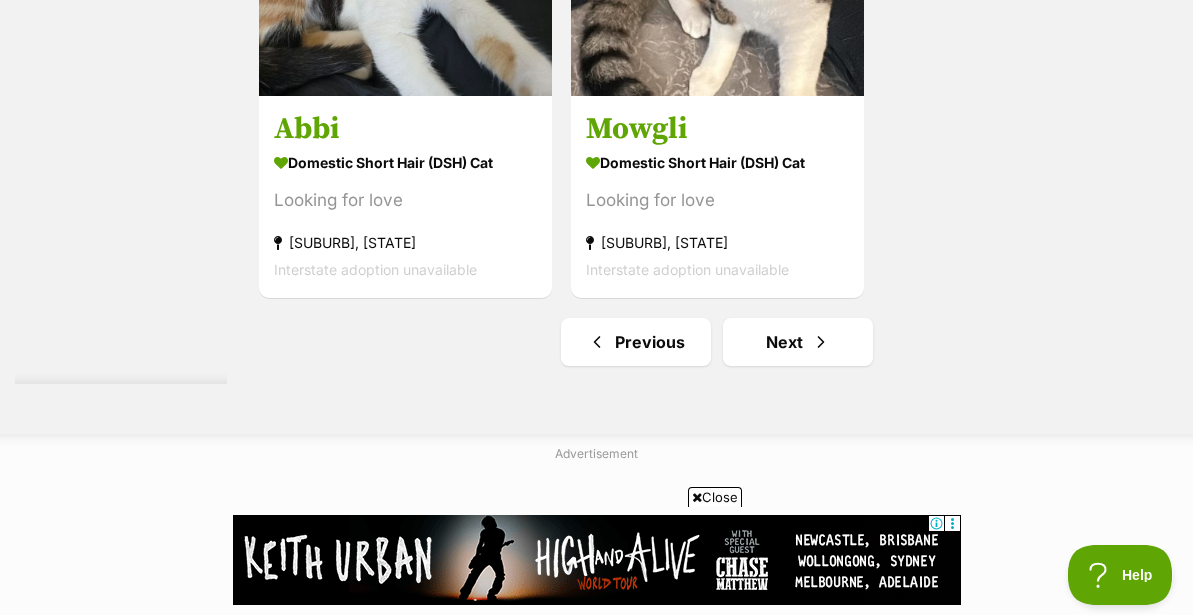 click on "Bonded pets
Two is always better than one. Bring home twice the love!
Meet bonded pets!
Chiko Meet me@petstock Keysborough store
Domestic Short Hair (DSH) Cat
snuggle bunny
Keysborough, VIC
Interstate adoption unavailable
Chipotle Meet me at petstock keysborough store
Domestic Short Hair (DSH) Cat
sweet by nature
Keysborough, VIC
Interstate adoption unavailable
Chokito
Domestic Short Hair (DSH) Cat
sweet and regal girl
Keysborough, VIC
Interstate adoption unavailable
Momo
Domestic Medium Hair (DMH) Cat
Fluffy & Adorable!
Elsternwick, VIC
Interstate adoption unavailable
Pierogi
Domestic Short Hair (DSH) Cat
Pretty & Sweet 🩷
Elwood, VIC
Interstate adoption unavailable" at bounding box center (717, -1830) 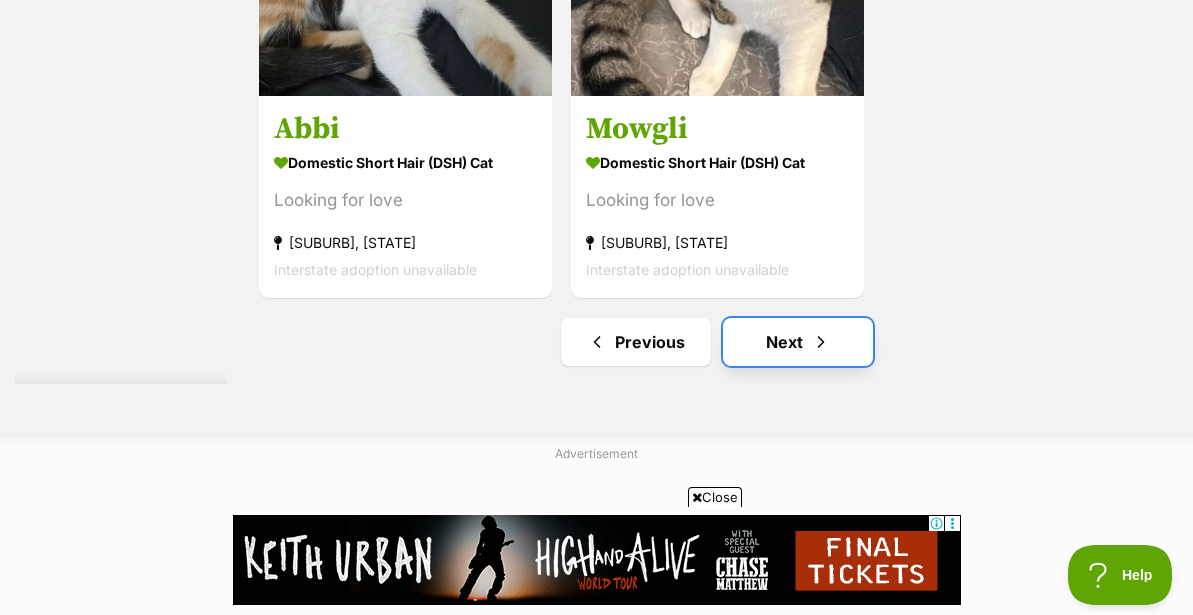 click on "Next" at bounding box center [798, 342] 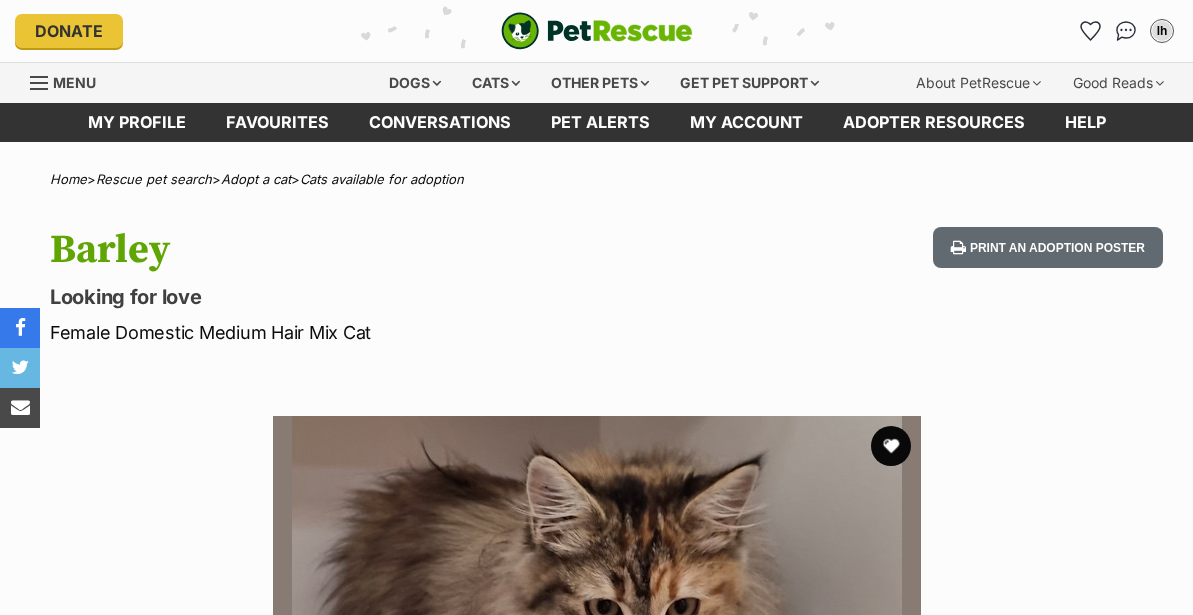 scroll, scrollTop: 0, scrollLeft: 0, axis: both 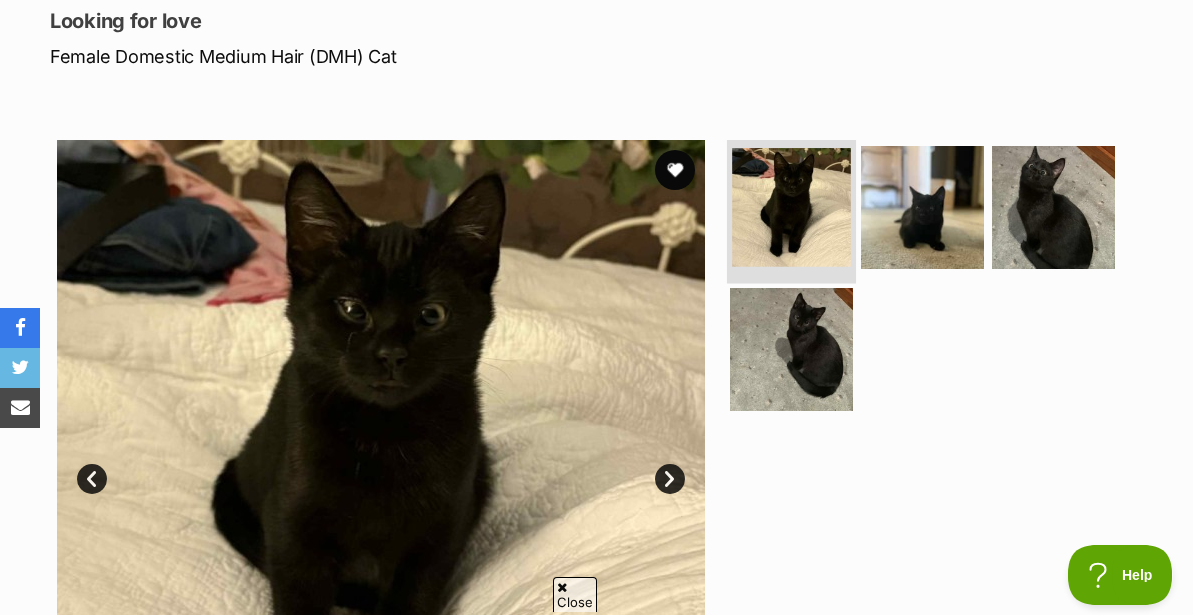 click at bounding box center (791, 207) 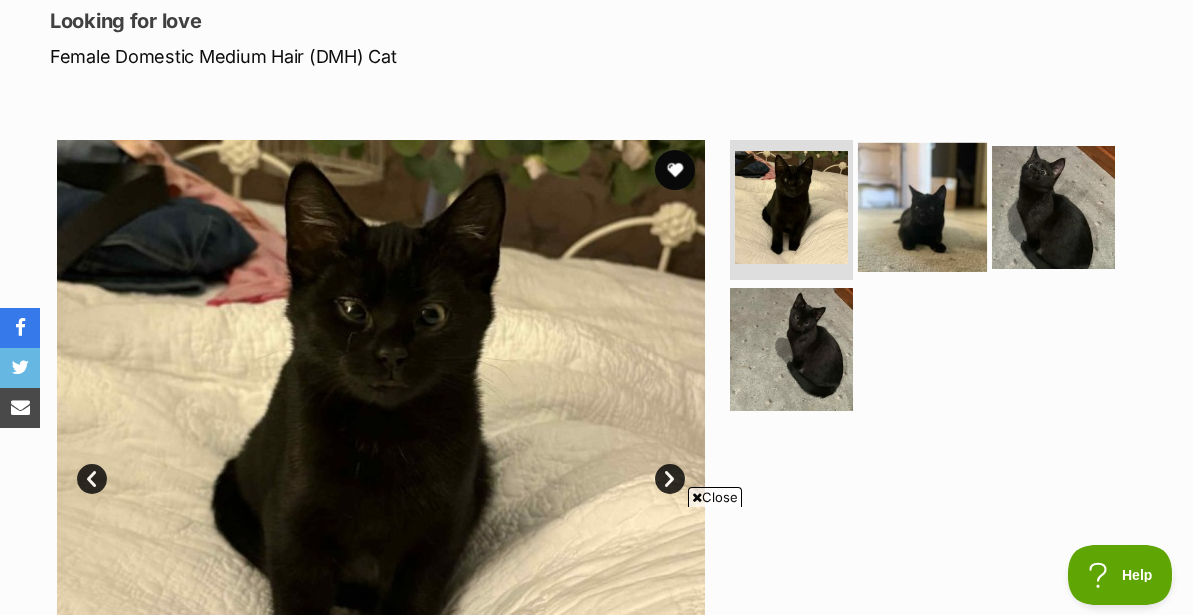 scroll, scrollTop: 0, scrollLeft: 0, axis: both 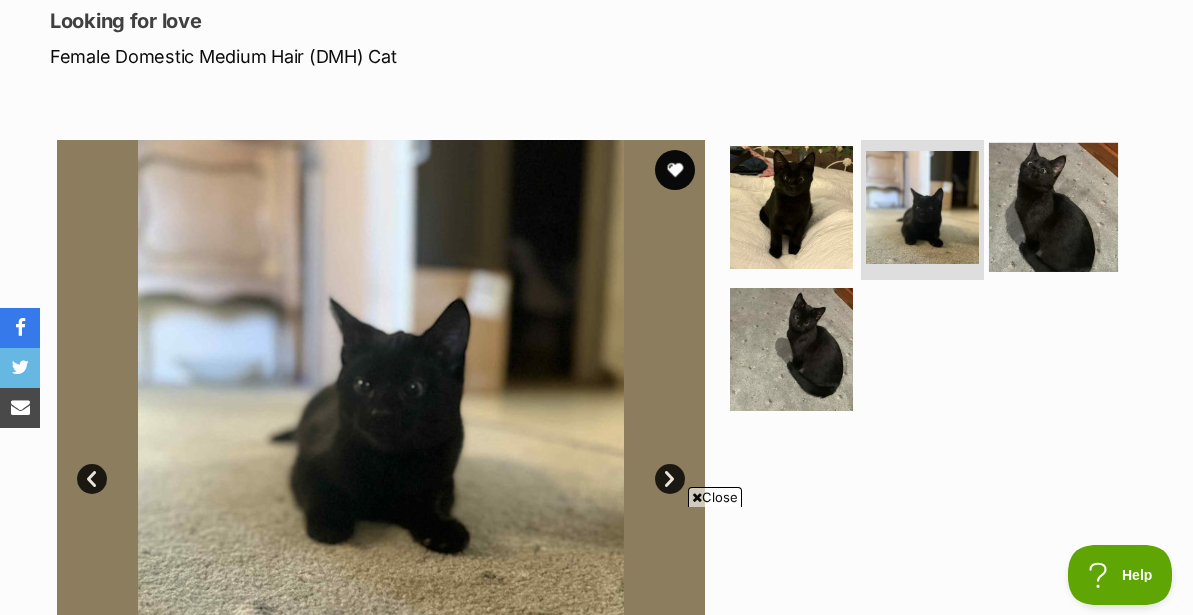 click at bounding box center [1053, 207] 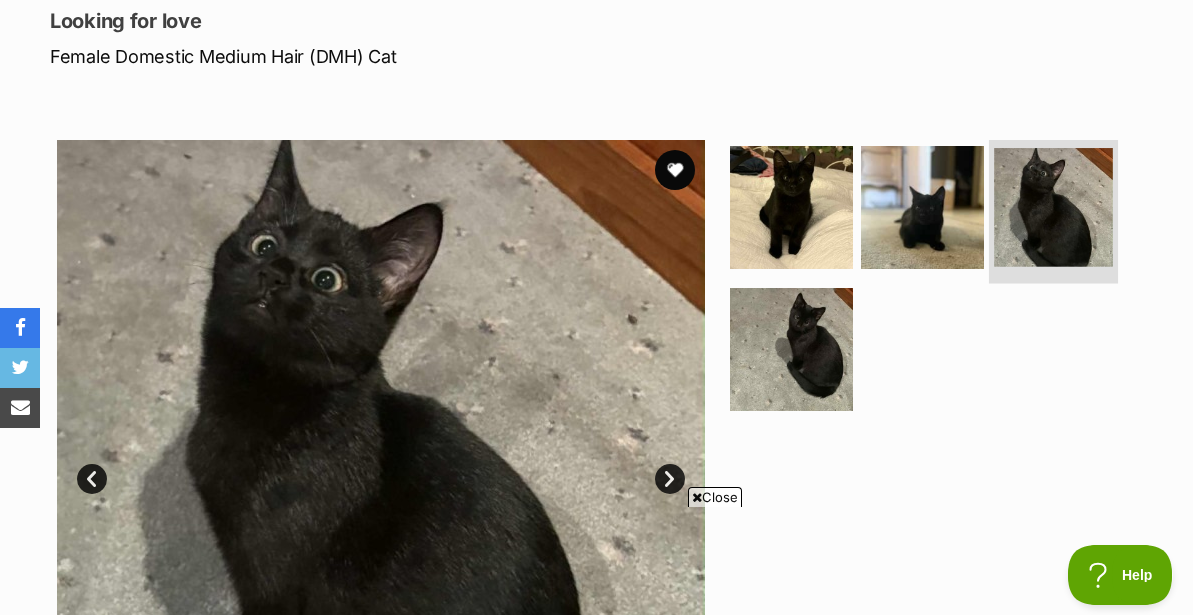 scroll, scrollTop: 0, scrollLeft: 0, axis: both 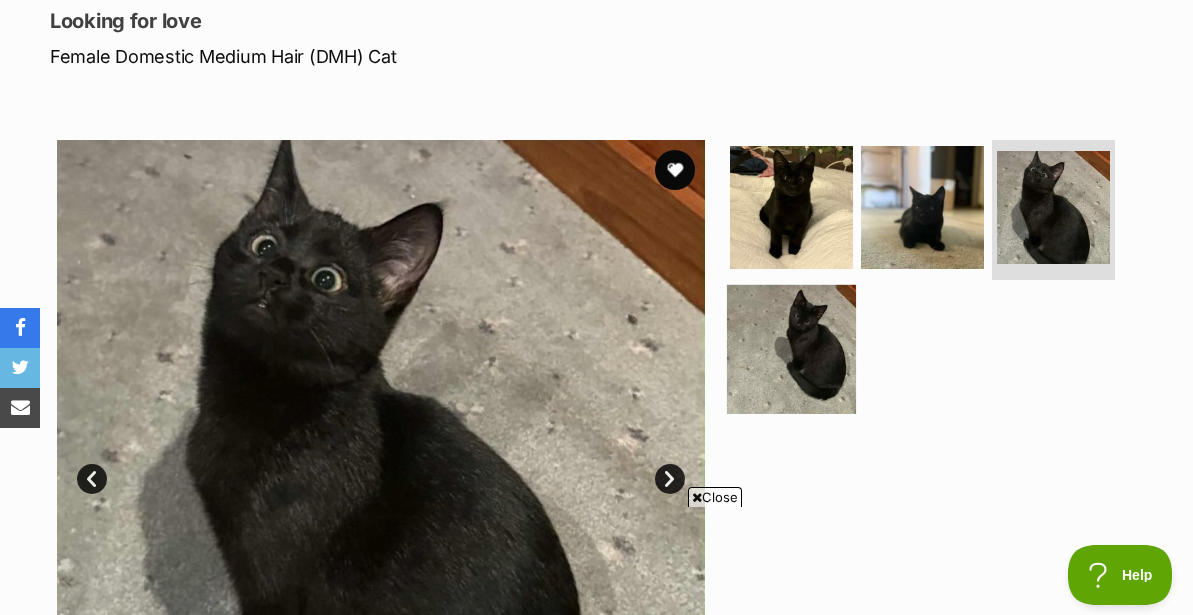 click at bounding box center [791, 348] 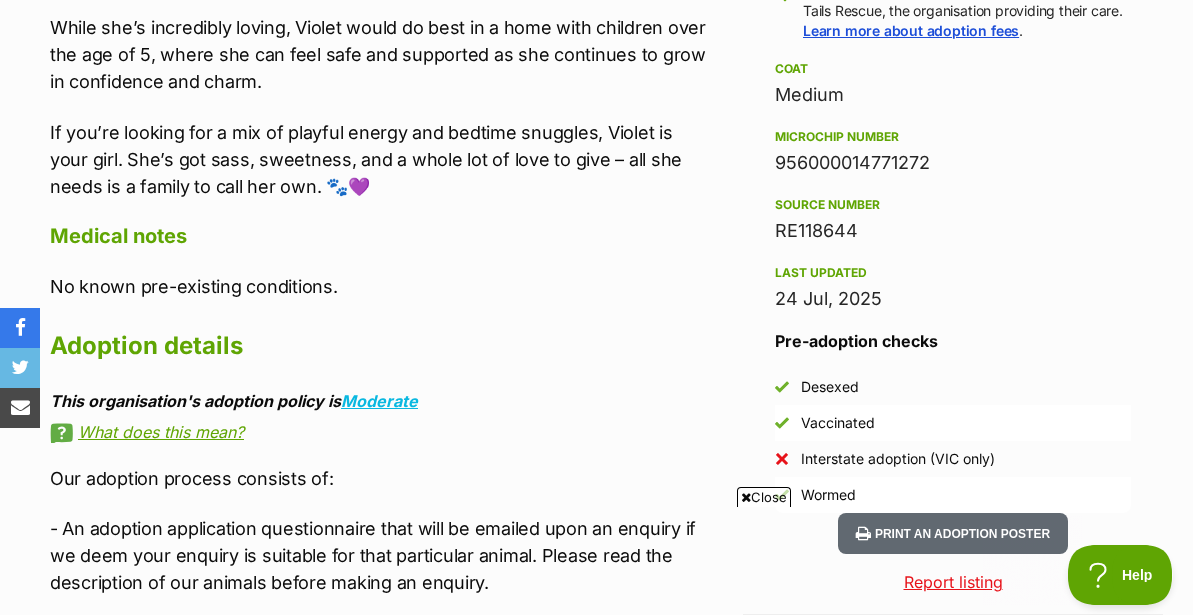 scroll, scrollTop: 0, scrollLeft: 0, axis: both 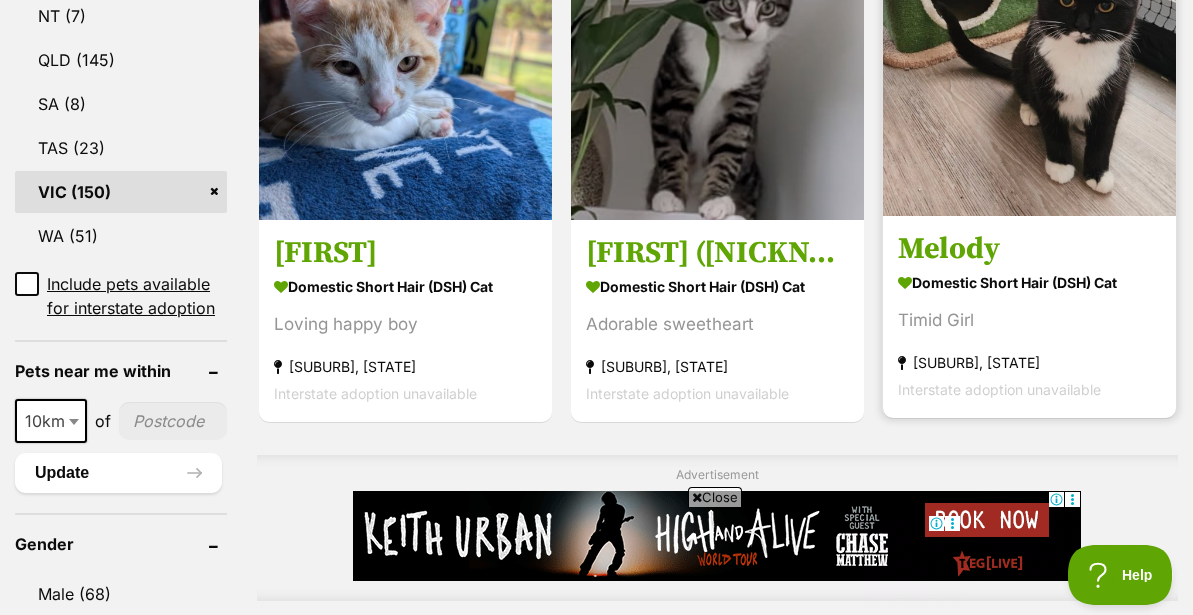 click at bounding box center (1029, 69) 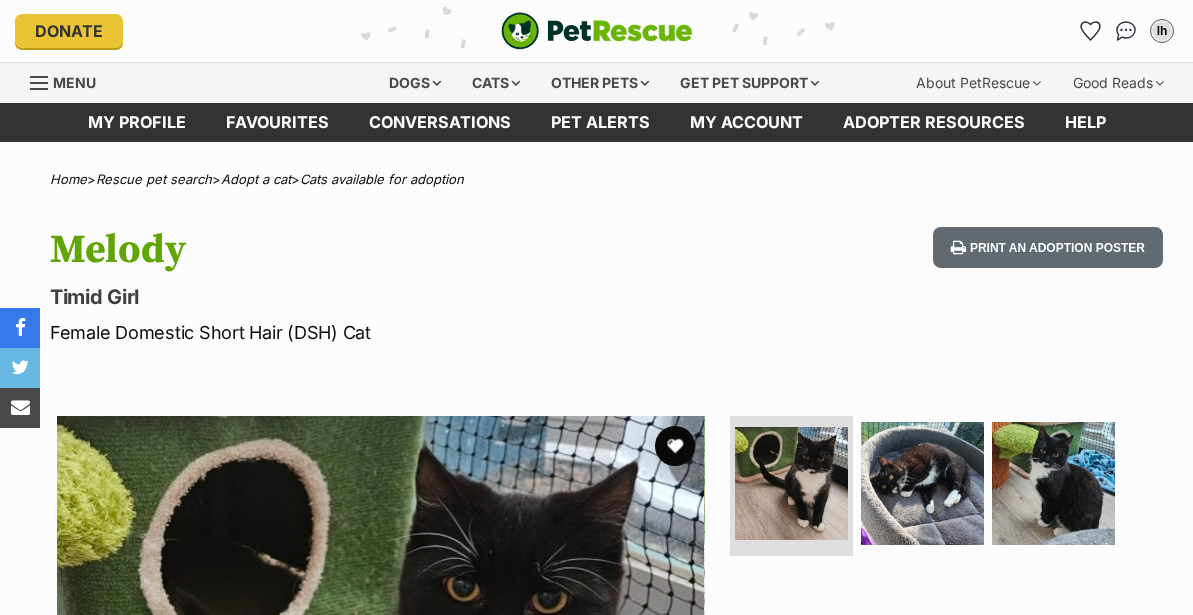 scroll, scrollTop: 0, scrollLeft: 0, axis: both 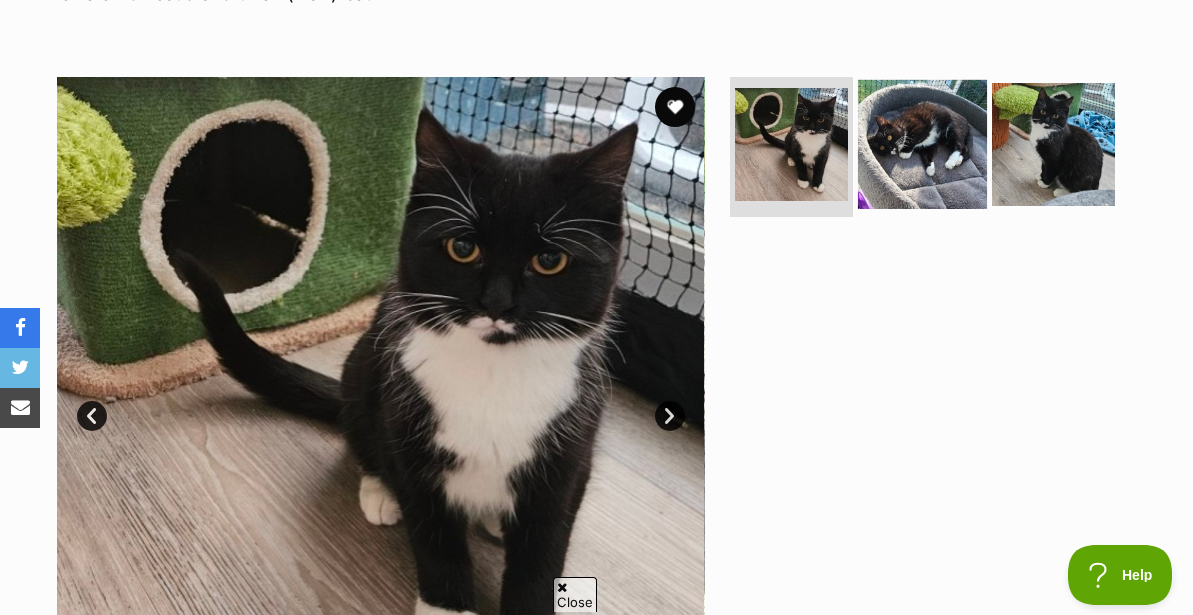click at bounding box center [922, 144] 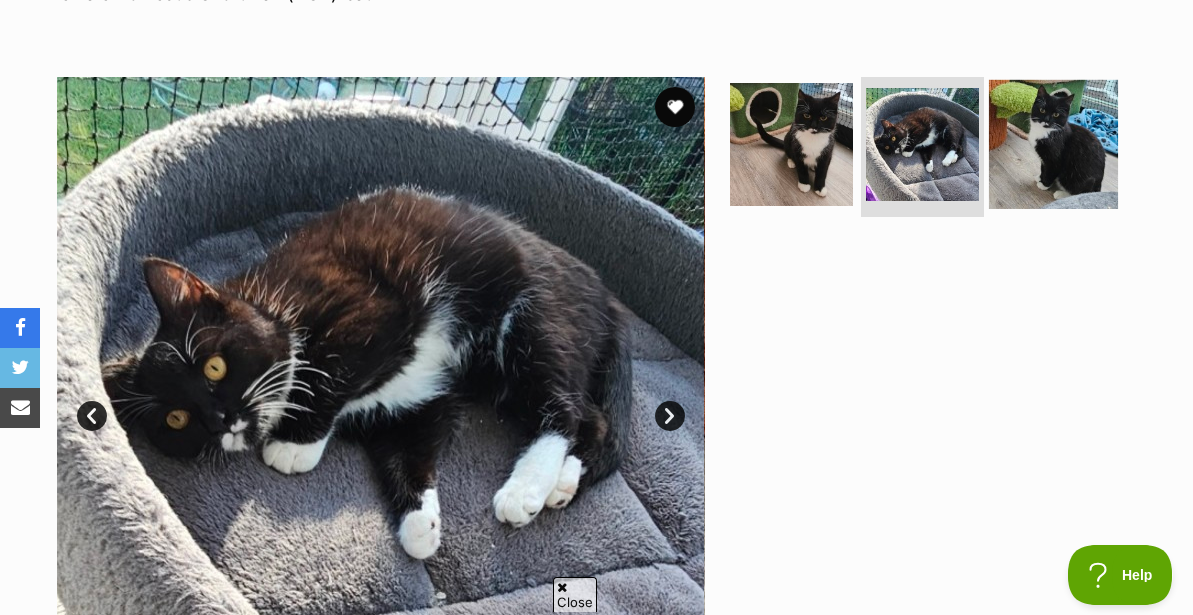 scroll, scrollTop: 0, scrollLeft: 0, axis: both 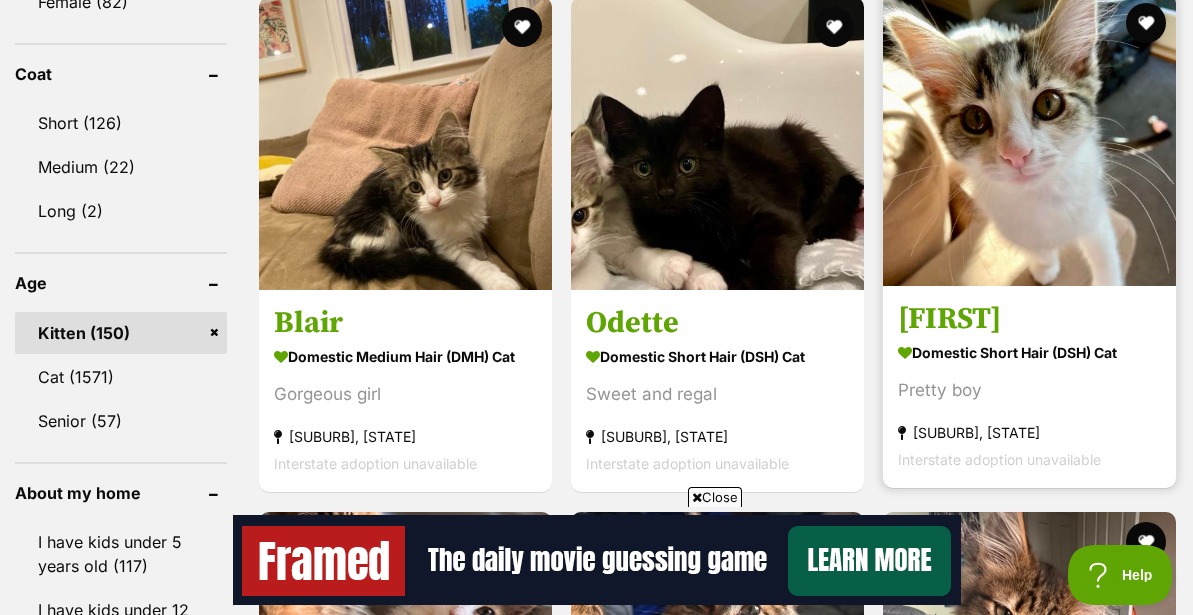 click at bounding box center [1029, 139] 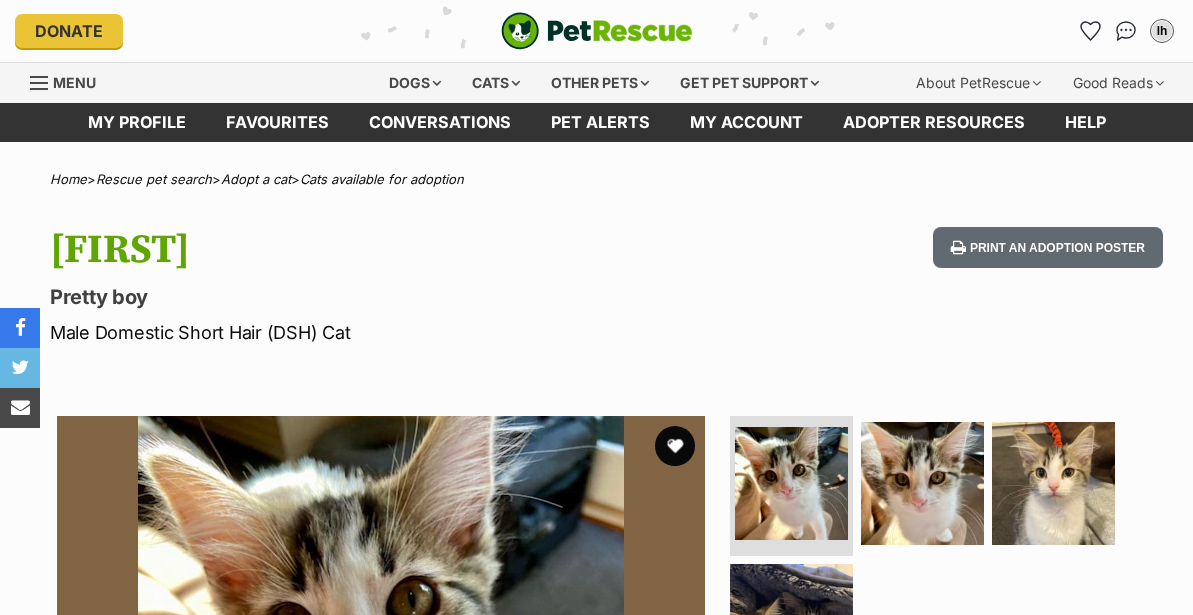 scroll, scrollTop: 0, scrollLeft: 0, axis: both 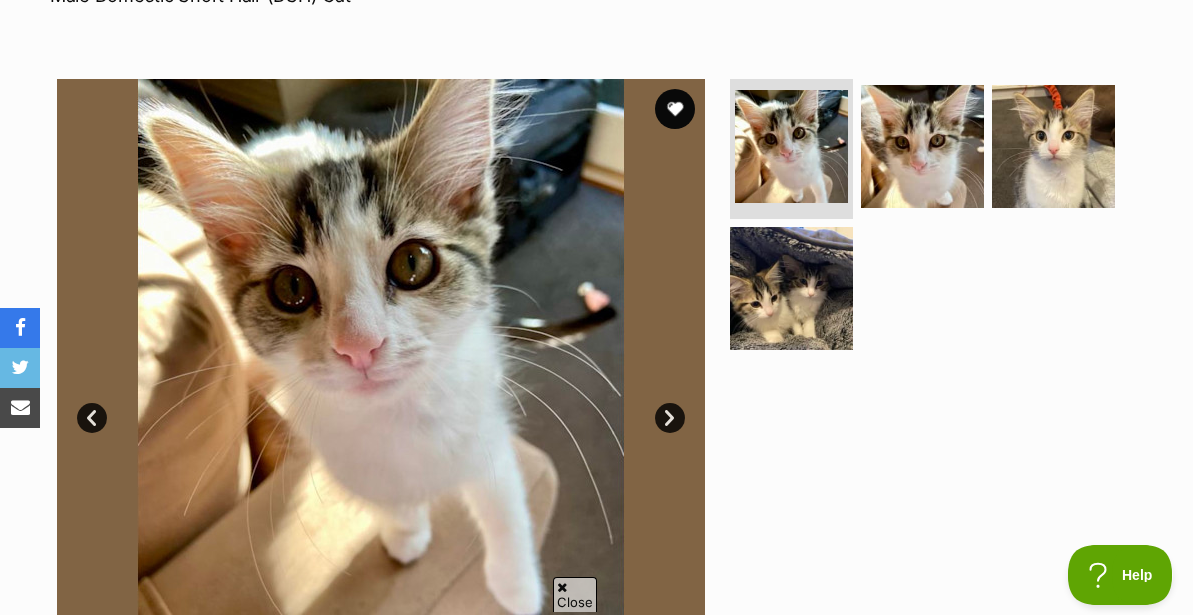 click on "Next" at bounding box center (670, 418) 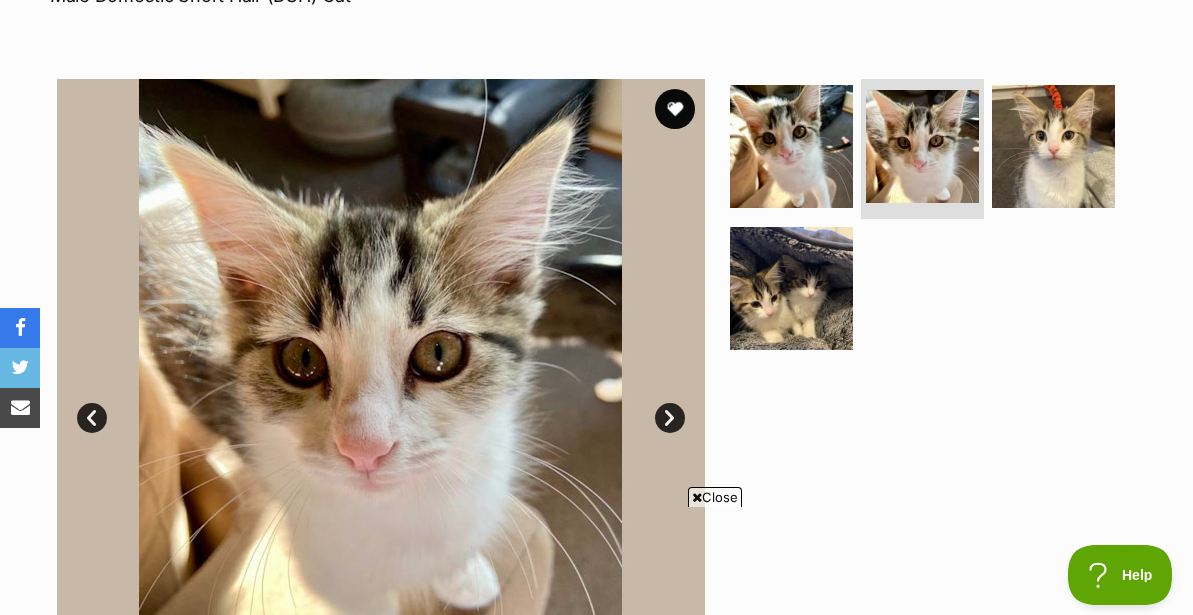 scroll, scrollTop: 0, scrollLeft: 0, axis: both 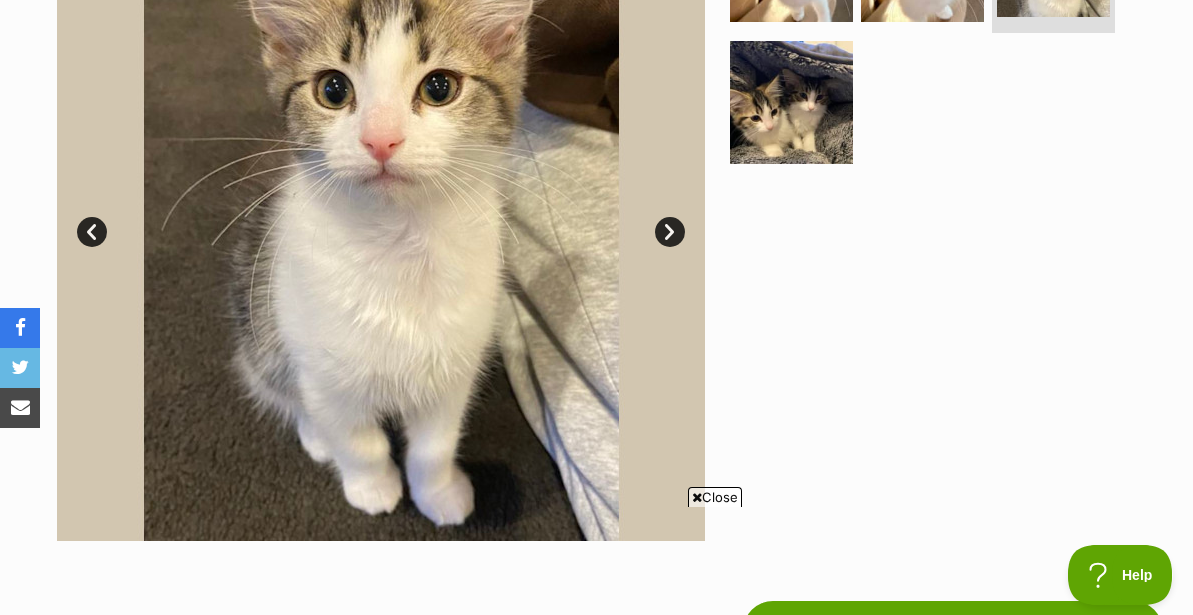 click on "Next" at bounding box center (670, 232) 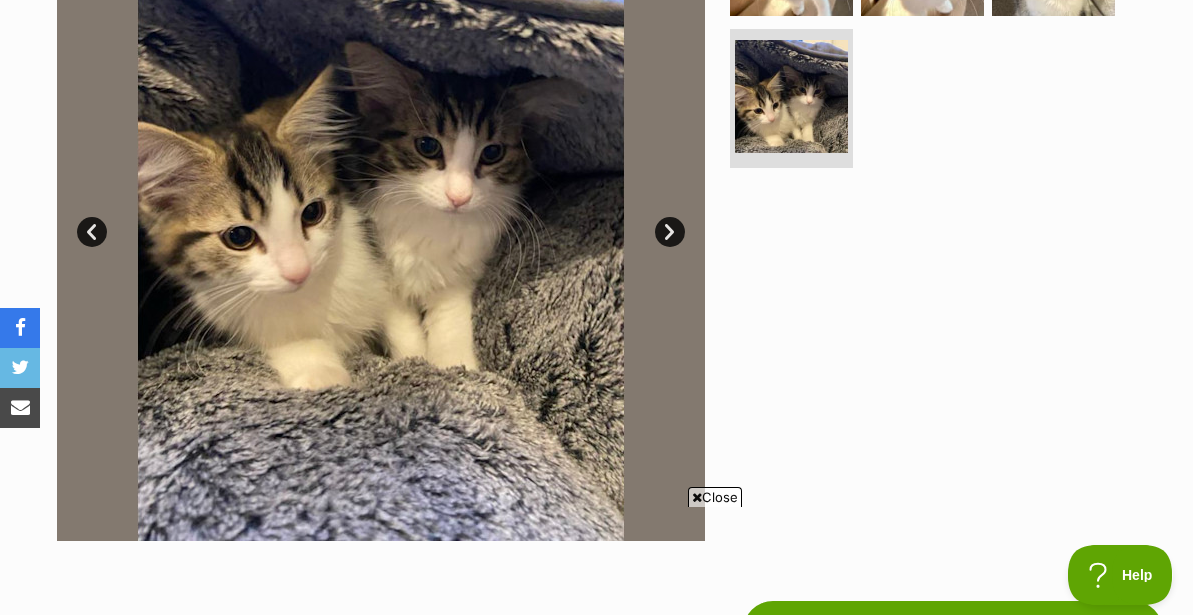 click on "Next" at bounding box center (670, 232) 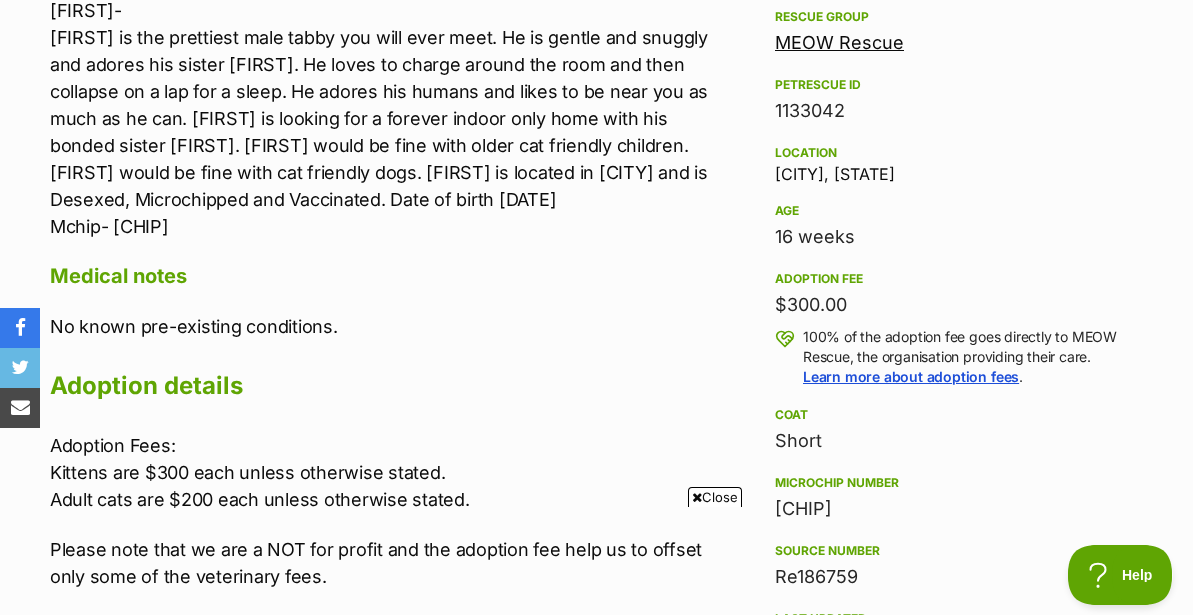 scroll, scrollTop: 1134, scrollLeft: 0, axis: vertical 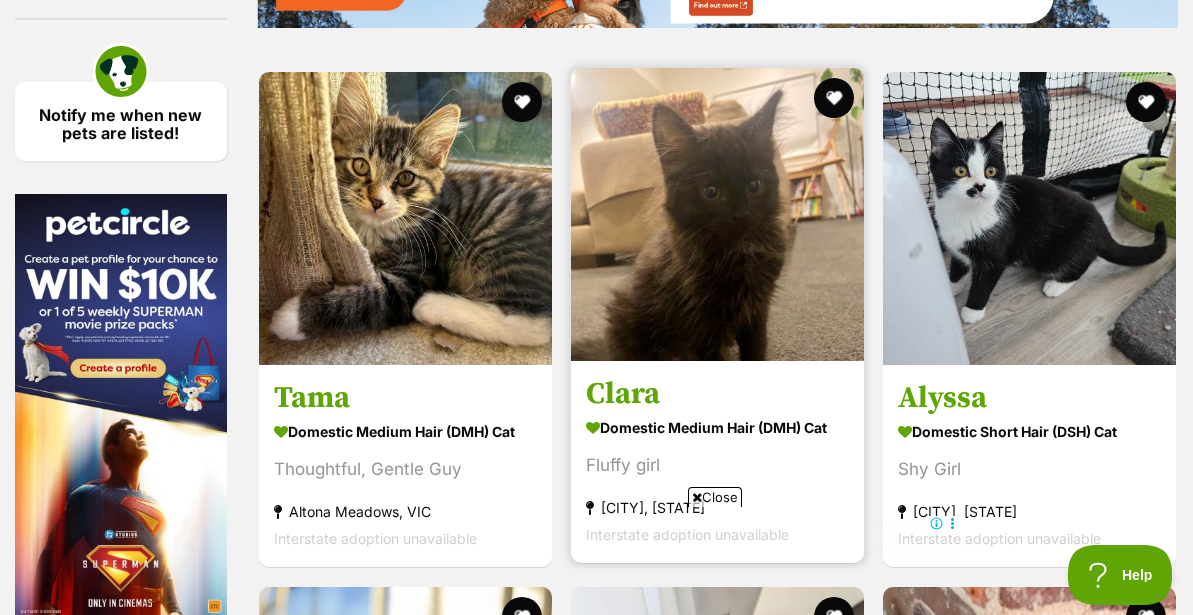 click at bounding box center (717, 214) 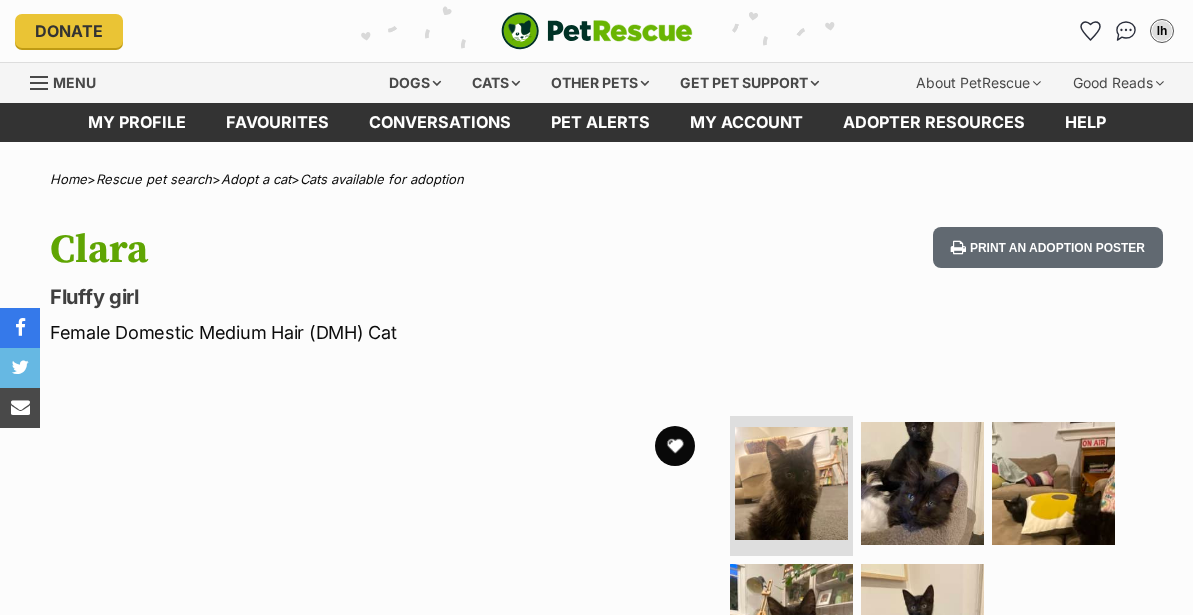 scroll, scrollTop: 0, scrollLeft: 0, axis: both 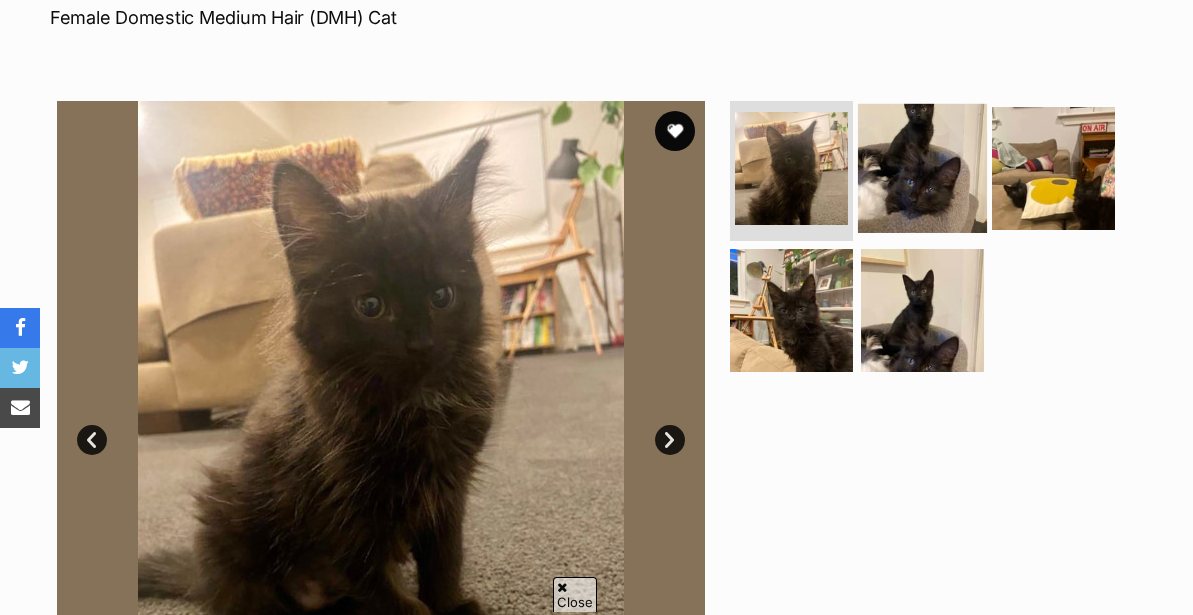 click at bounding box center [922, 168] 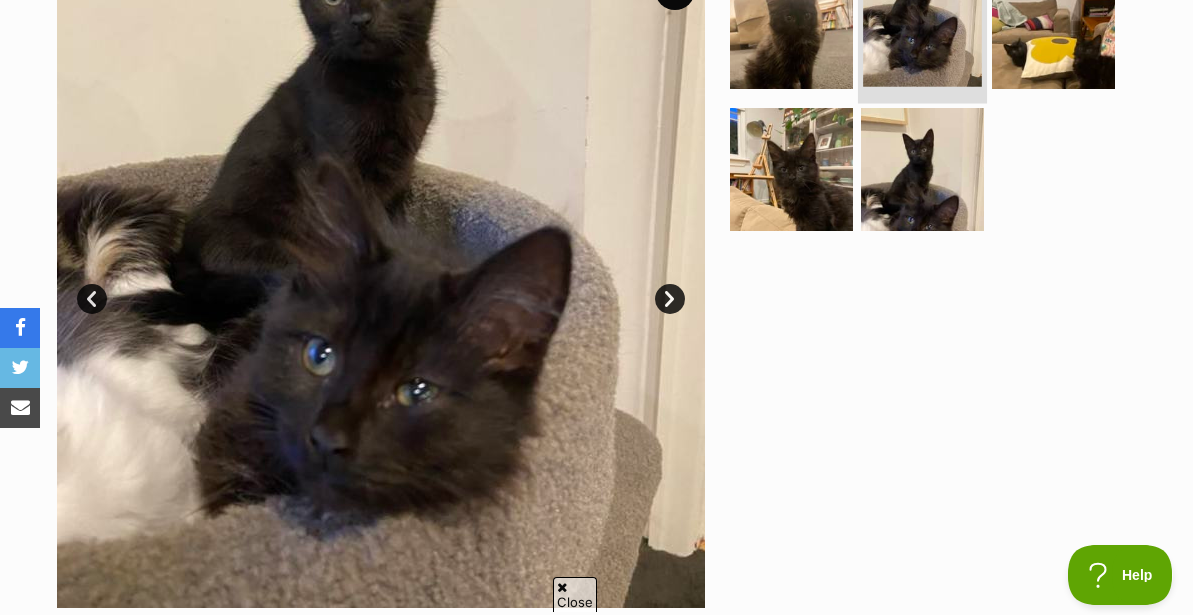 scroll, scrollTop: 0, scrollLeft: 0, axis: both 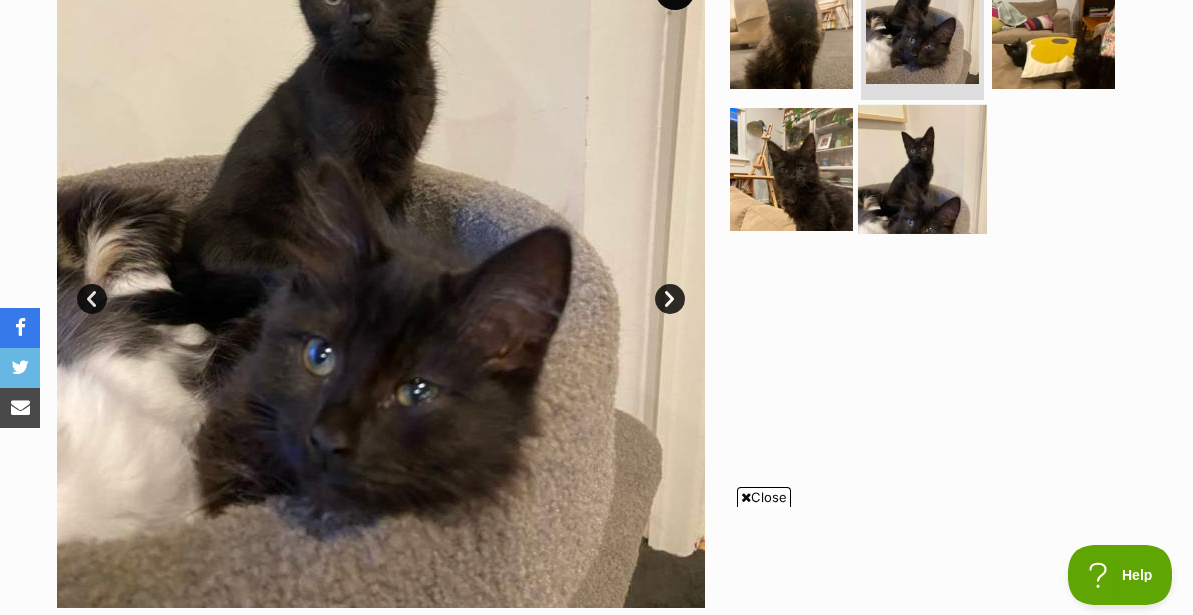 click at bounding box center [922, 168] 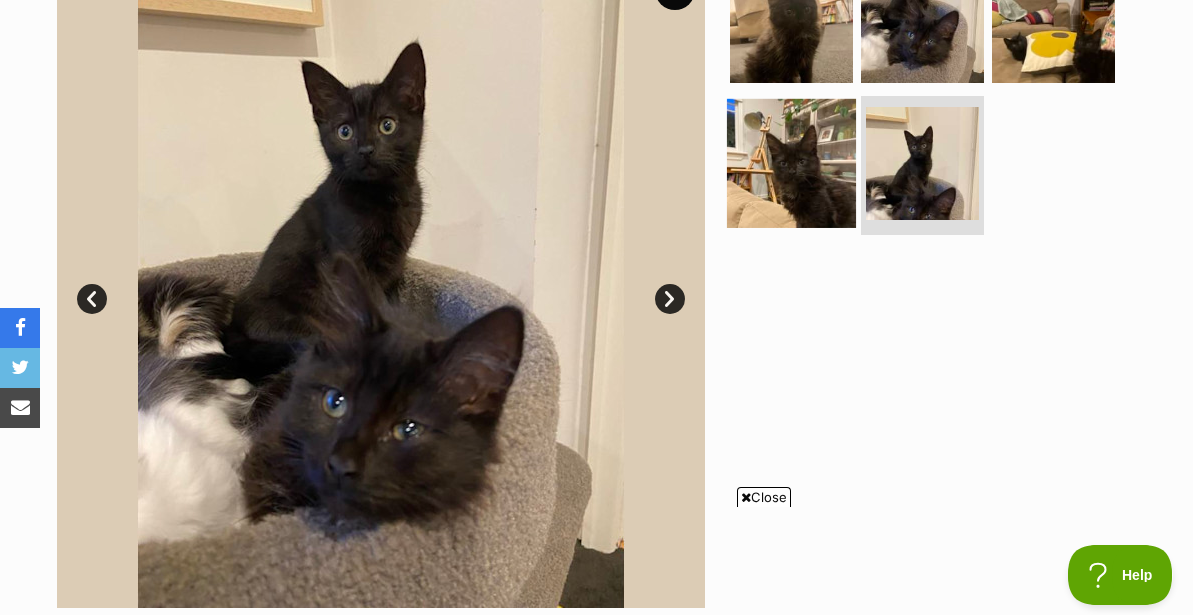 scroll, scrollTop: 0, scrollLeft: 0, axis: both 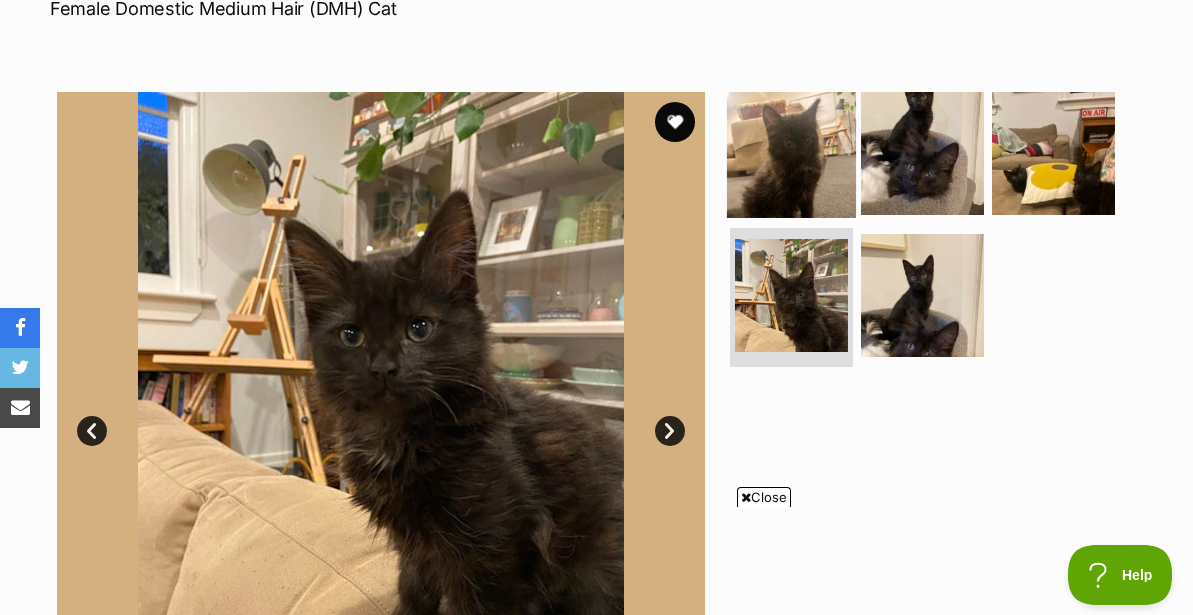 click at bounding box center (791, 153) 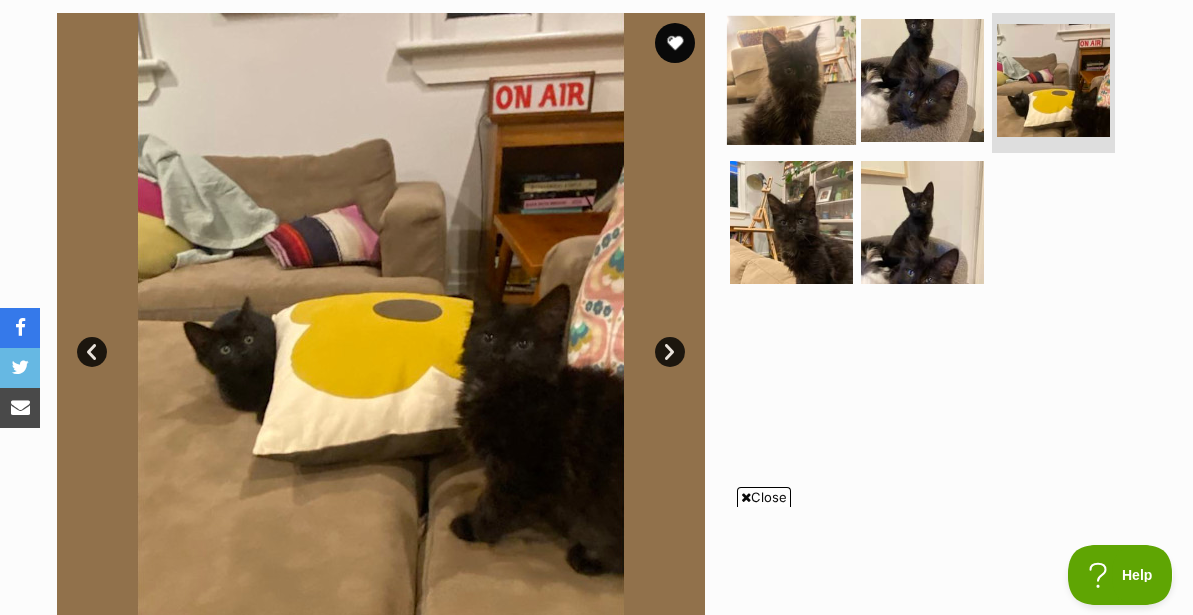 scroll, scrollTop: 445, scrollLeft: 0, axis: vertical 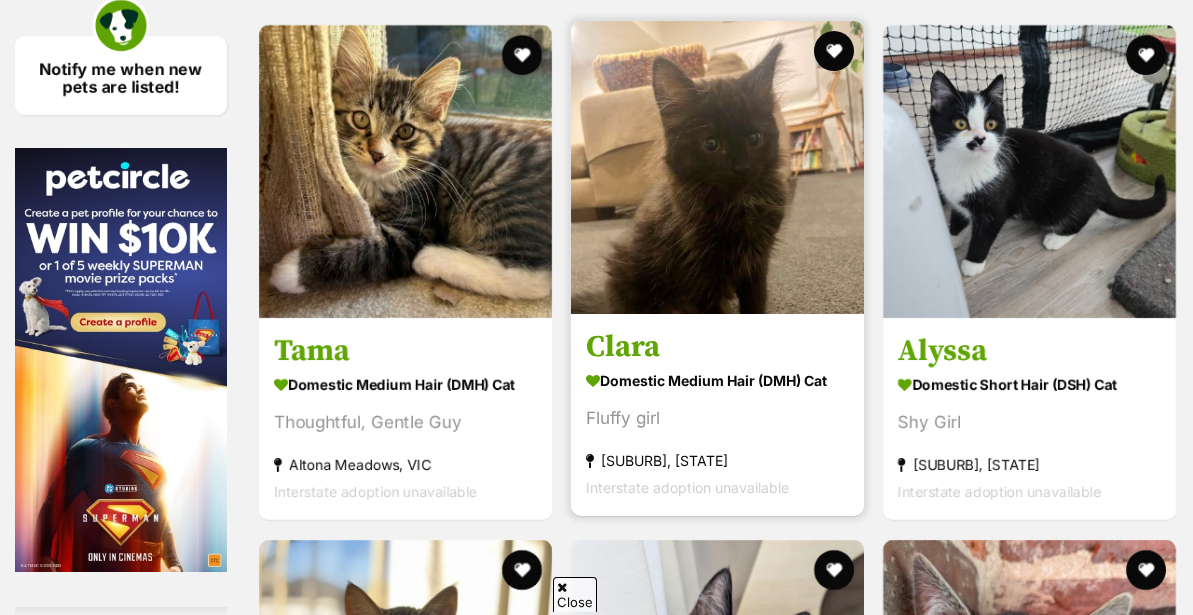 click at bounding box center [717, 167] 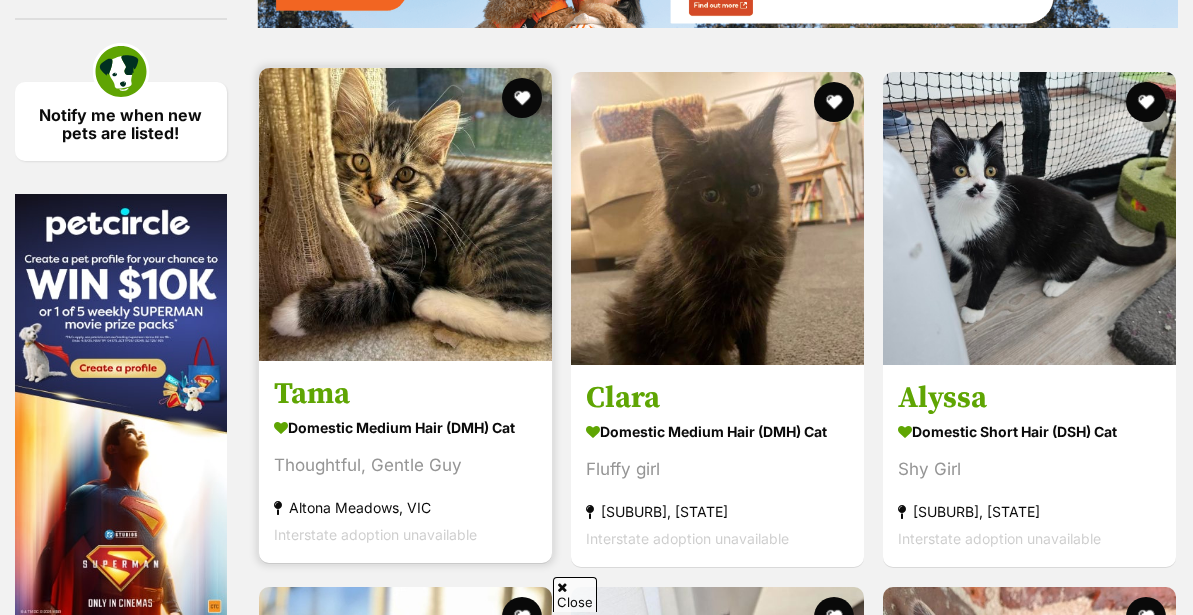 scroll, scrollTop: 0, scrollLeft: 0, axis: both 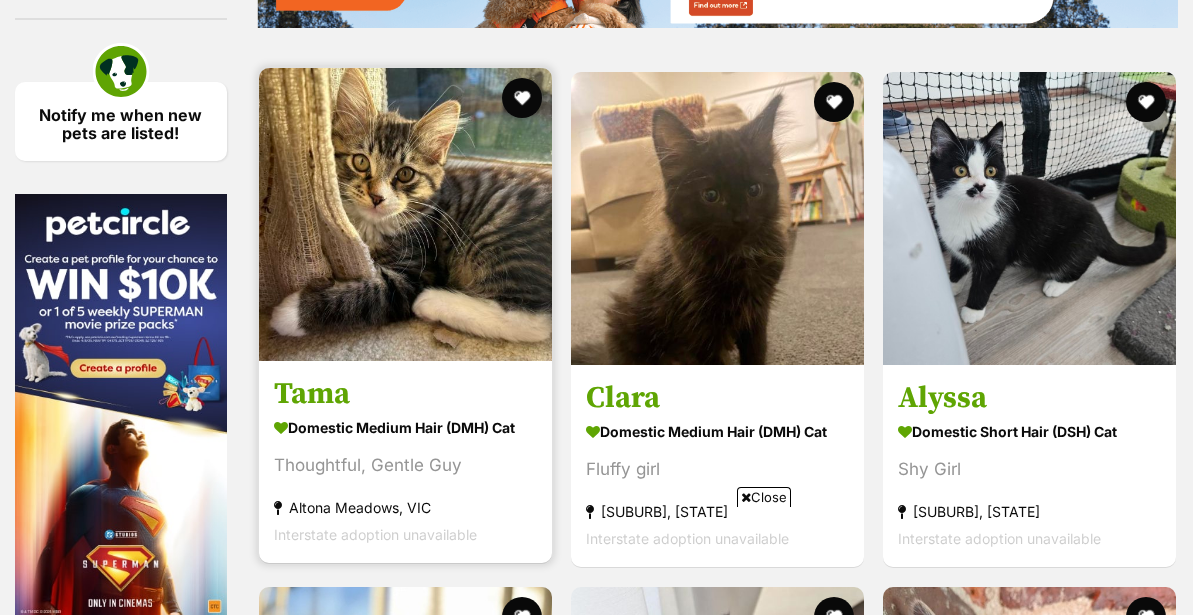 click at bounding box center [405, 214] 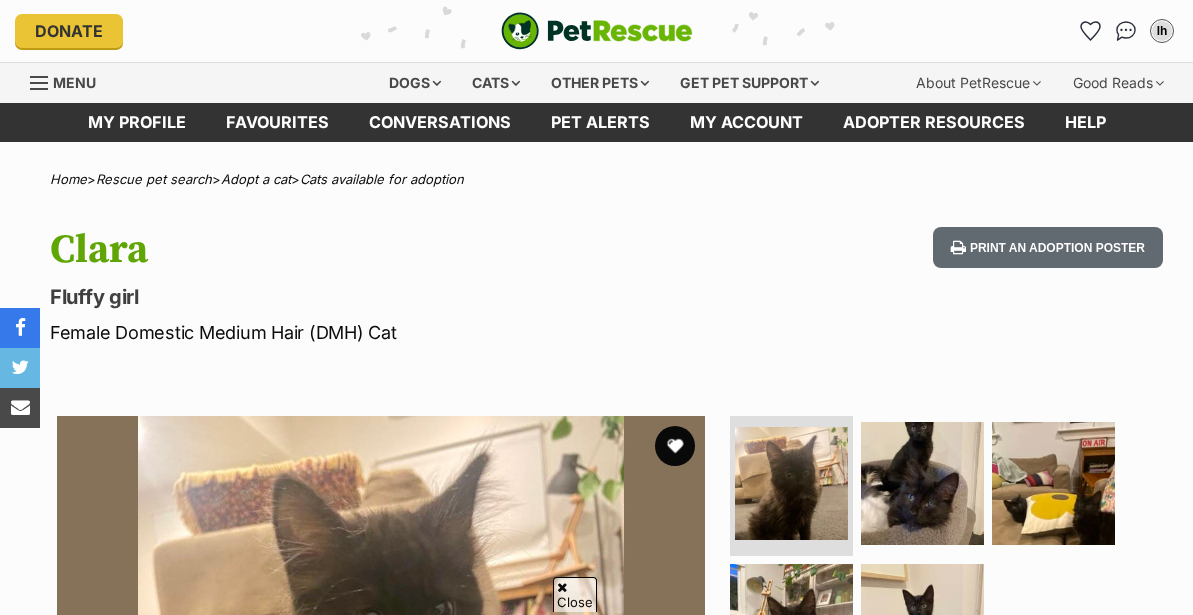 scroll, scrollTop: 364, scrollLeft: 0, axis: vertical 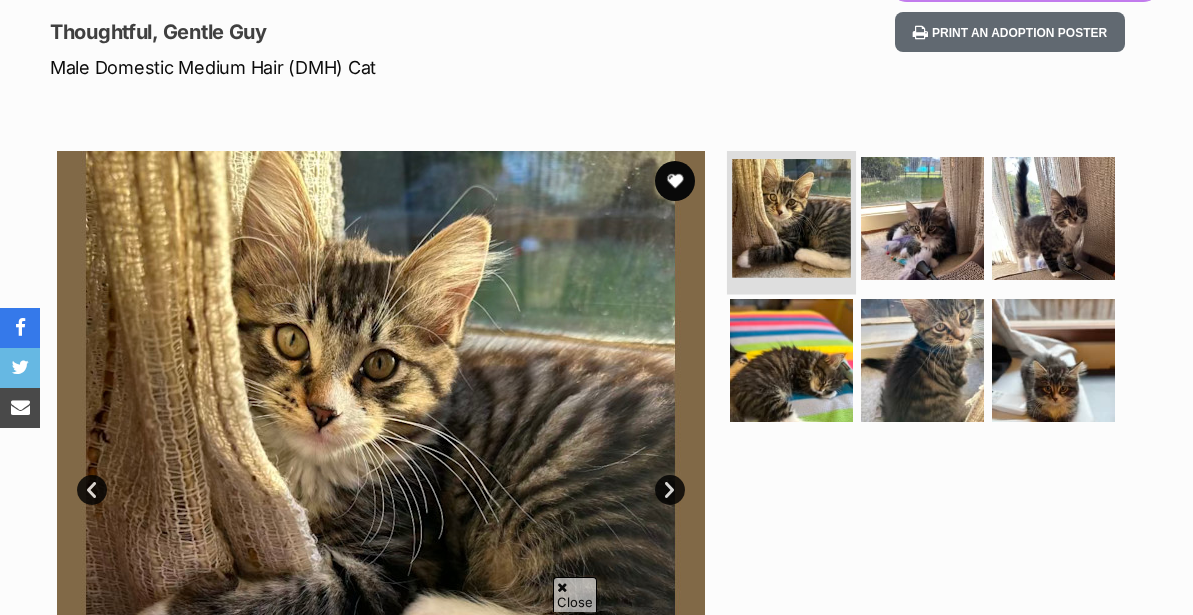 click at bounding box center [791, 218] 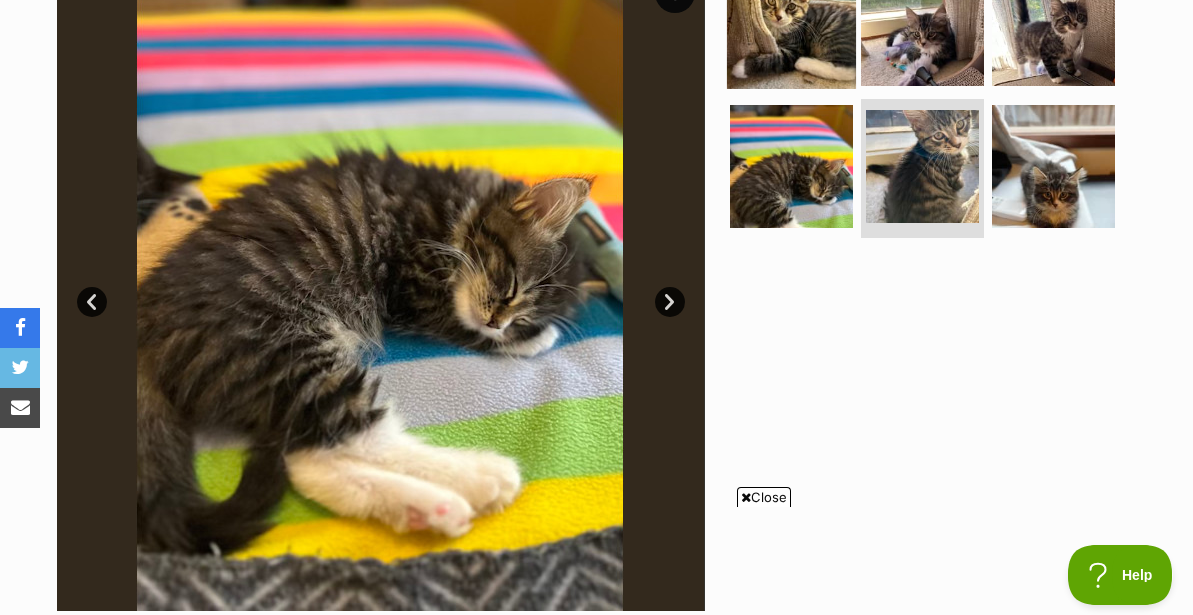 scroll, scrollTop: 0, scrollLeft: 0, axis: both 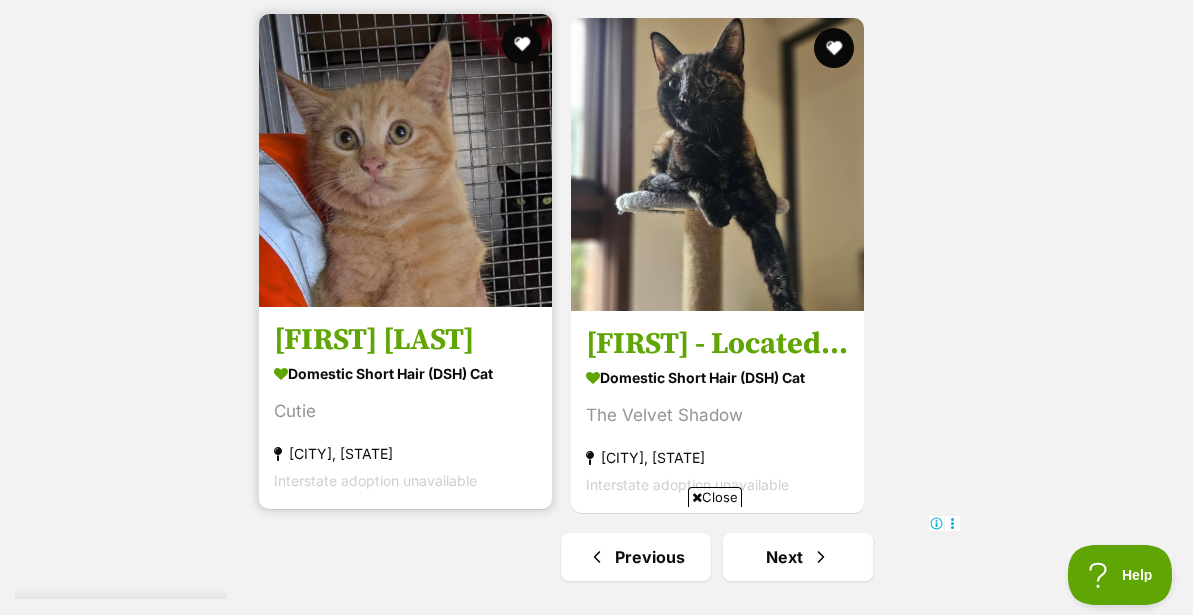 click at bounding box center [405, 160] 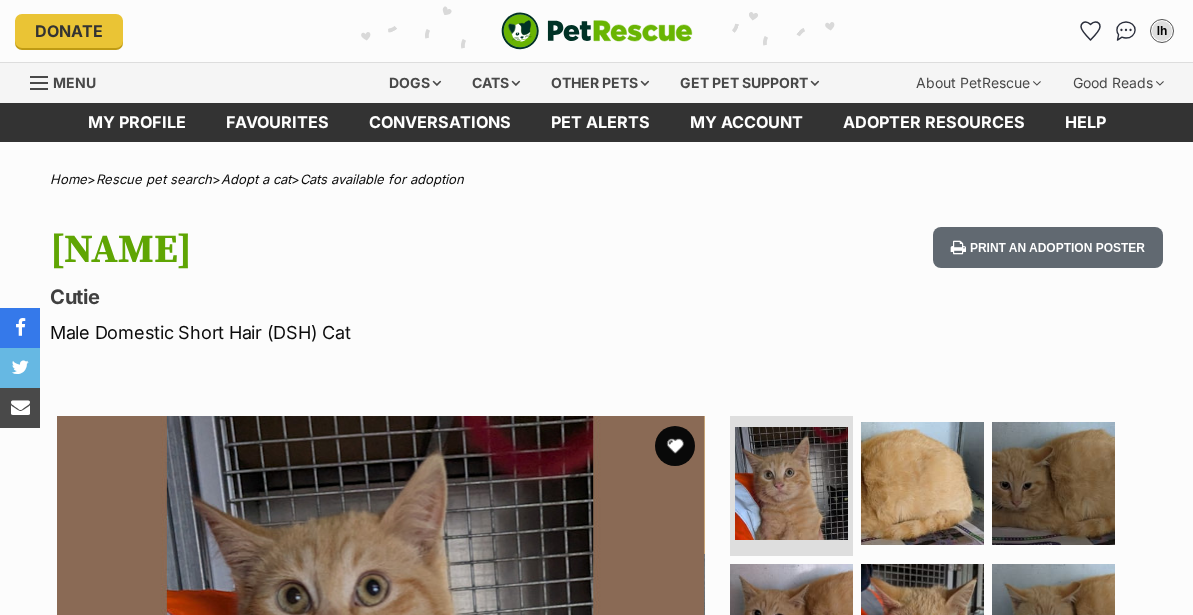 scroll, scrollTop: 0, scrollLeft: 0, axis: both 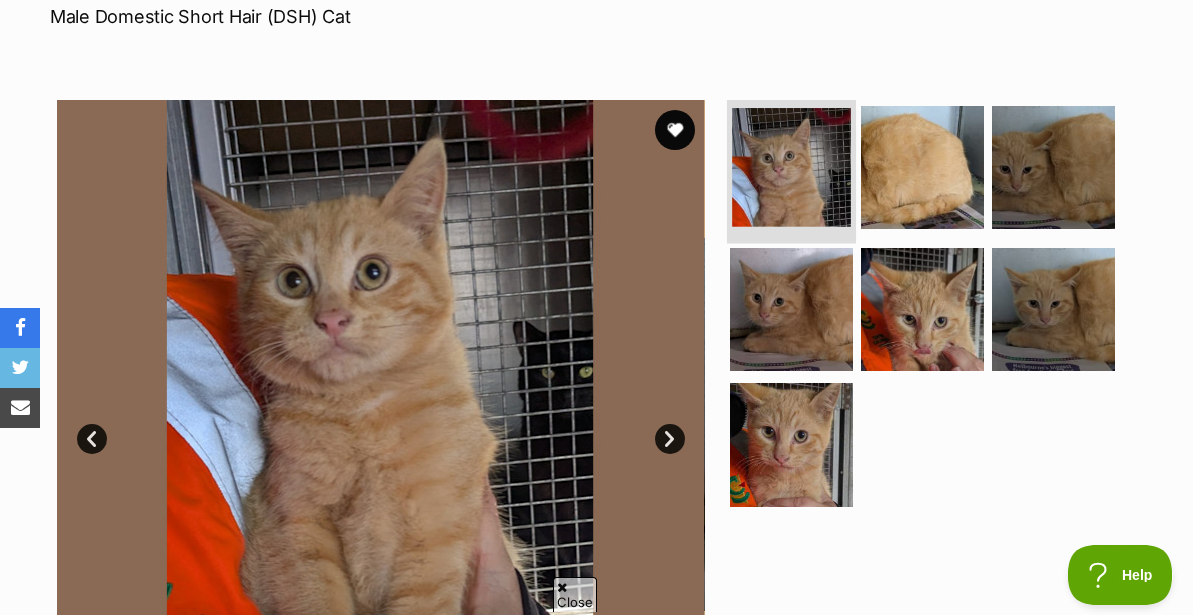 click at bounding box center [791, 167] 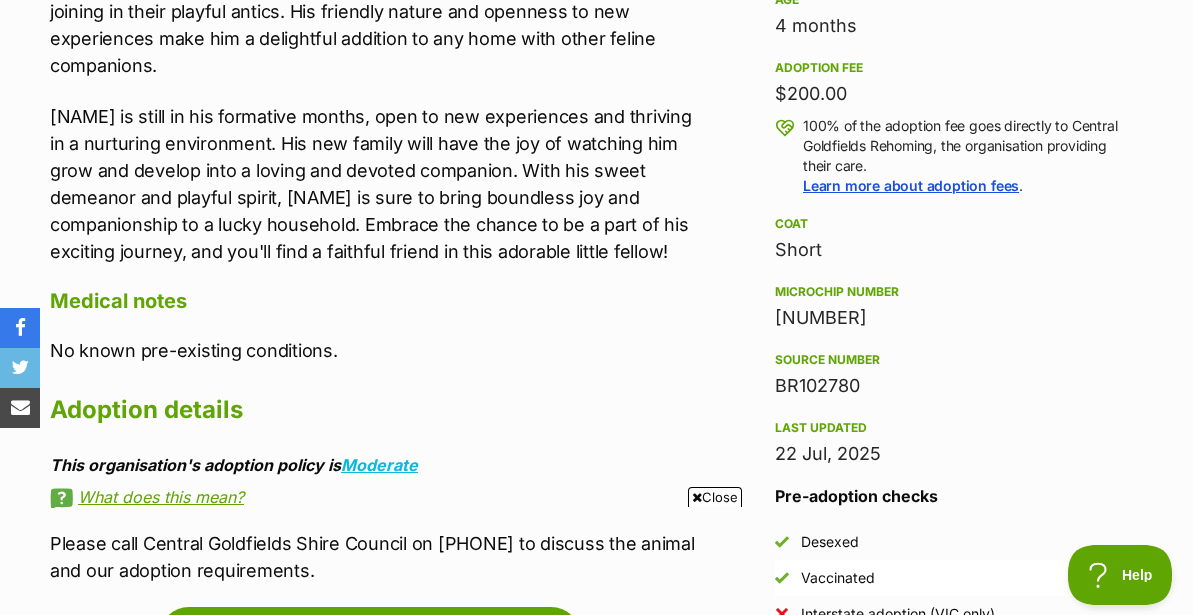 scroll, scrollTop: 1414, scrollLeft: 0, axis: vertical 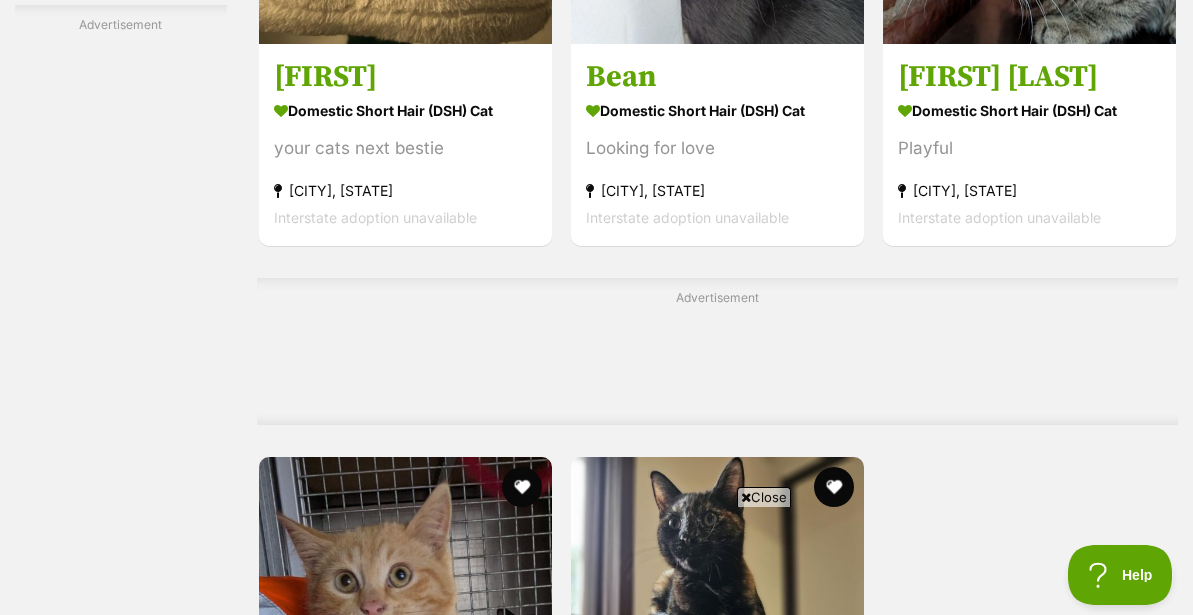 click on "Next" at bounding box center [798, 996] 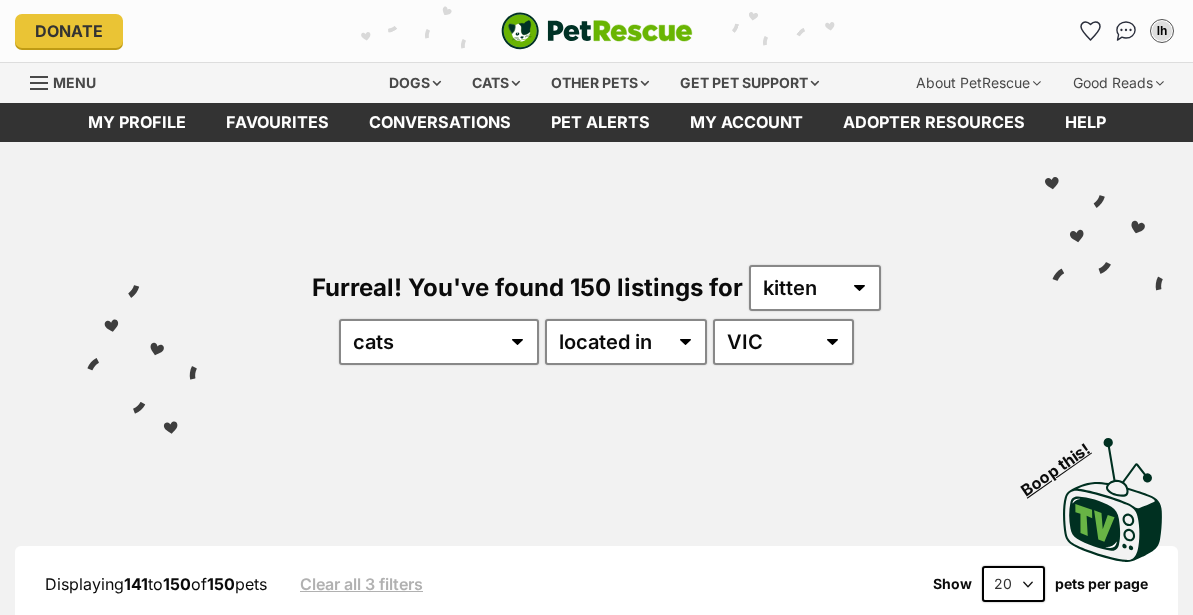 scroll, scrollTop: 0, scrollLeft: 0, axis: both 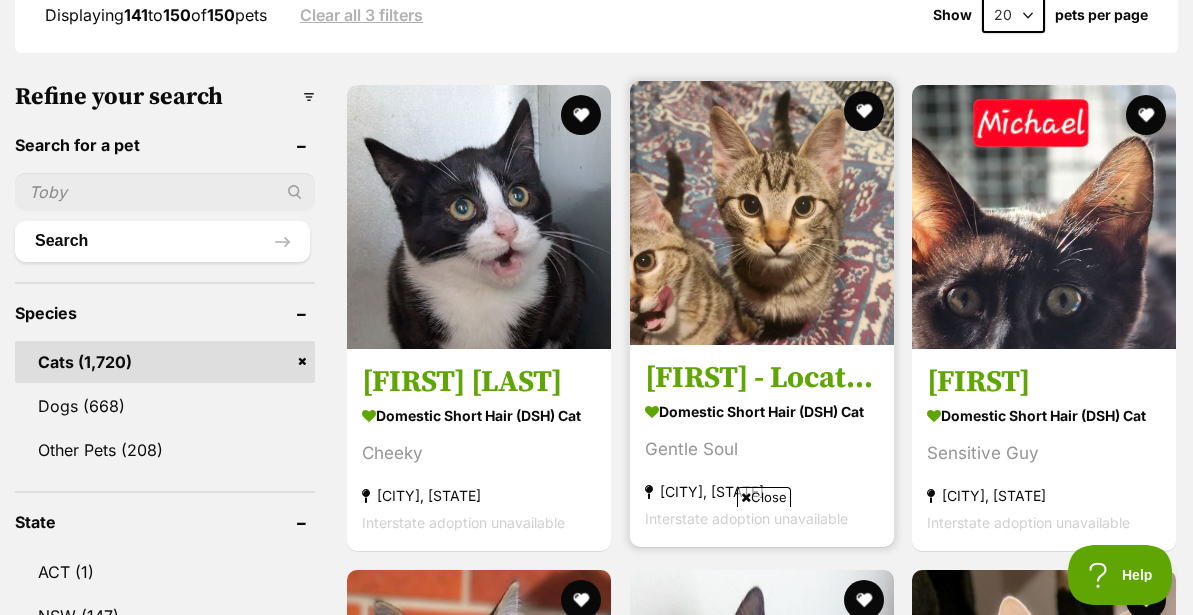 click at bounding box center [762, 213] 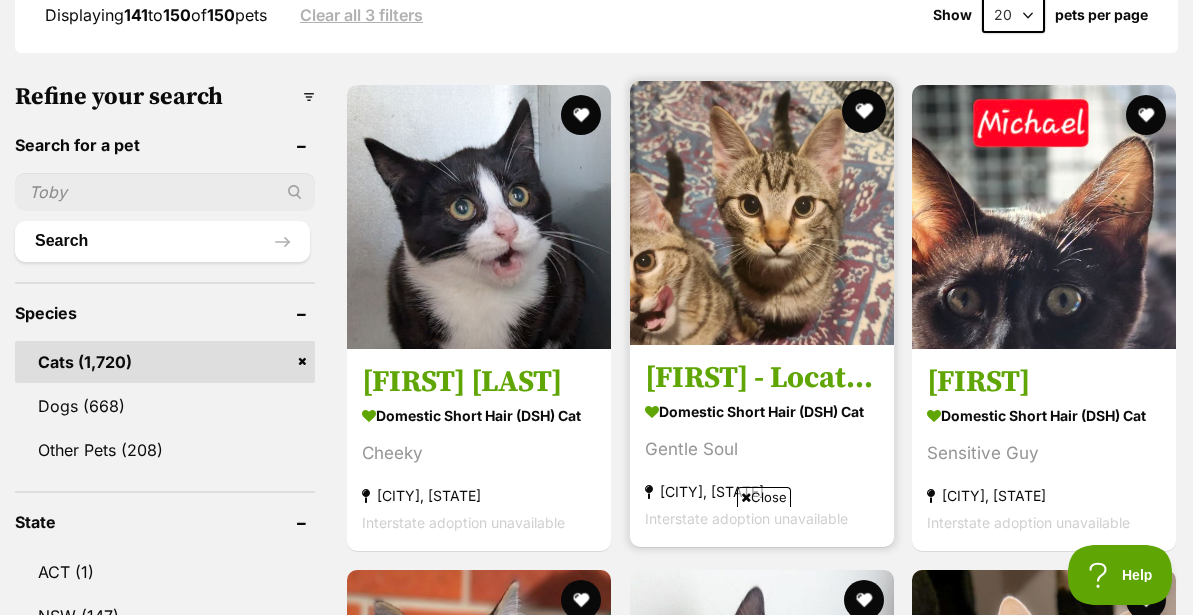click at bounding box center [863, 111] 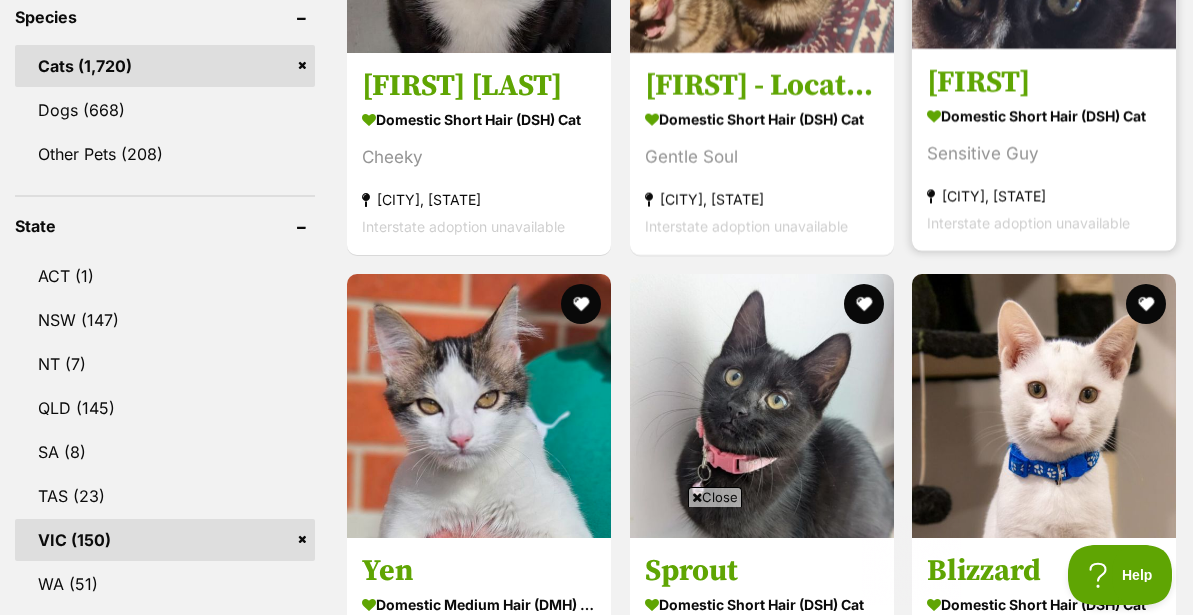 scroll, scrollTop: 930, scrollLeft: 0, axis: vertical 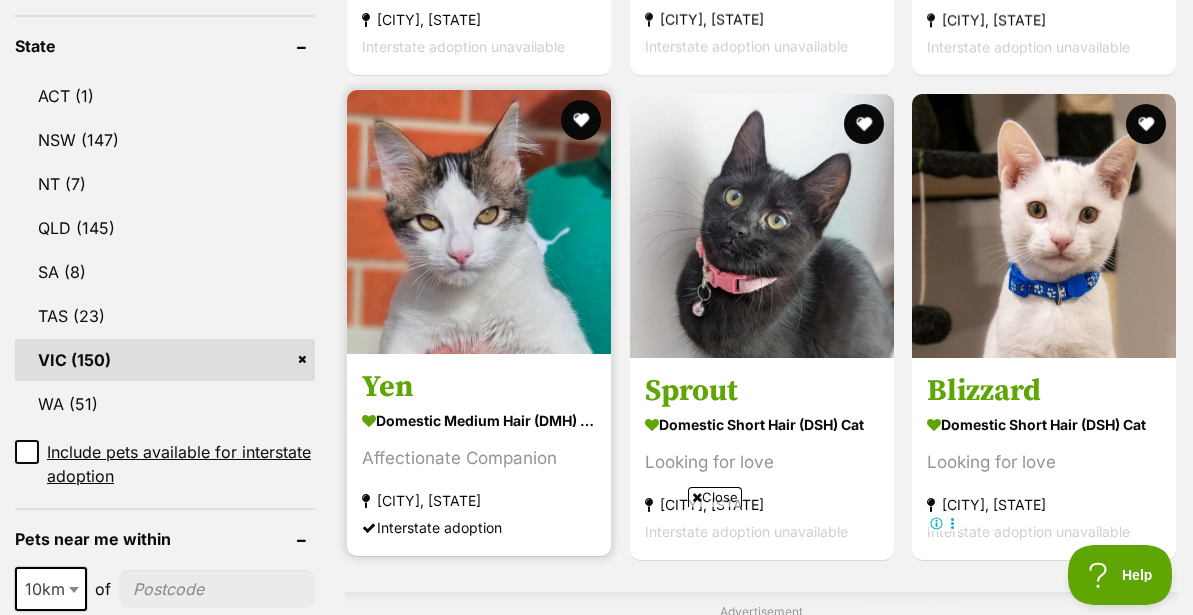 click at bounding box center (479, 222) 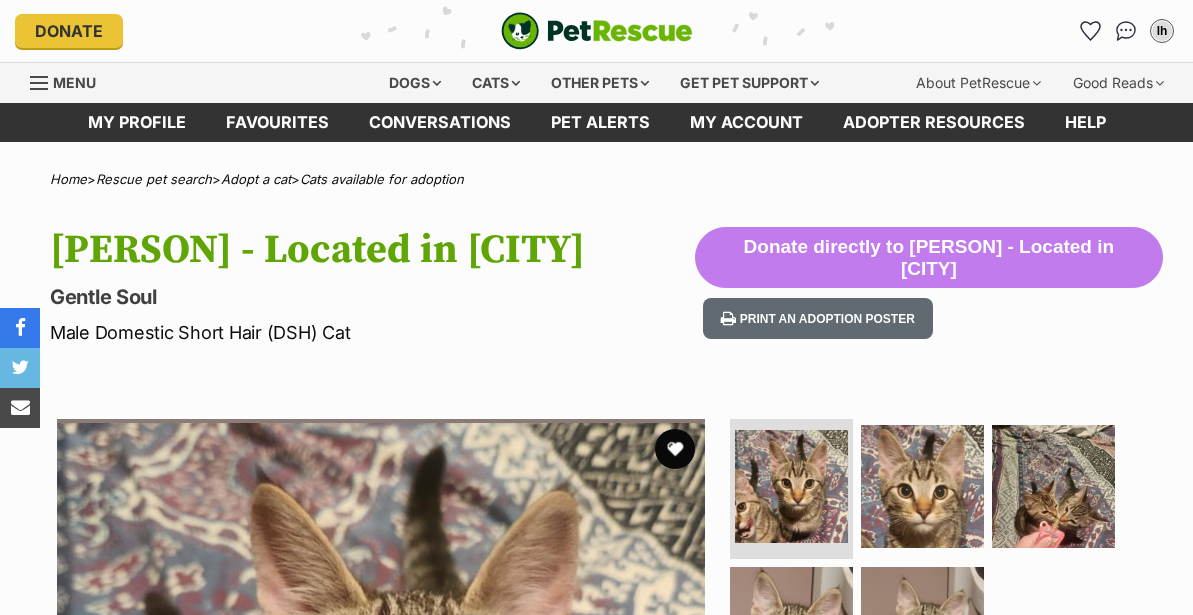 scroll, scrollTop: 0, scrollLeft: 0, axis: both 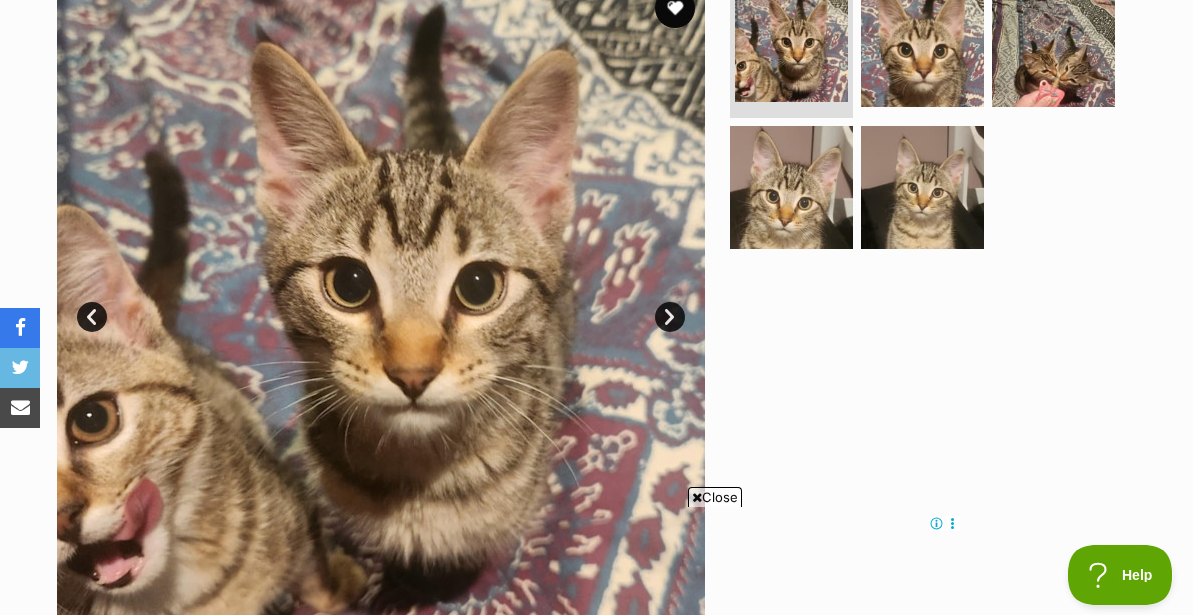 click on "Next" at bounding box center (670, 317) 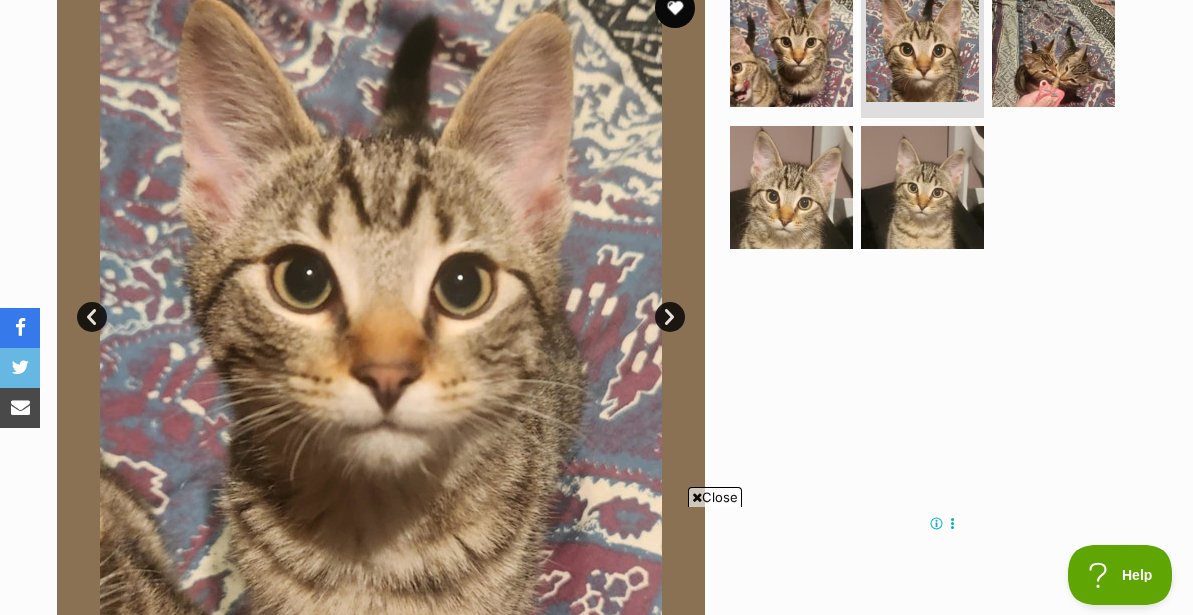 click on "Next" at bounding box center [670, 317] 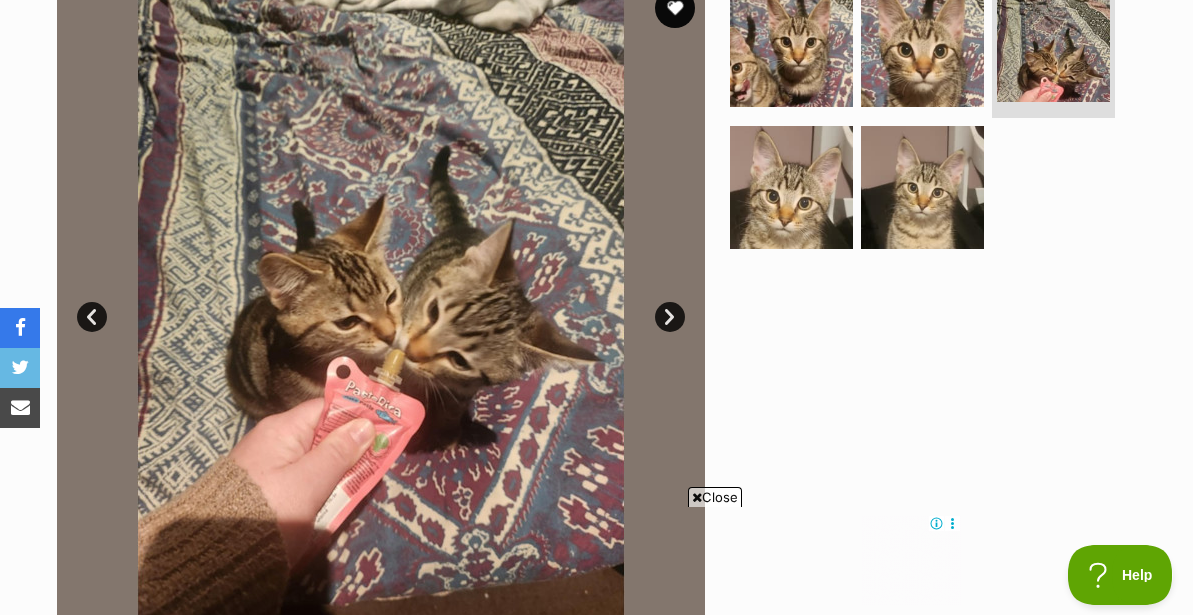 click on "Next" at bounding box center [670, 317] 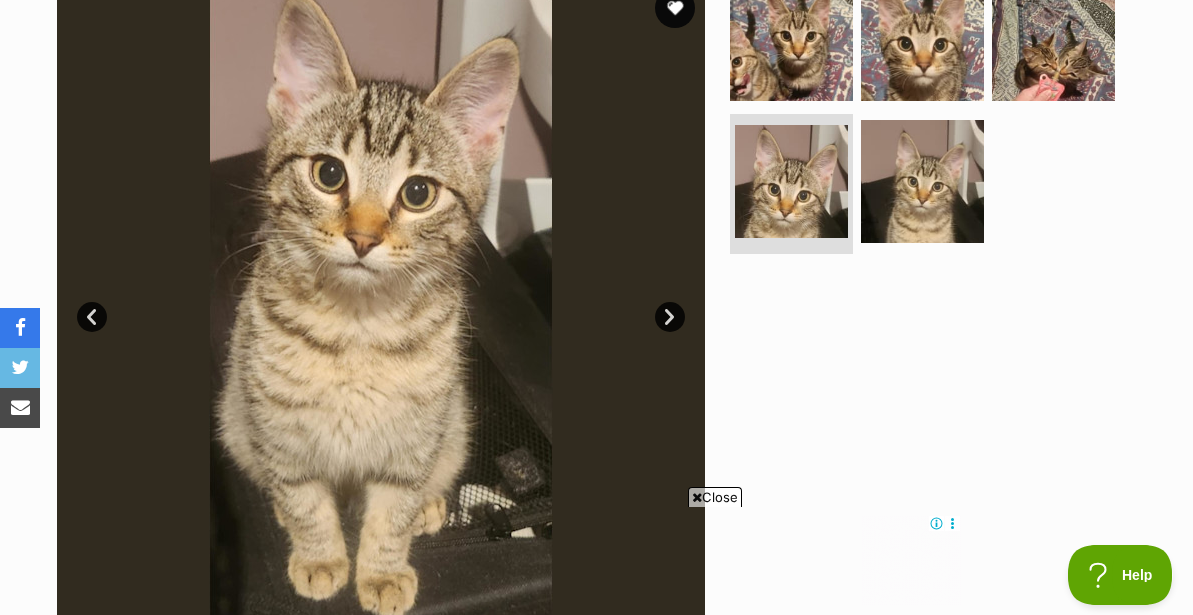 click on "Next" at bounding box center [670, 317] 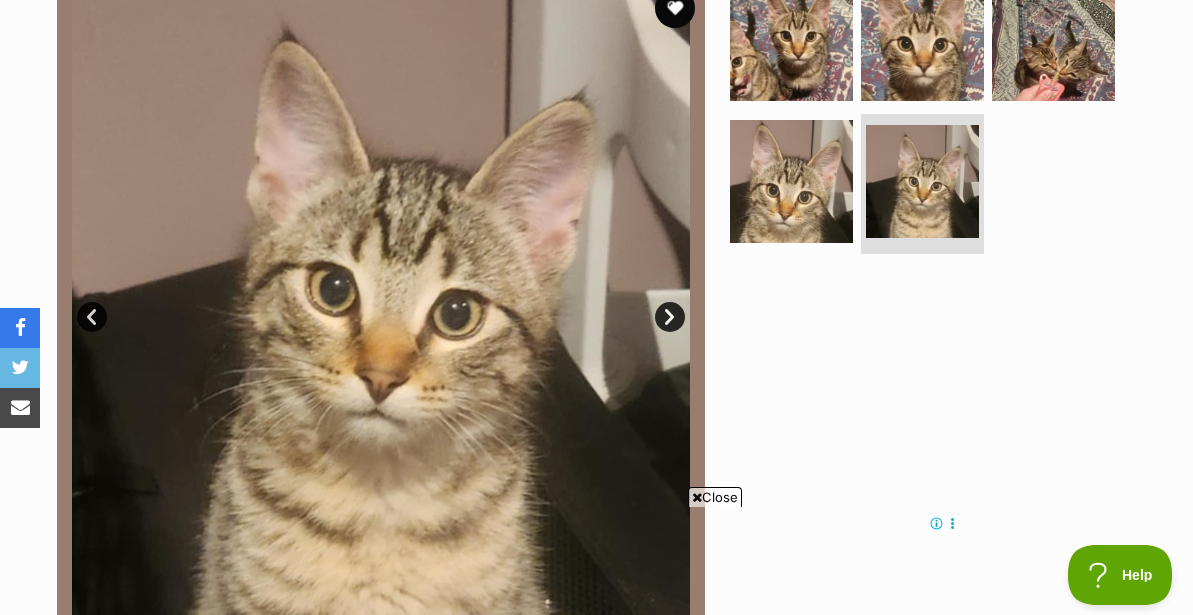click on "Next" at bounding box center (670, 317) 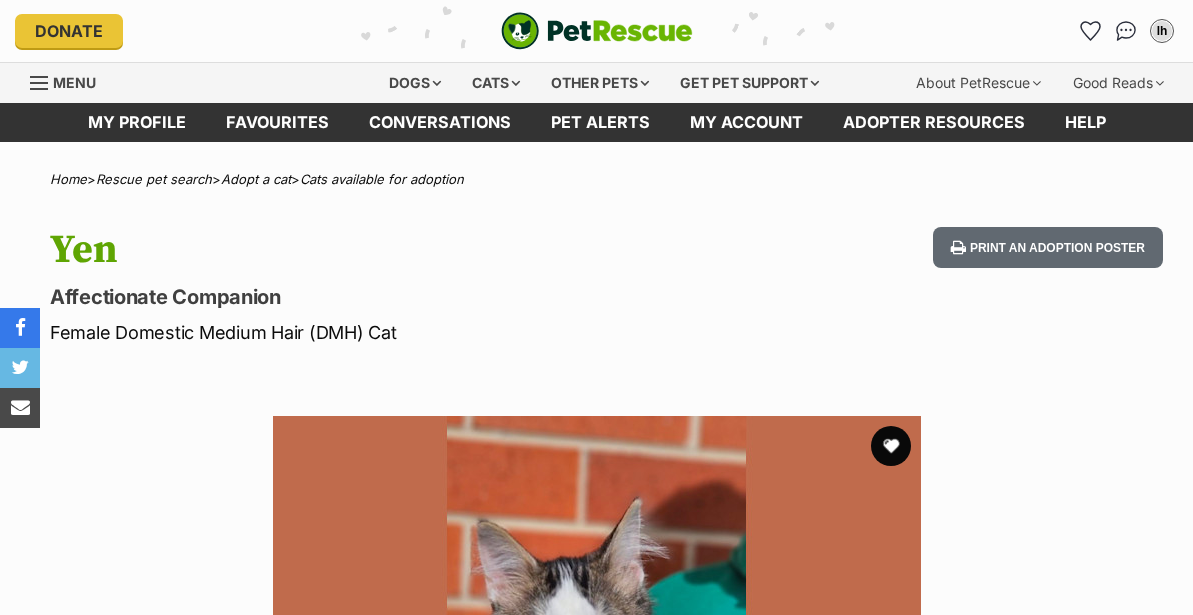 scroll, scrollTop: 0, scrollLeft: 0, axis: both 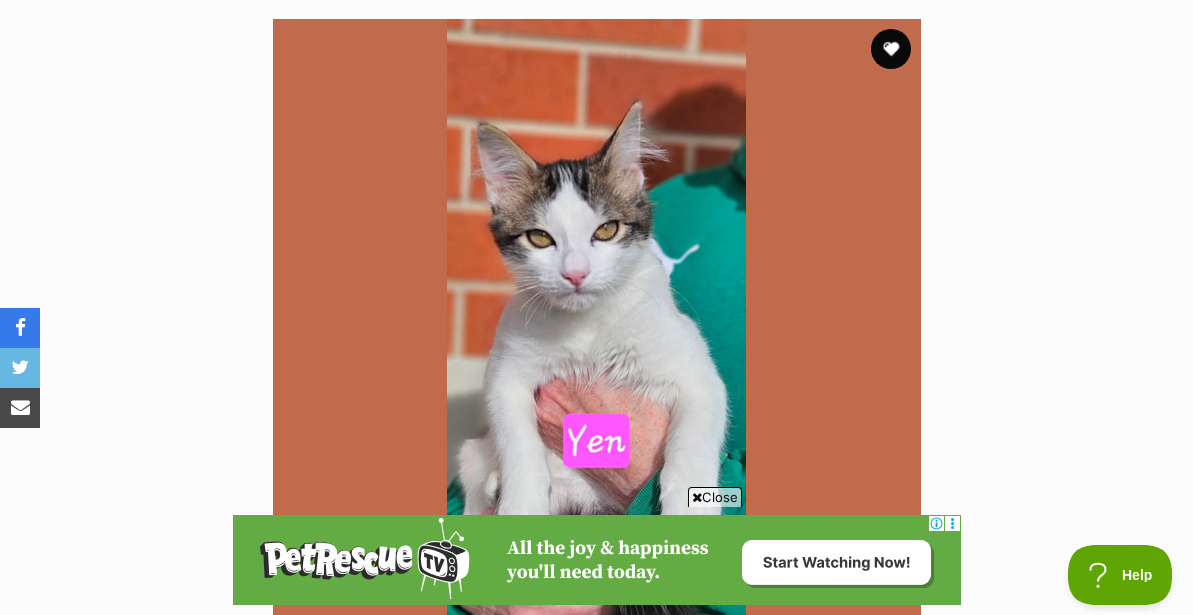 click at bounding box center (597, 343) 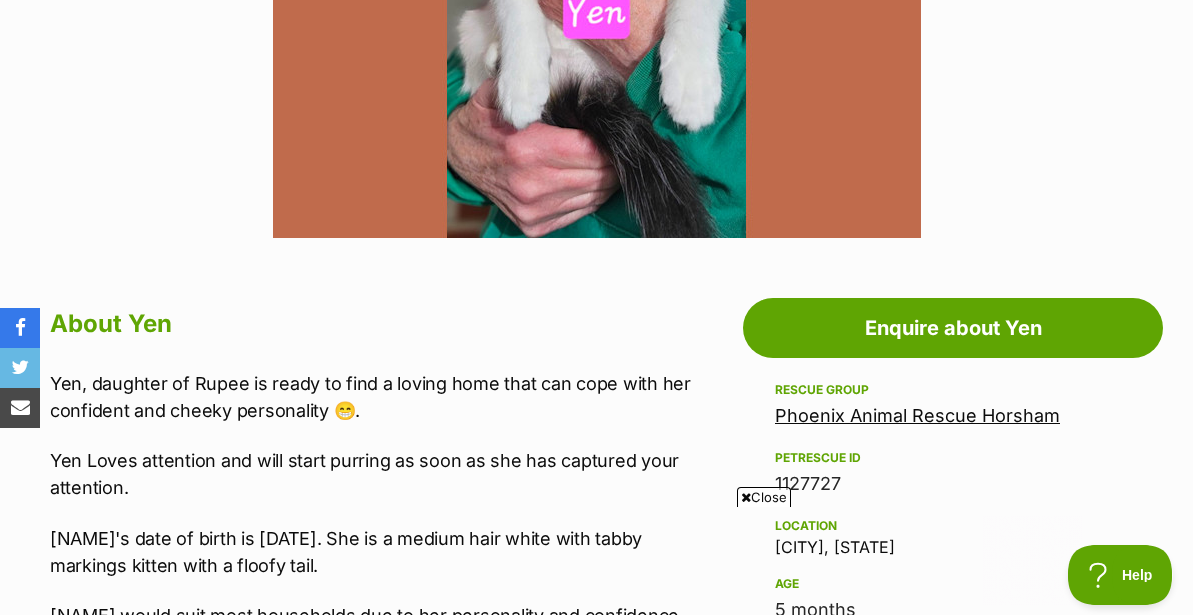 scroll, scrollTop: 983, scrollLeft: 0, axis: vertical 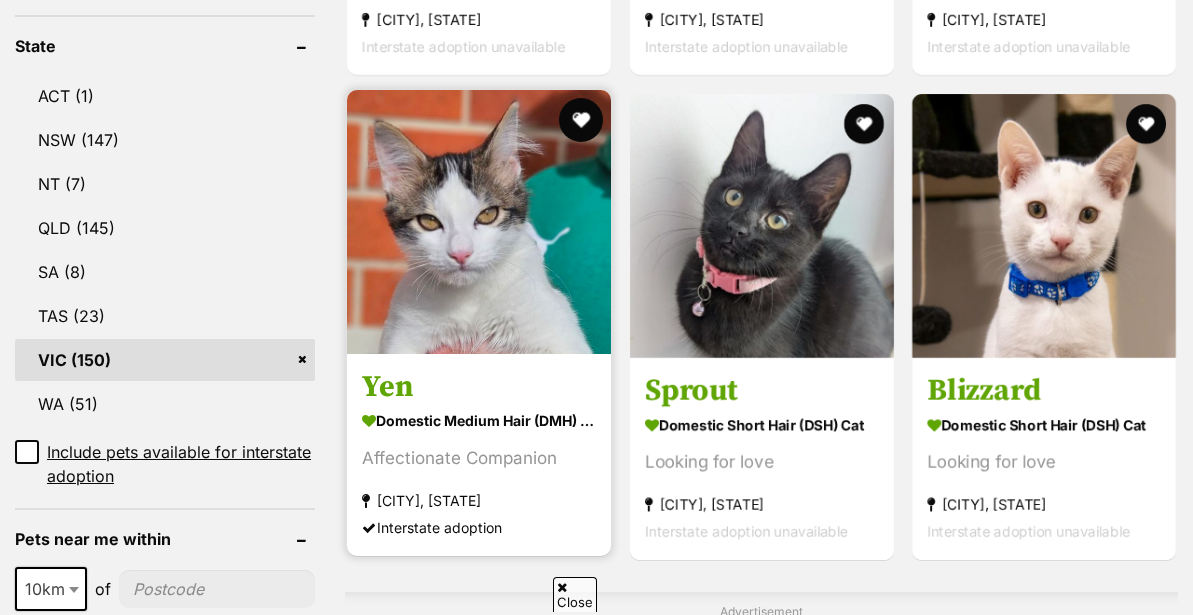 click at bounding box center (581, 120) 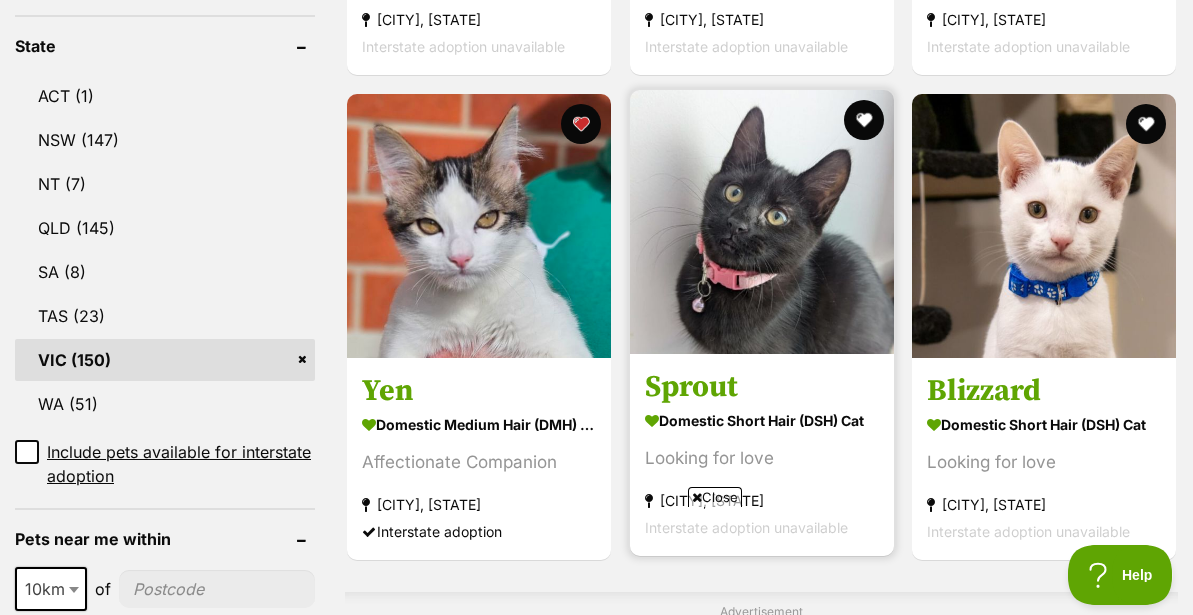 scroll, scrollTop: 0, scrollLeft: 0, axis: both 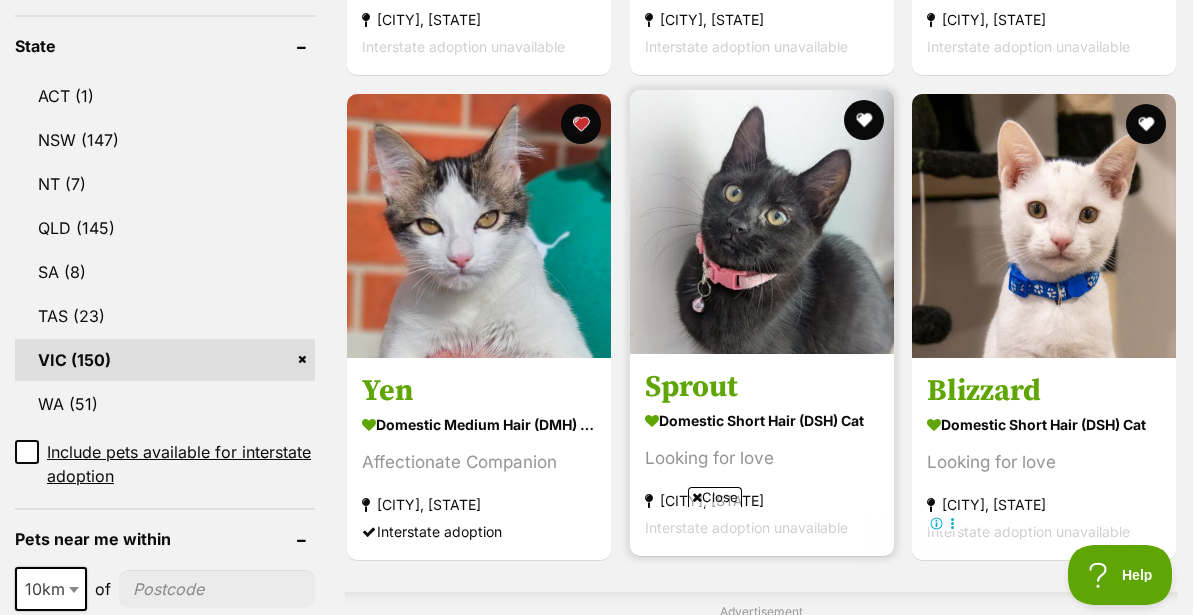 click at bounding box center (762, 222) 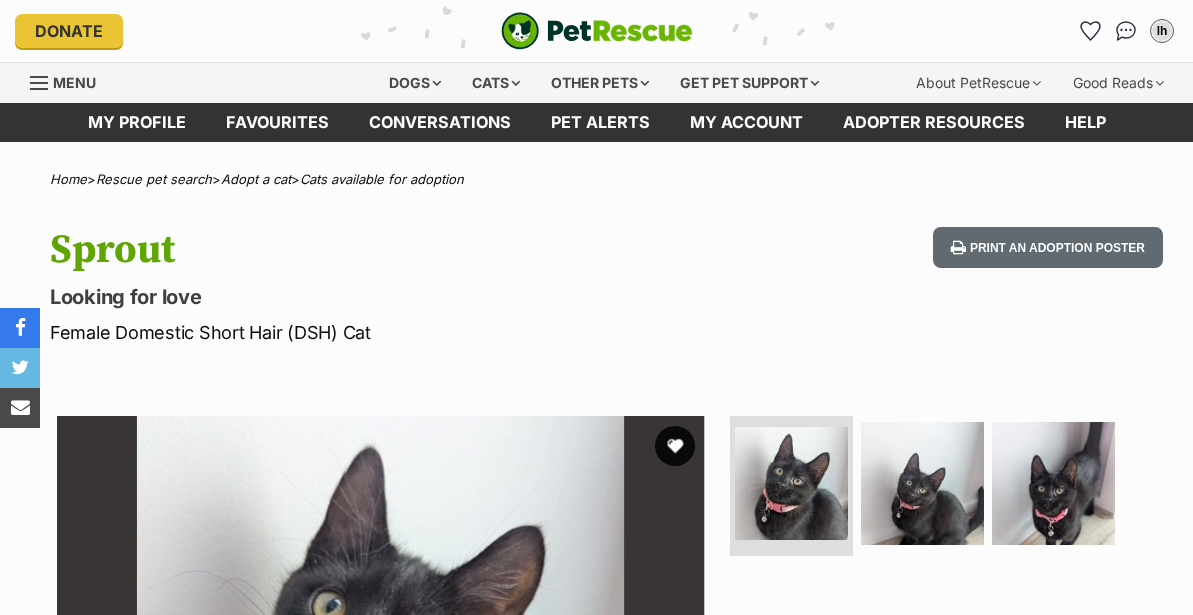 scroll, scrollTop: 0, scrollLeft: 0, axis: both 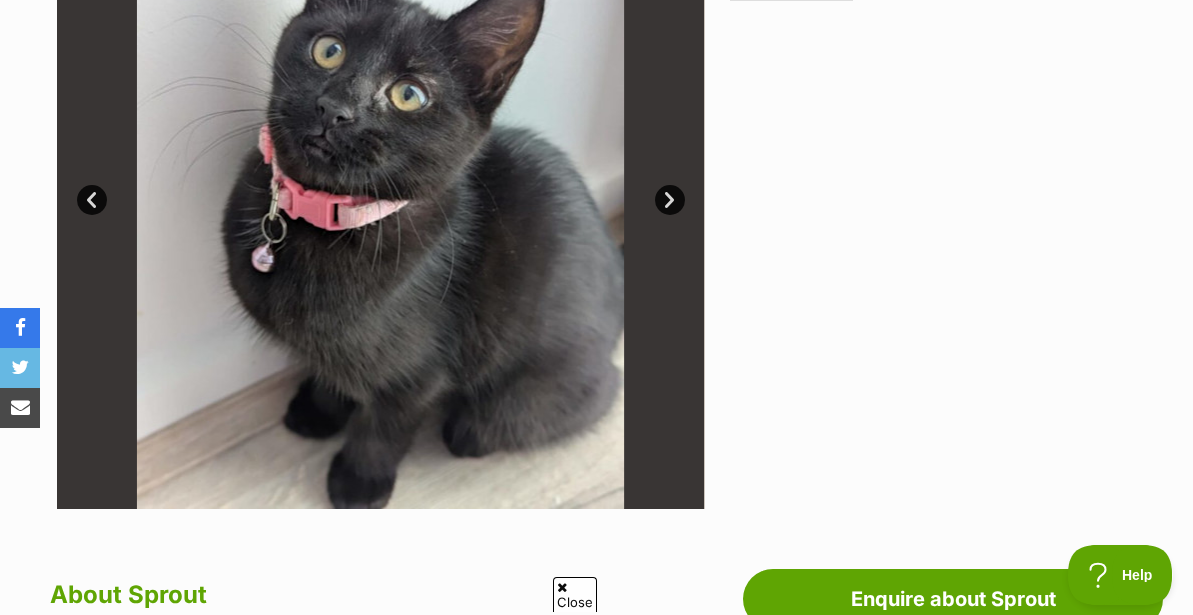 click on "Next" at bounding box center (670, 200) 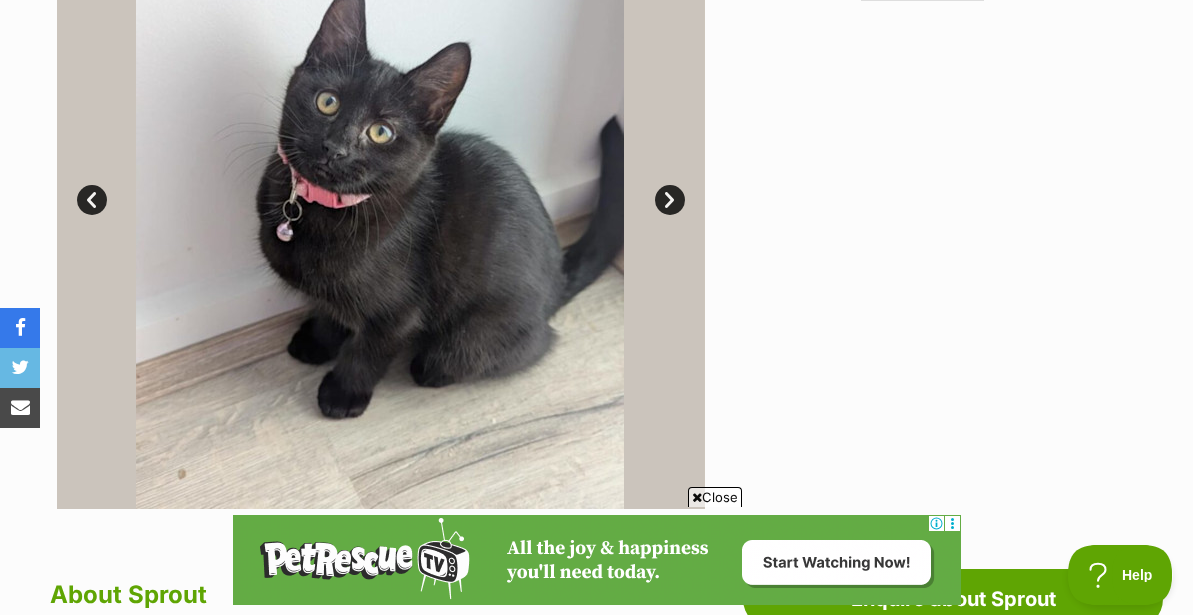 scroll, scrollTop: 0, scrollLeft: 0, axis: both 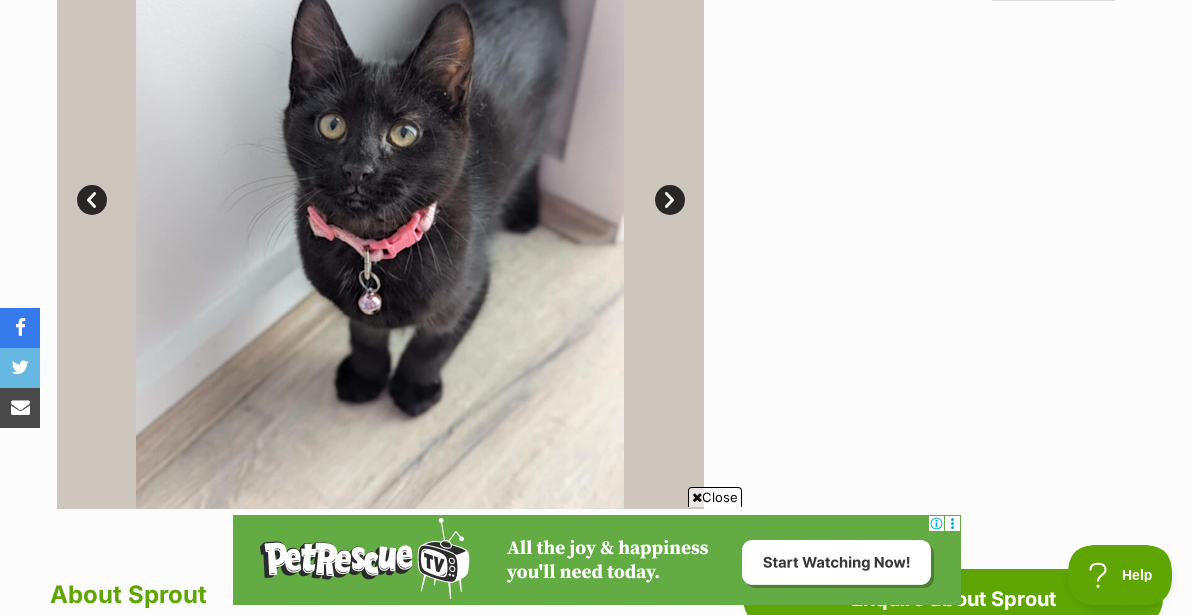 click on "Next" at bounding box center [670, 200] 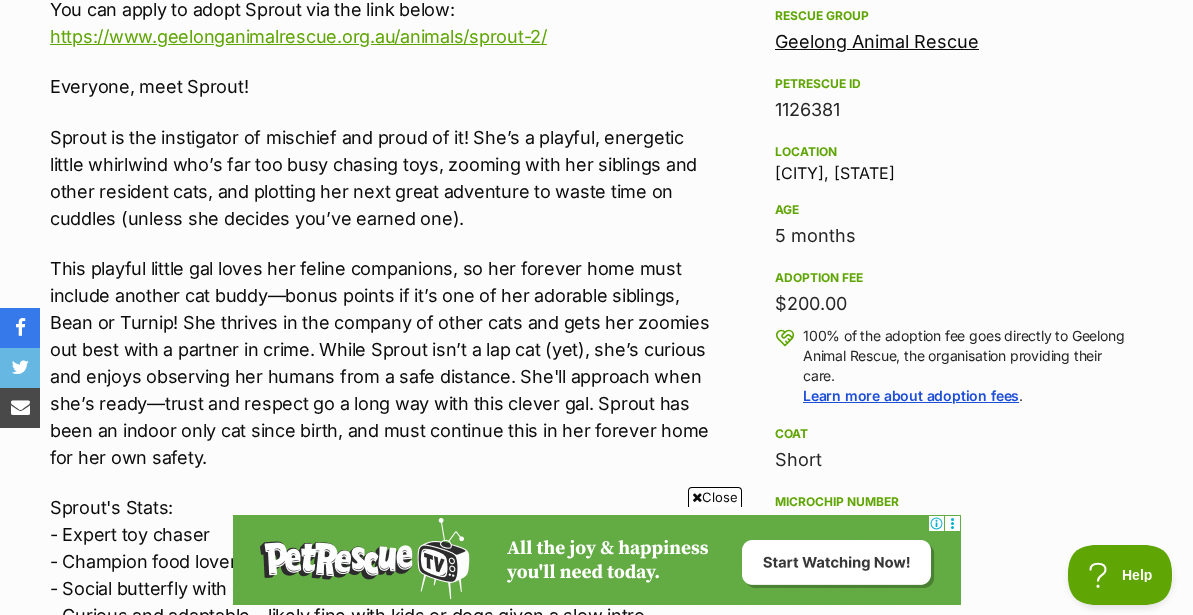 scroll, scrollTop: 1207, scrollLeft: 0, axis: vertical 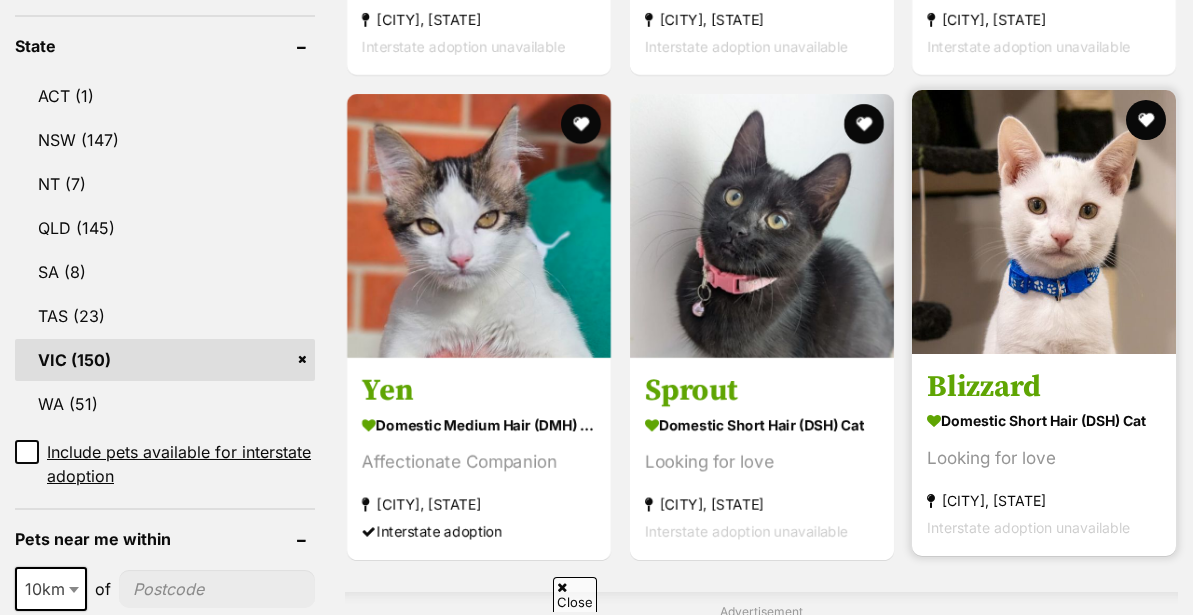 click at bounding box center (1044, 222) 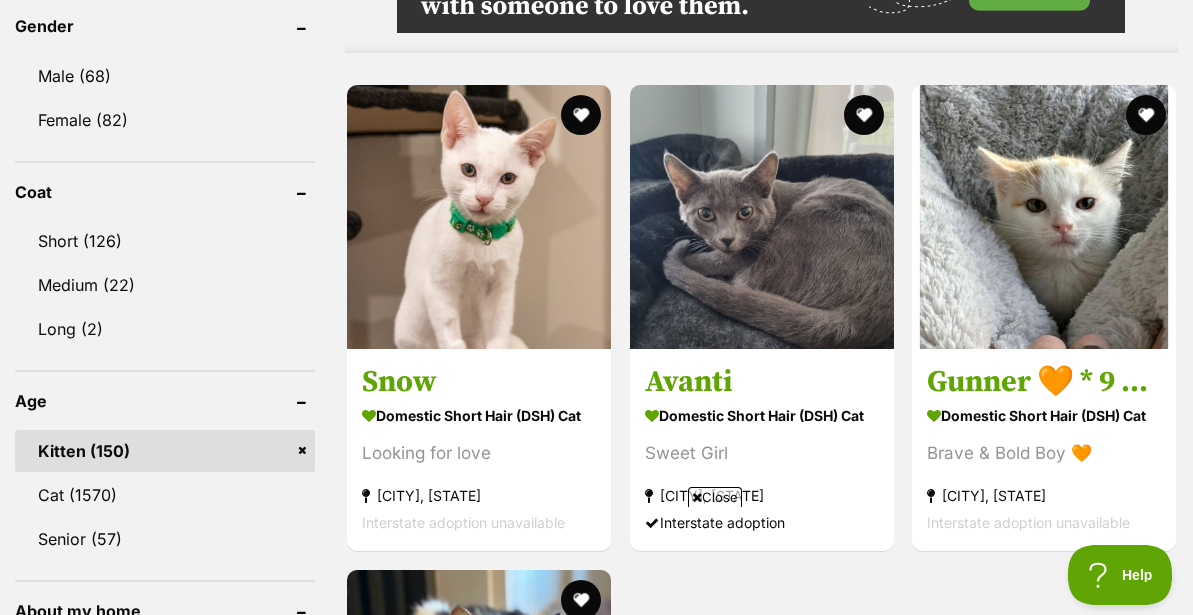 scroll, scrollTop: 1826, scrollLeft: 0, axis: vertical 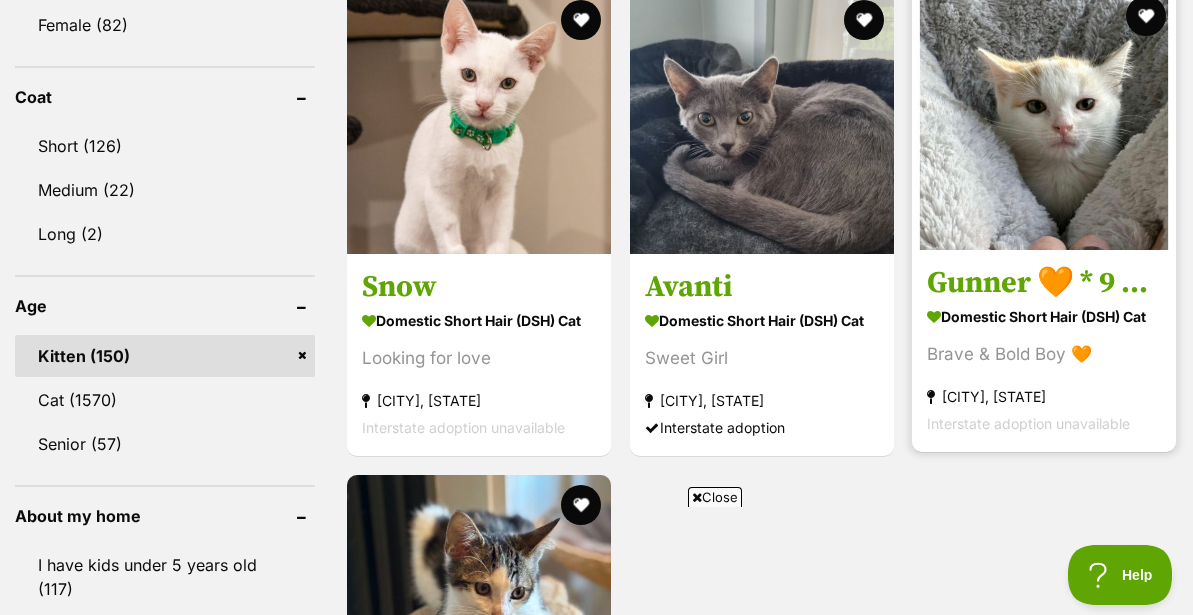 click at bounding box center (1044, 118) 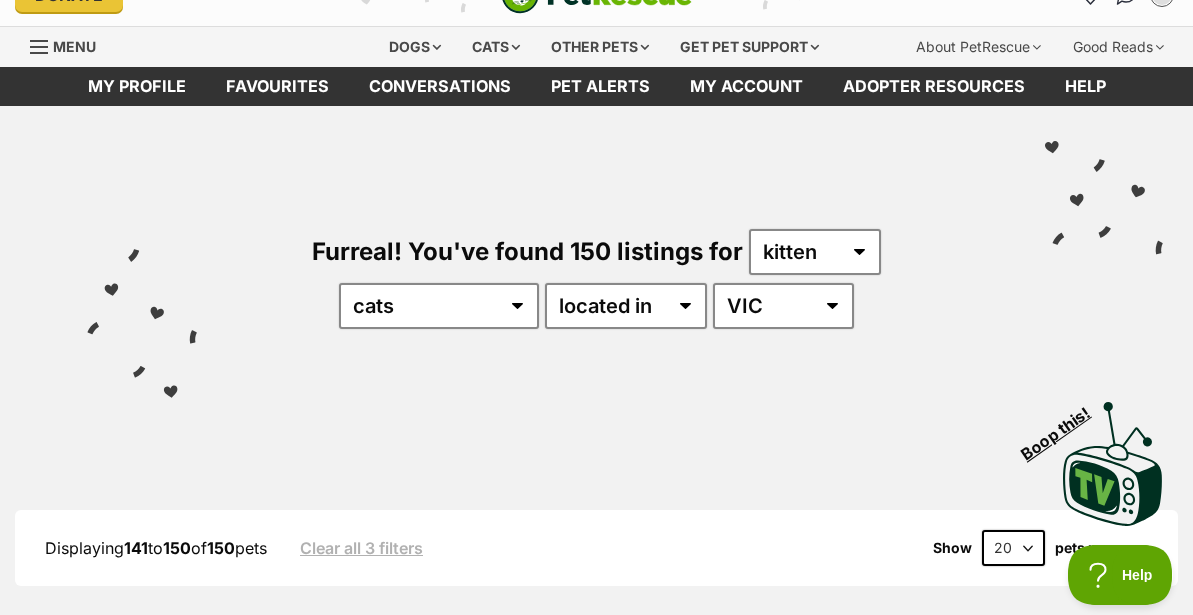 scroll, scrollTop: 0, scrollLeft: 0, axis: both 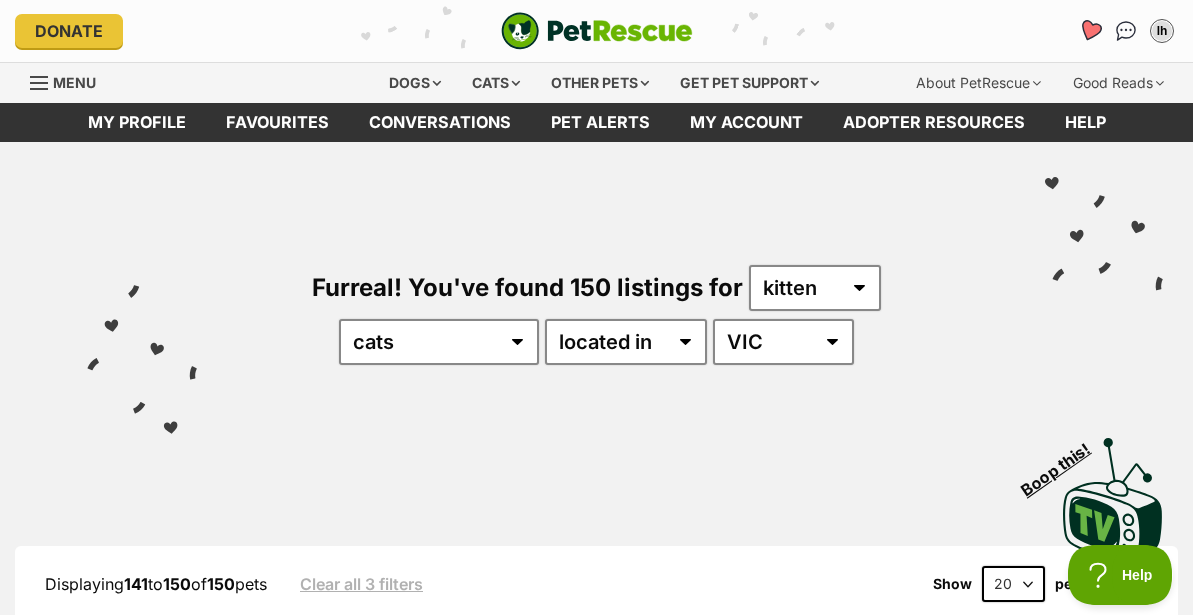 click 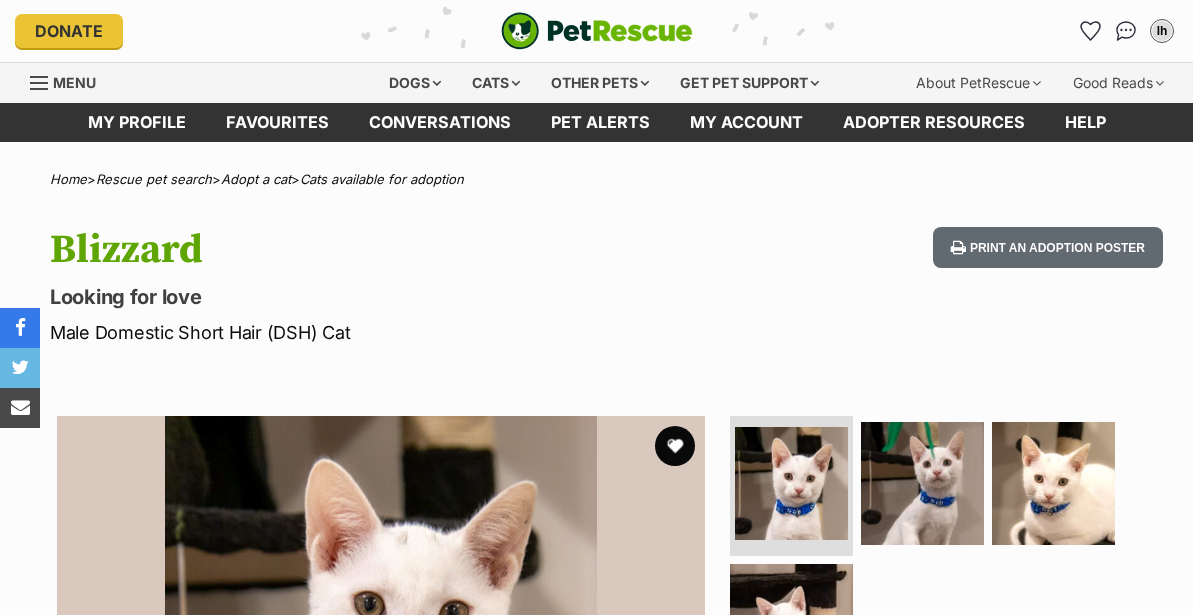 scroll, scrollTop: 0, scrollLeft: 0, axis: both 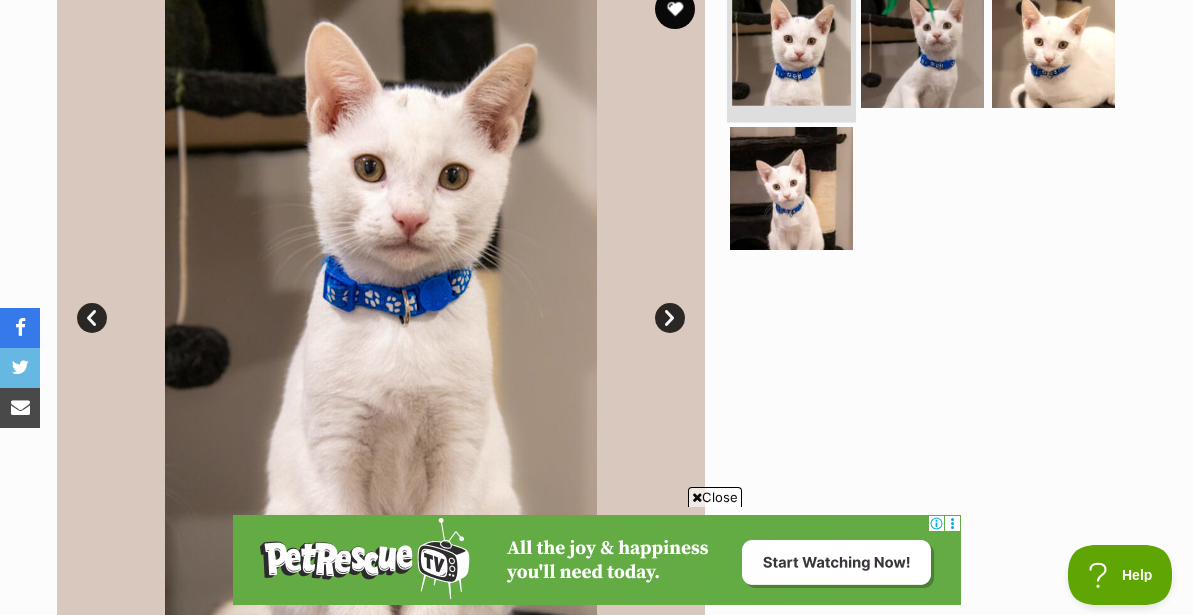 click at bounding box center [791, 46] 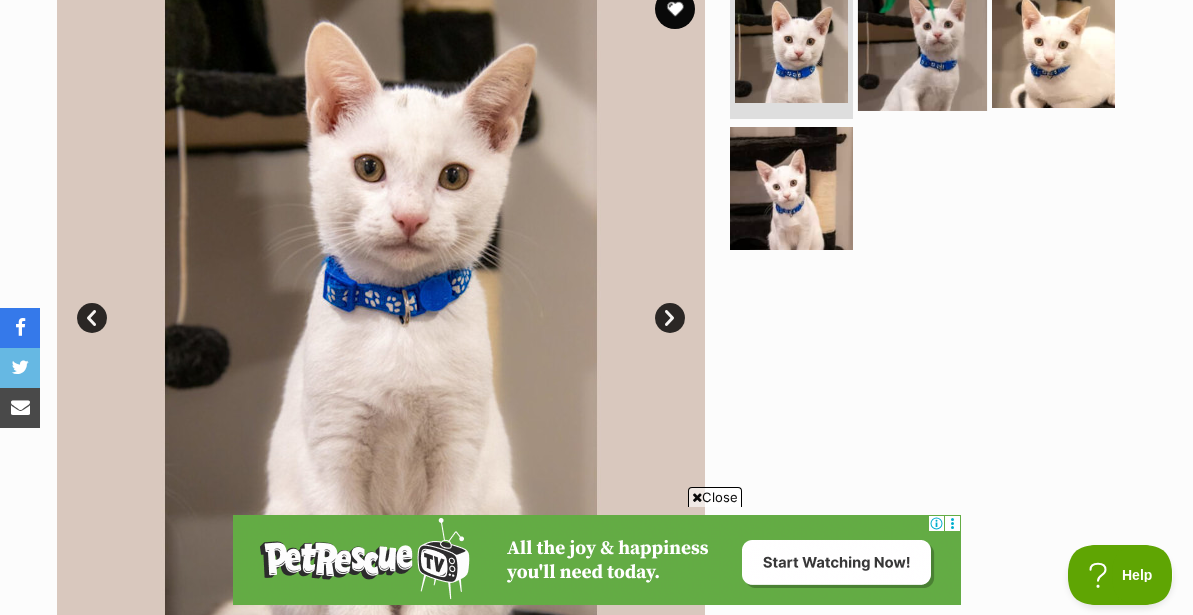 scroll, scrollTop: 0, scrollLeft: 0, axis: both 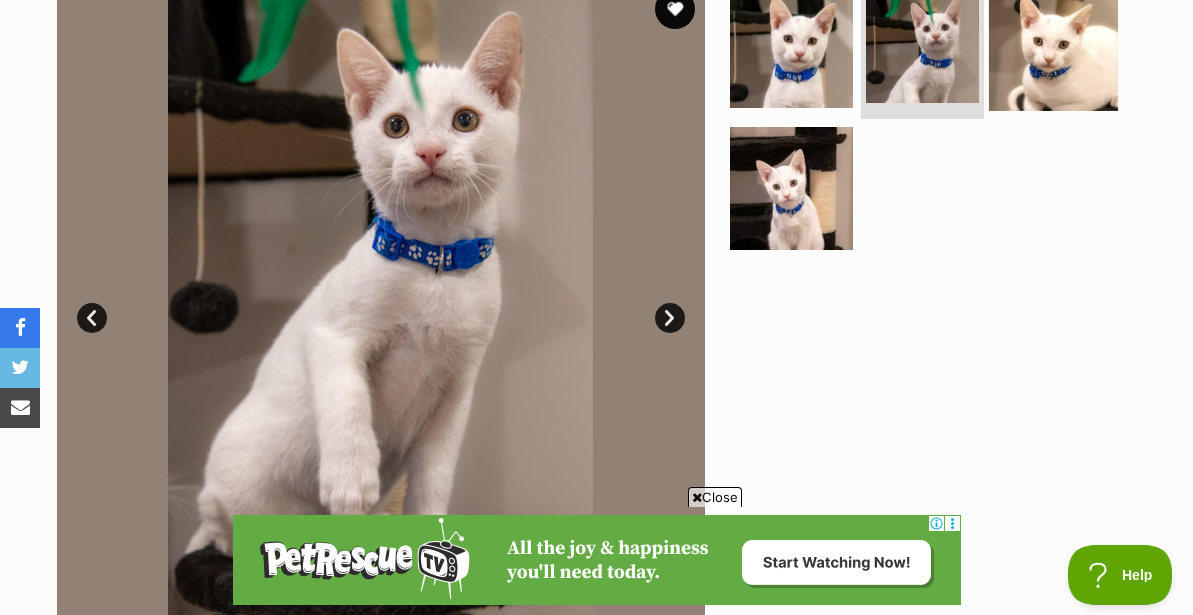 click at bounding box center (1053, 46) 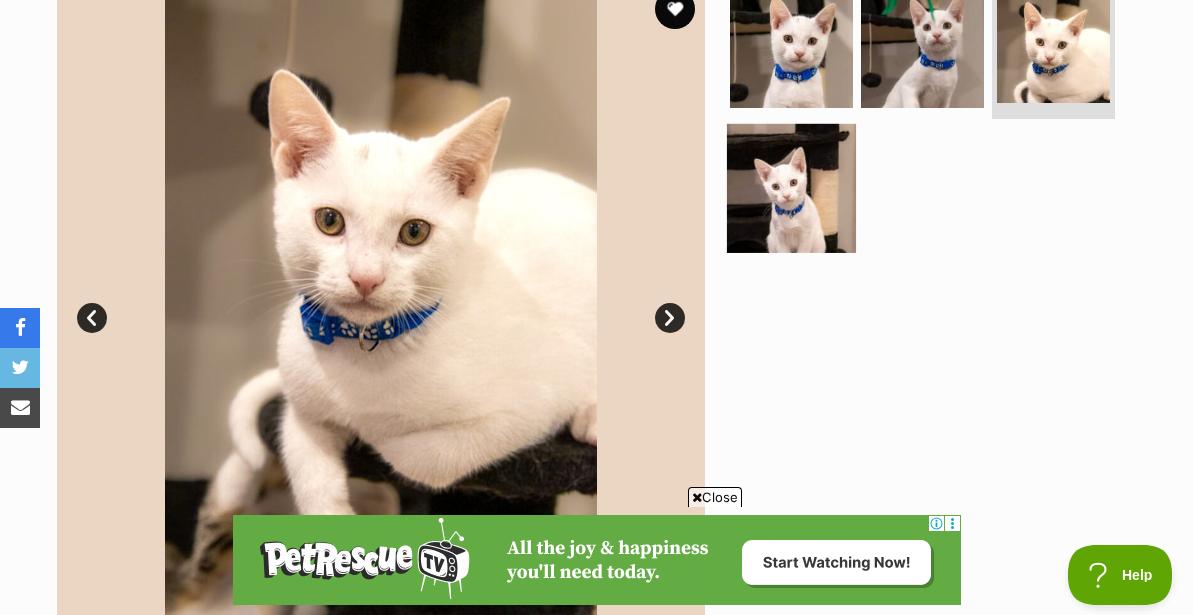 click at bounding box center (791, 187) 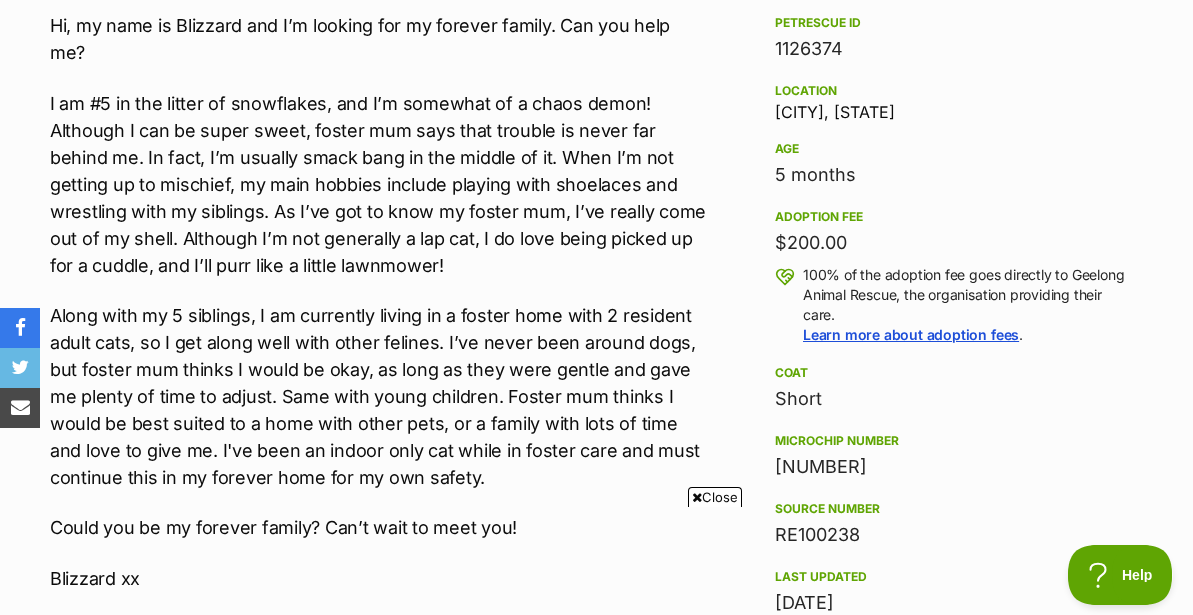 scroll, scrollTop: 0, scrollLeft: 0, axis: both 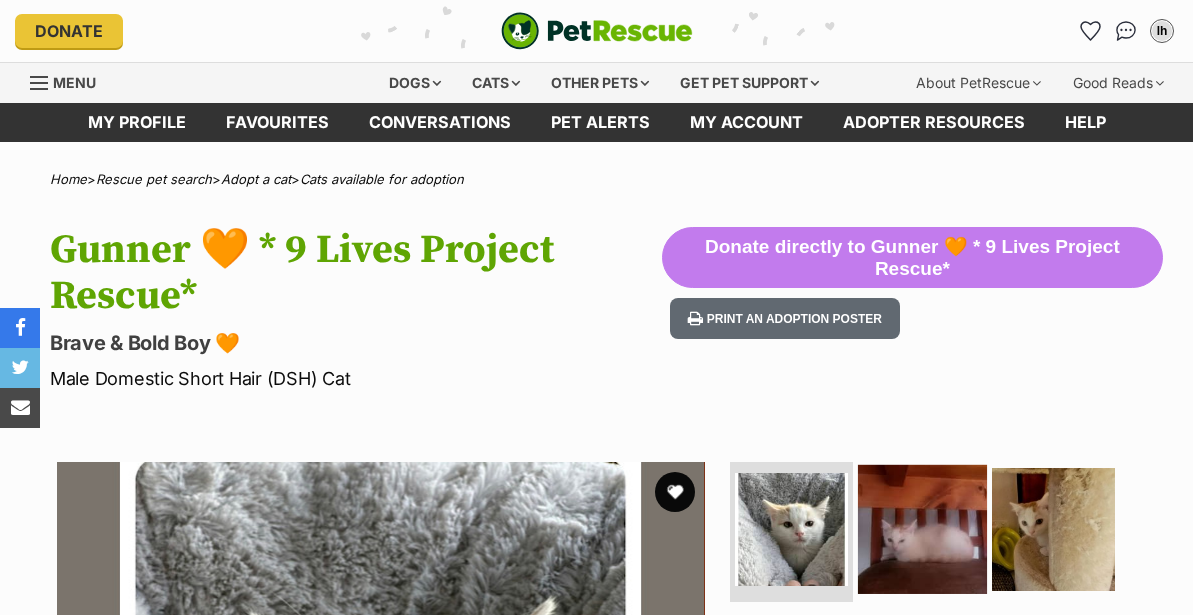 click at bounding box center (922, 529) 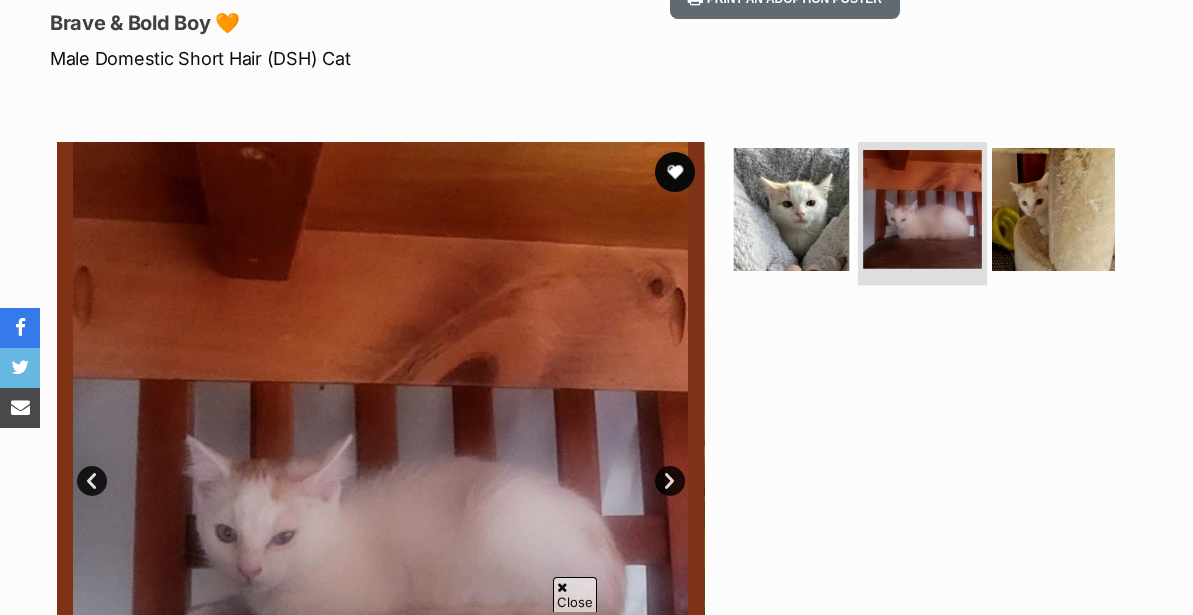 scroll, scrollTop: 416, scrollLeft: 0, axis: vertical 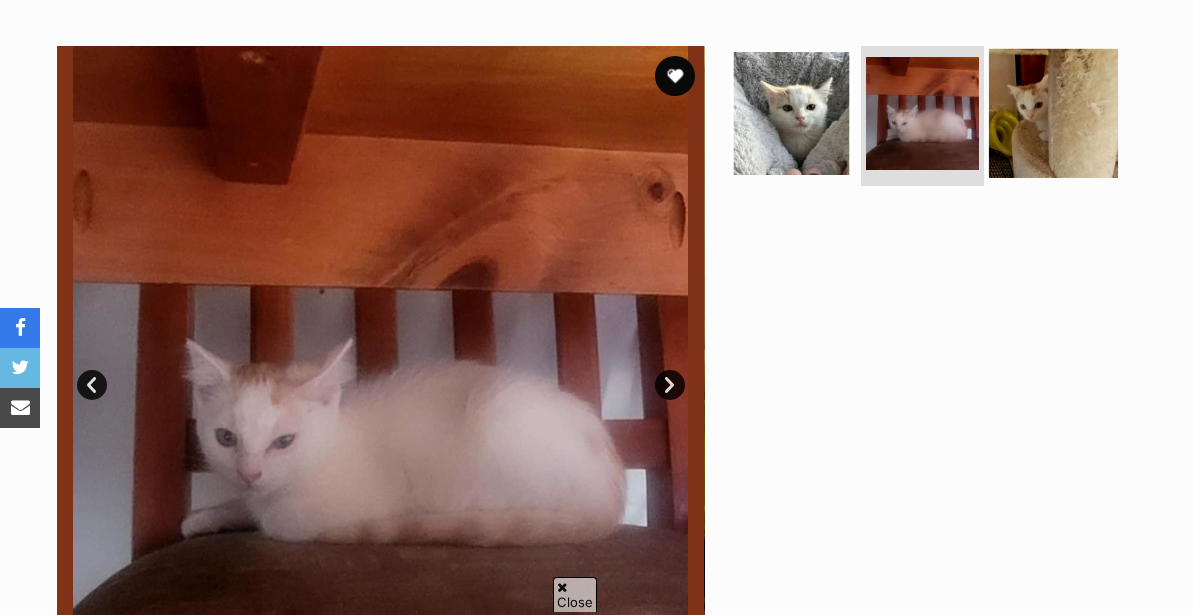click at bounding box center [1053, 113] 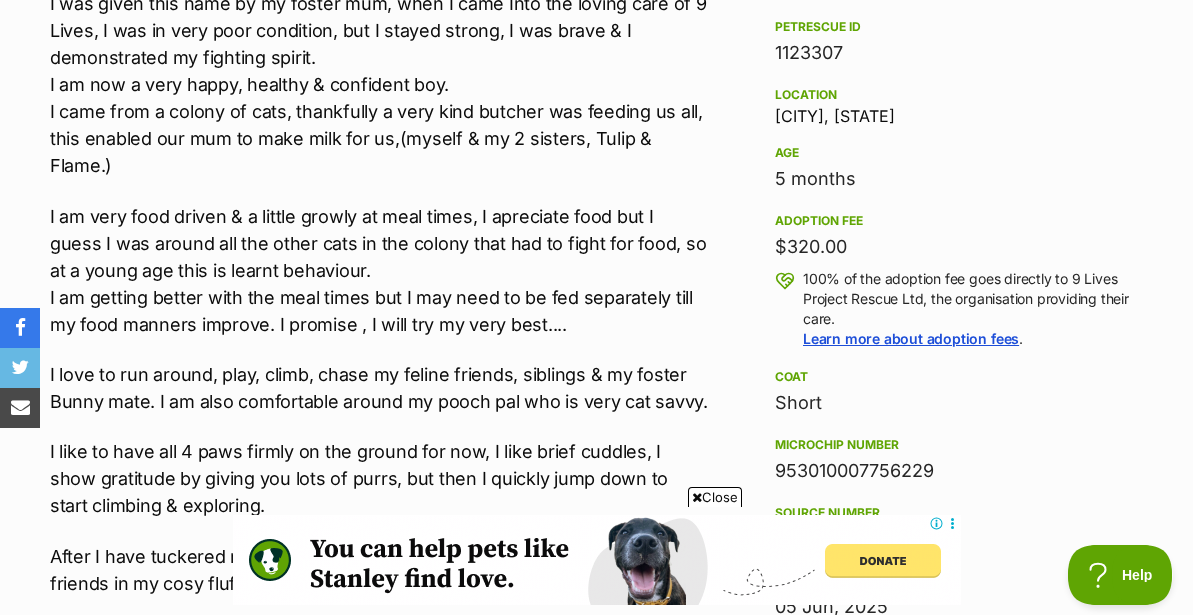 scroll, scrollTop: 0, scrollLeft: 0, axis: both 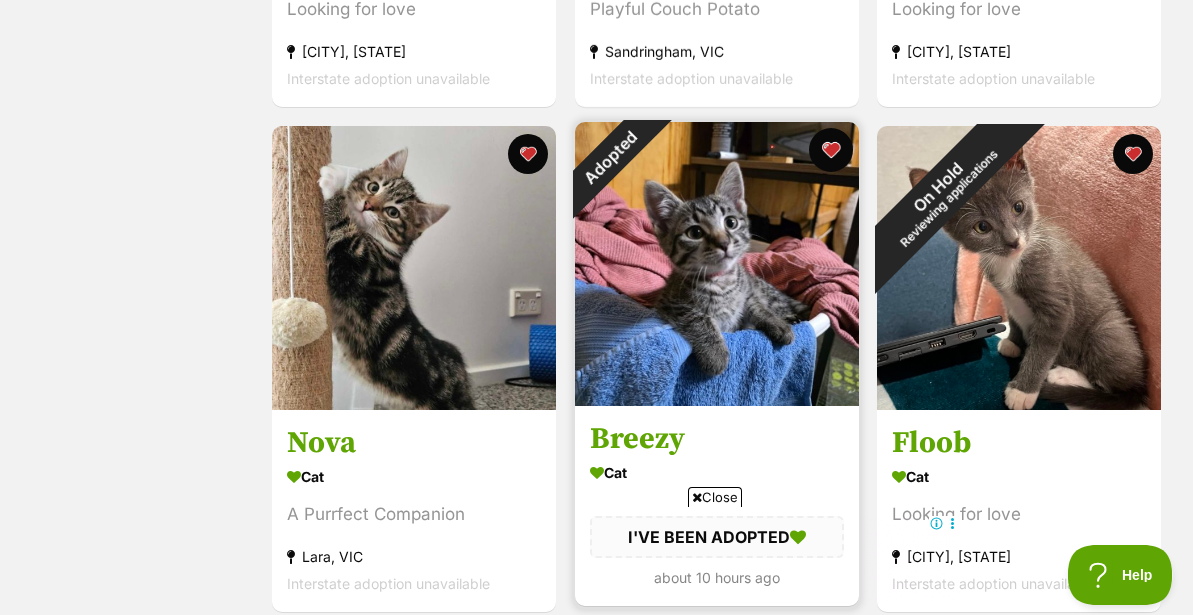 click at bounding box center [830, 150] 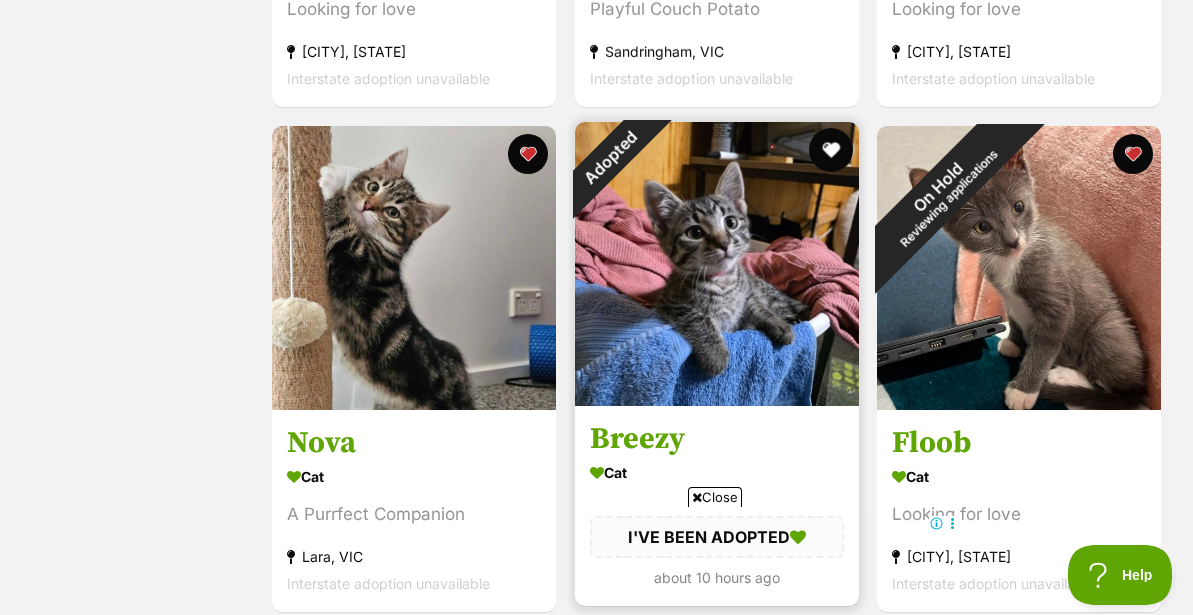 click at bounding box center [830, 150] 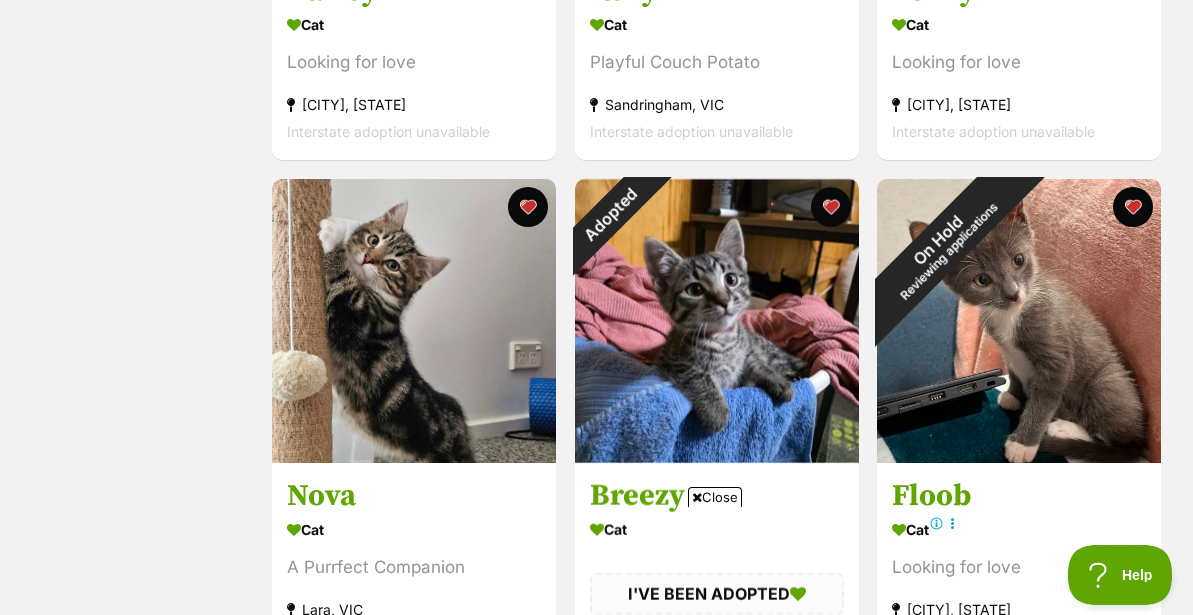 scroll, scrollTop: 0, scrollLeft: 0, axis: both 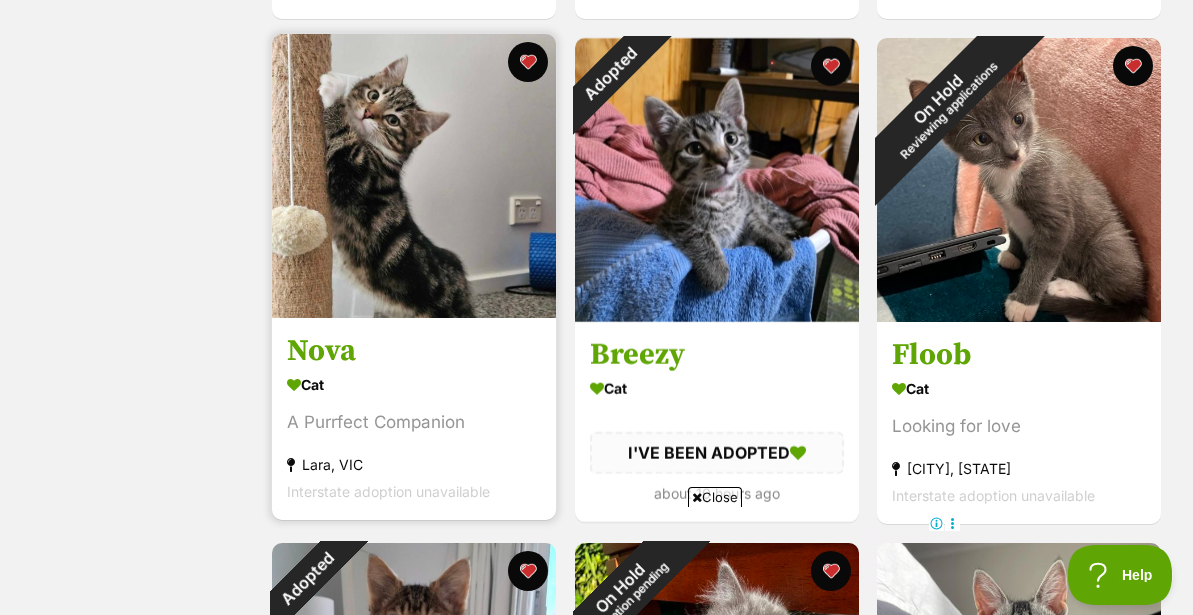 click at bounding box center [414, 176] 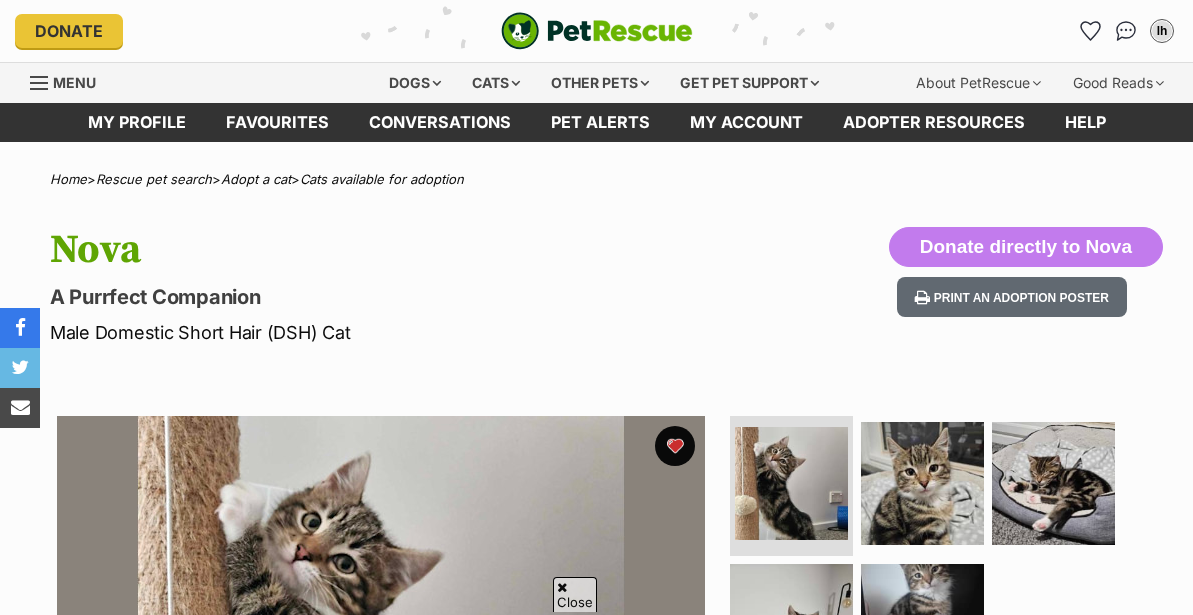 scroll, scrollTop: 285, scrollLeft: 0, axis: vertical 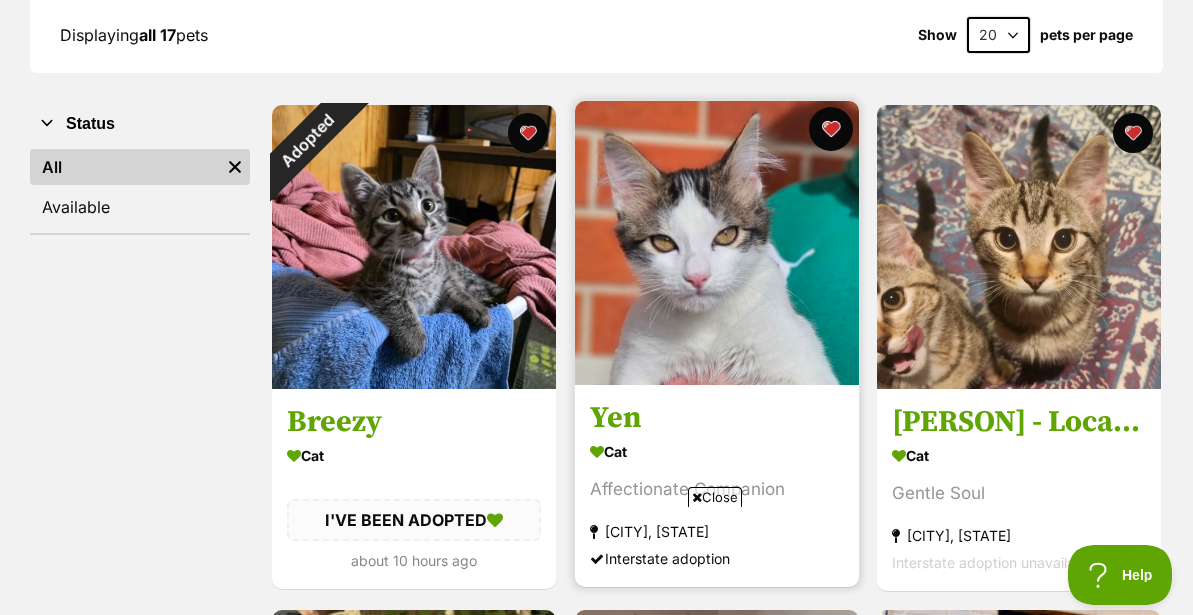 click at bounding box center [830, 129] 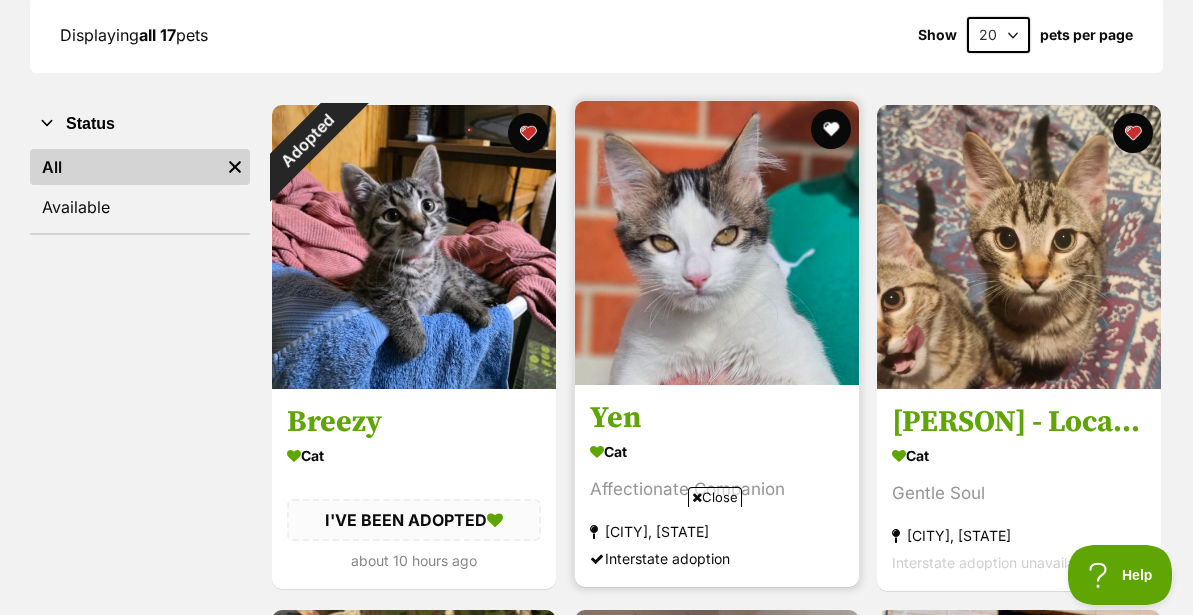 click at bounding box center (717, 243) 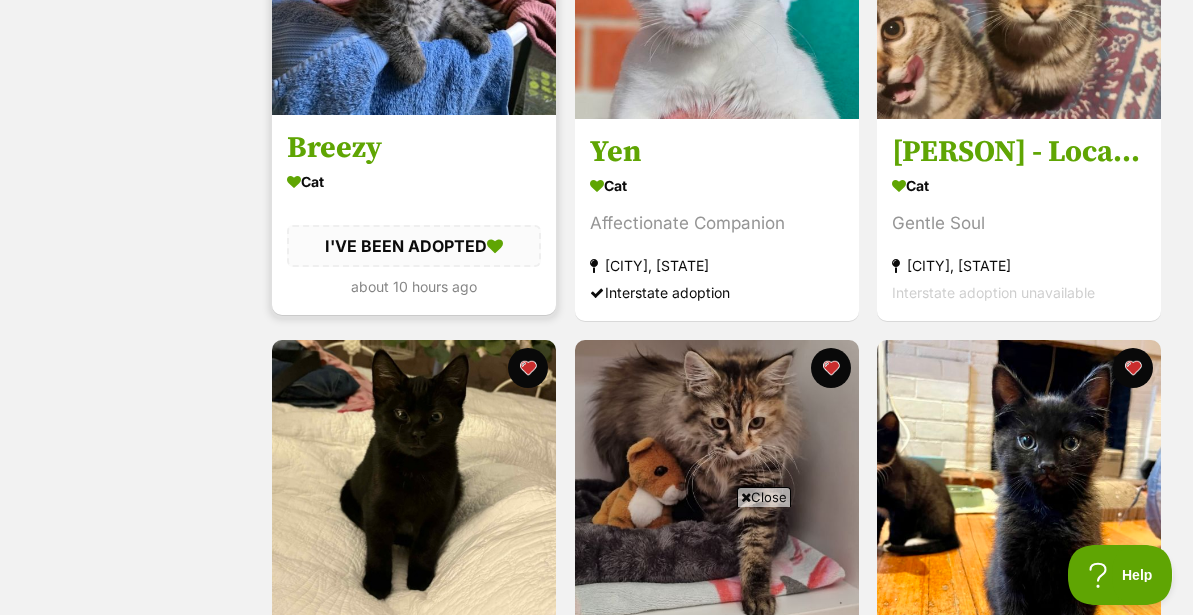 scroll, scrollTop: 723, scrollLeft: 0, axis: vertical 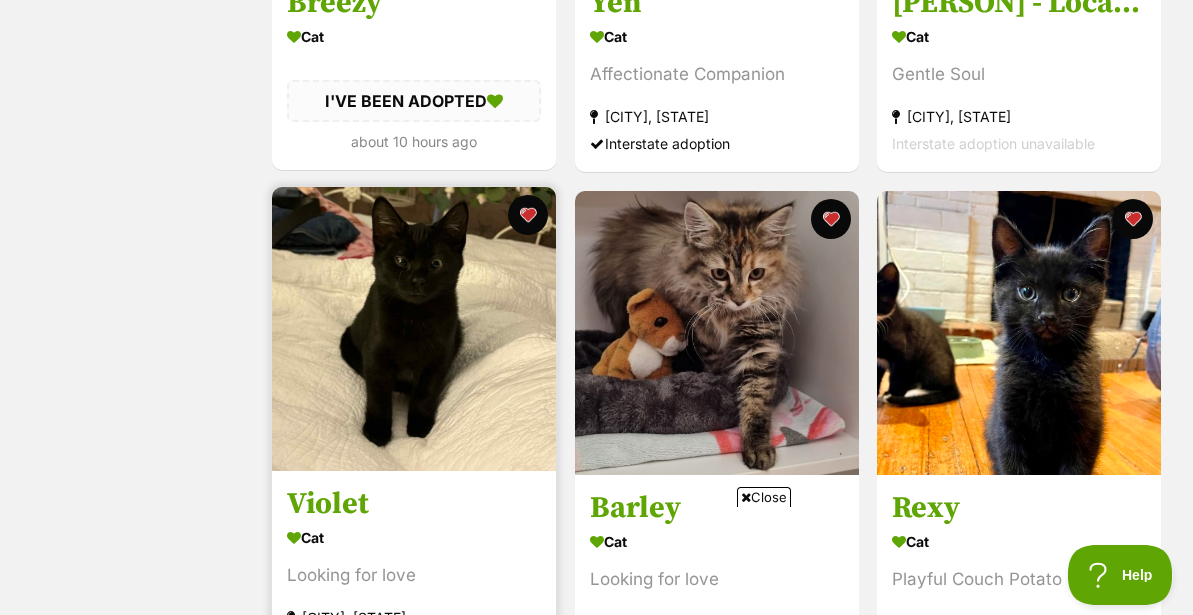 click at bounding box center (414, 329) 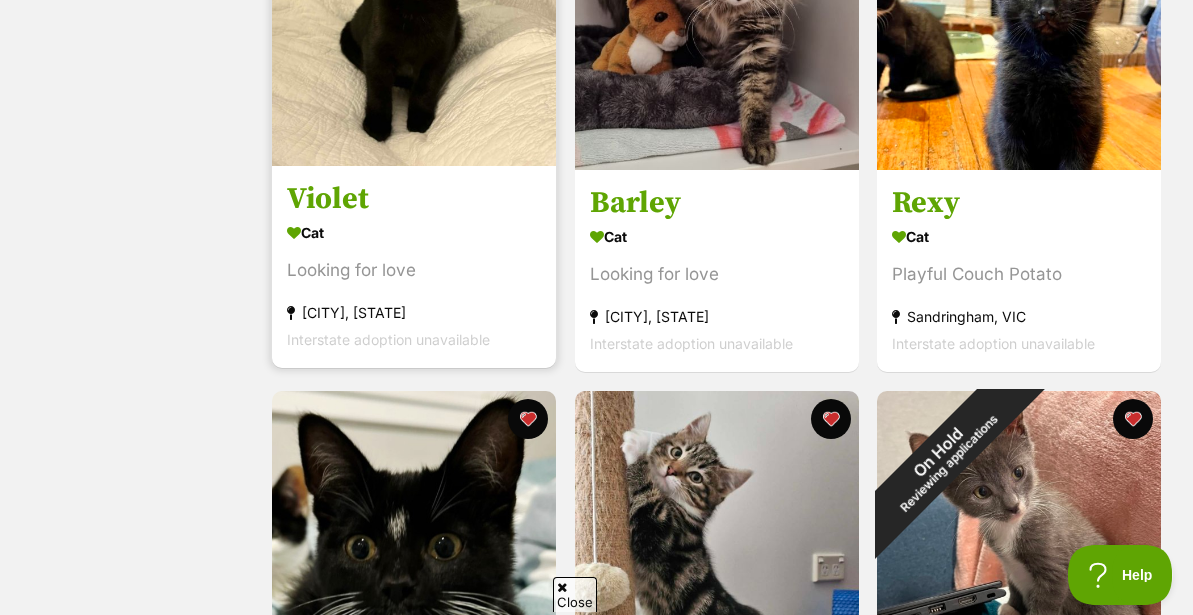 scroll, scrollTop: 1058, scrollLeft: 0, axis: vertical 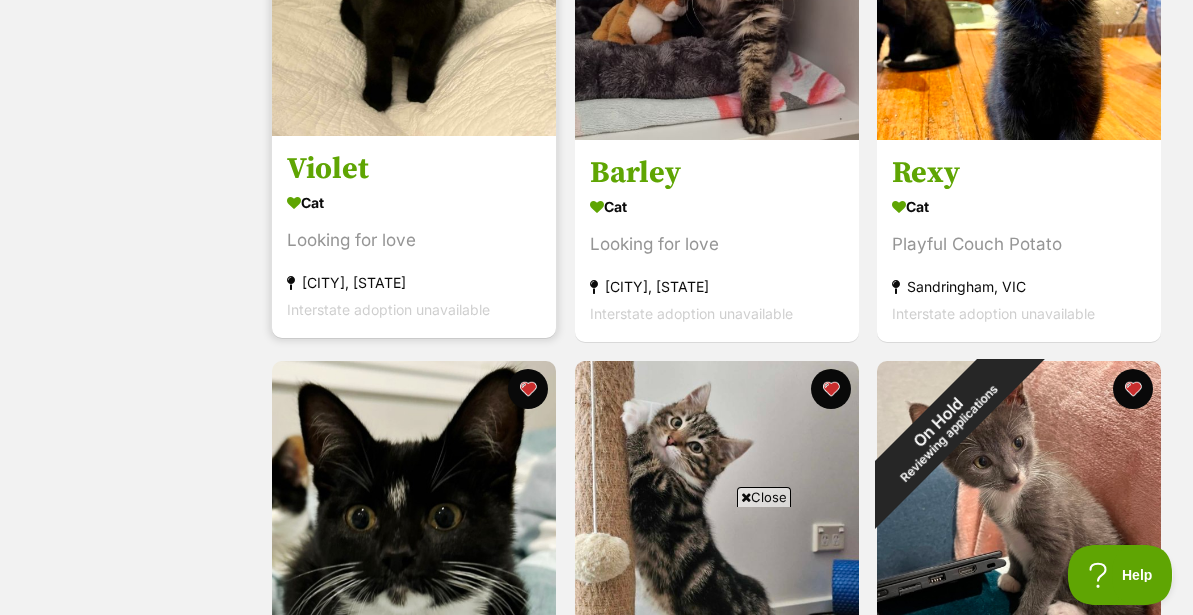 click at bounding box center (414, -6) 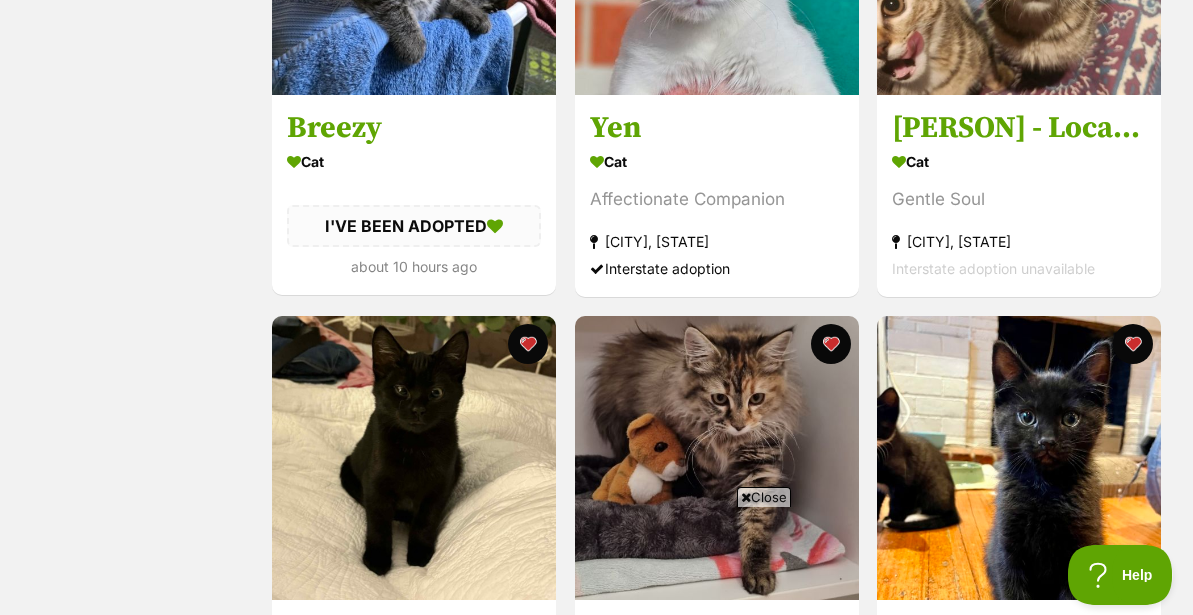 scroll, scrollTop: 738, scrollLeft: 0, axis: vertical 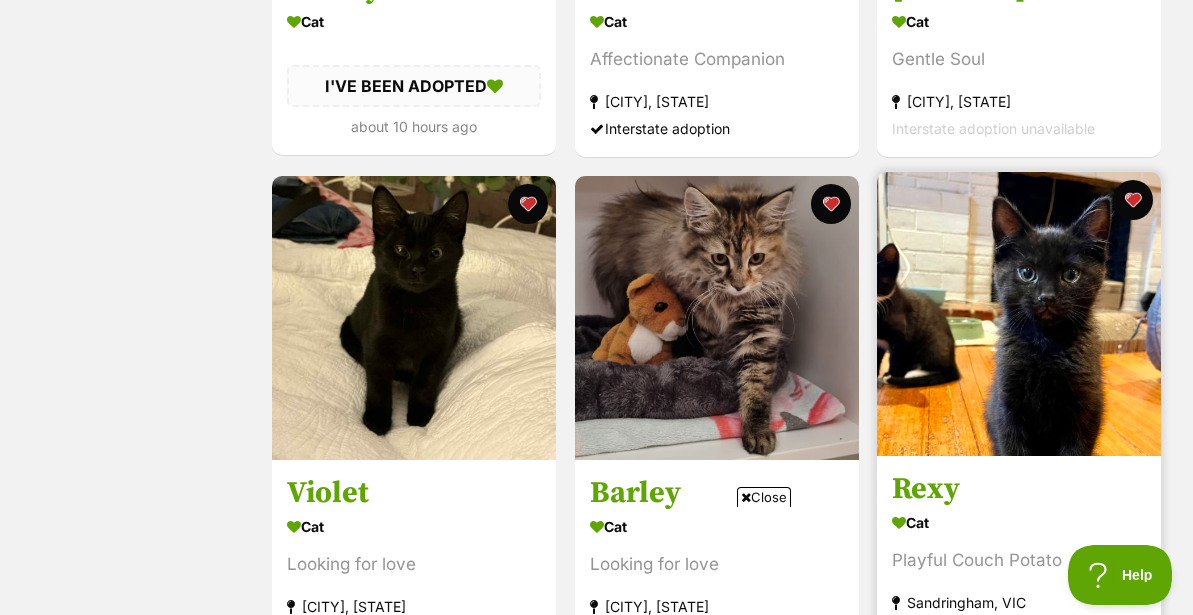 click at bounding box center (1019, 314) 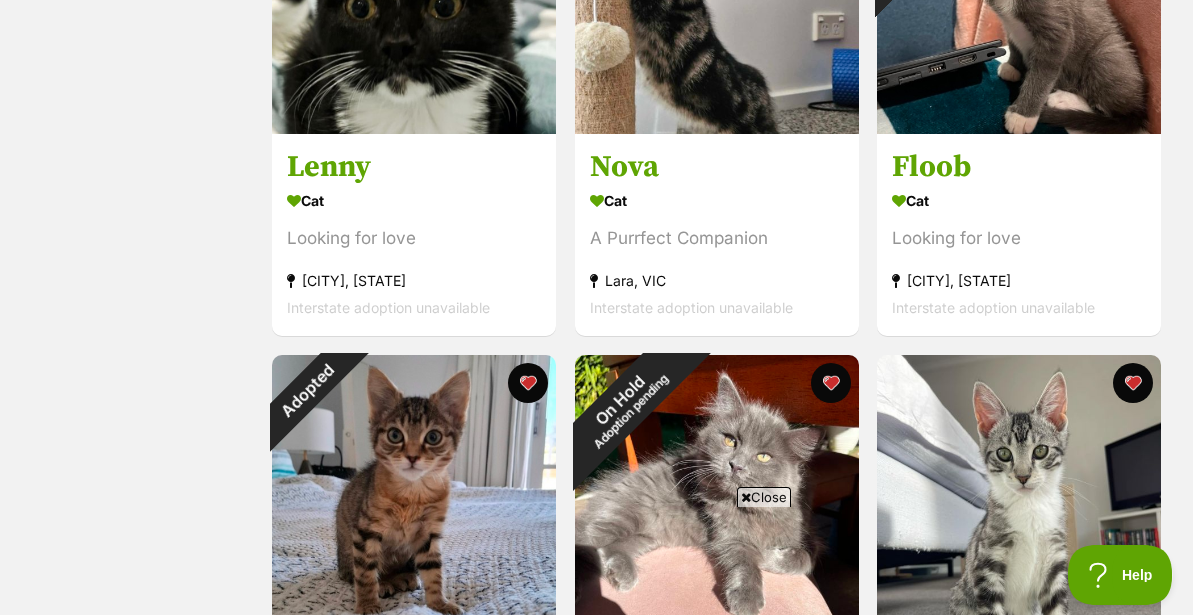 scroll, scrollTop: 1391, scrollLeft: 0, axis: vertical 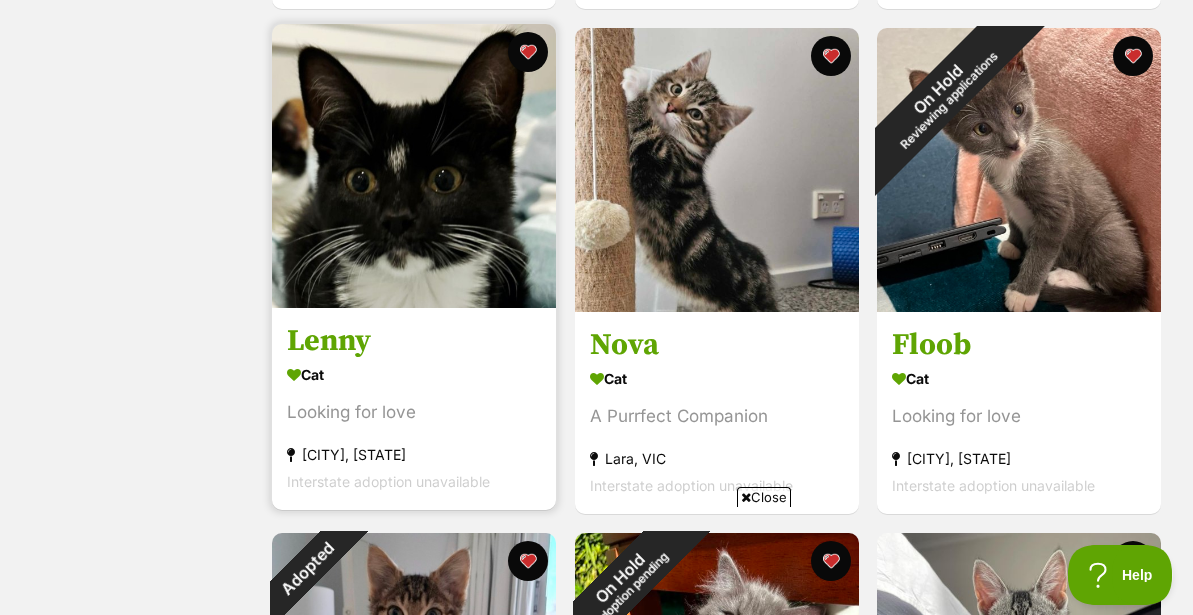 click at bounding box center [414, 166] 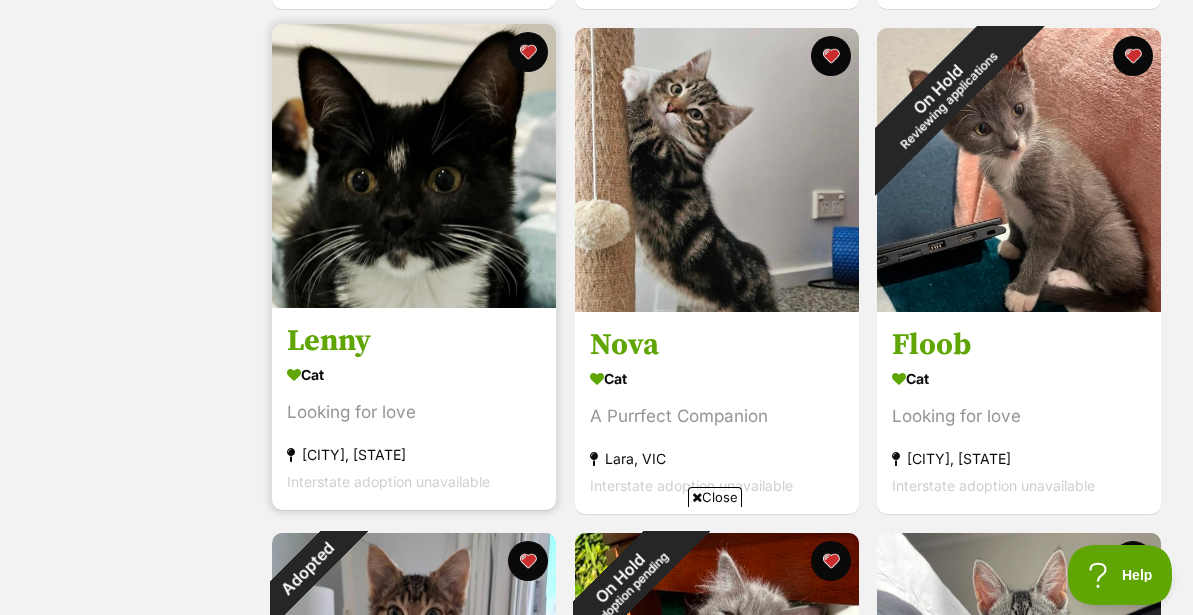 scroll, scrollTop: 0, scrollLeft: 0, axis: both 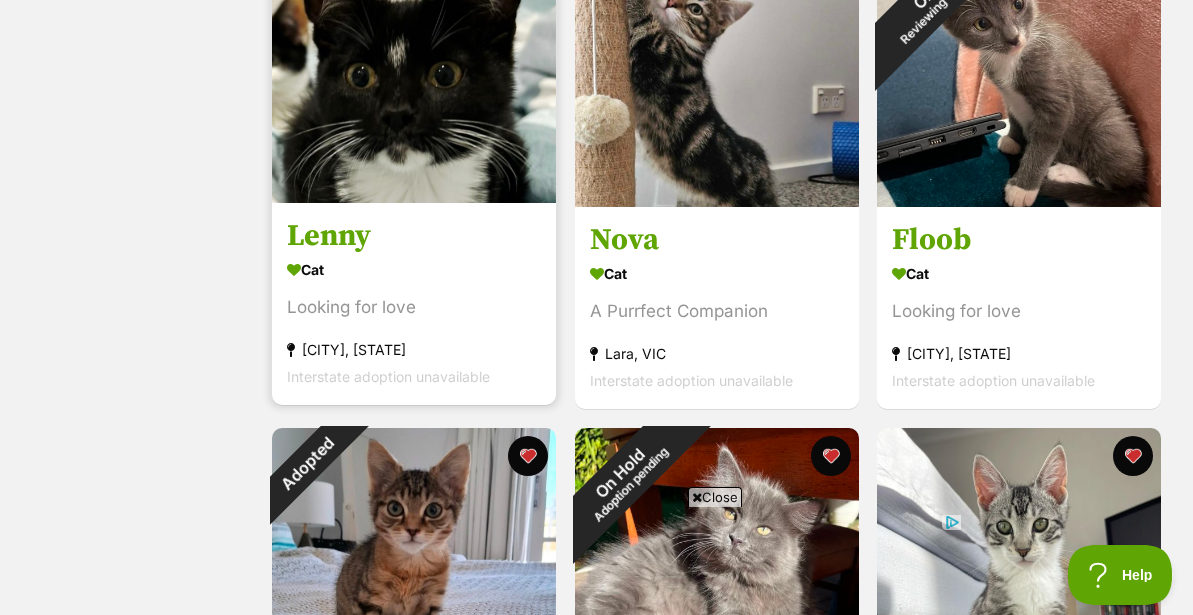 click at bounding box center [414, 61] 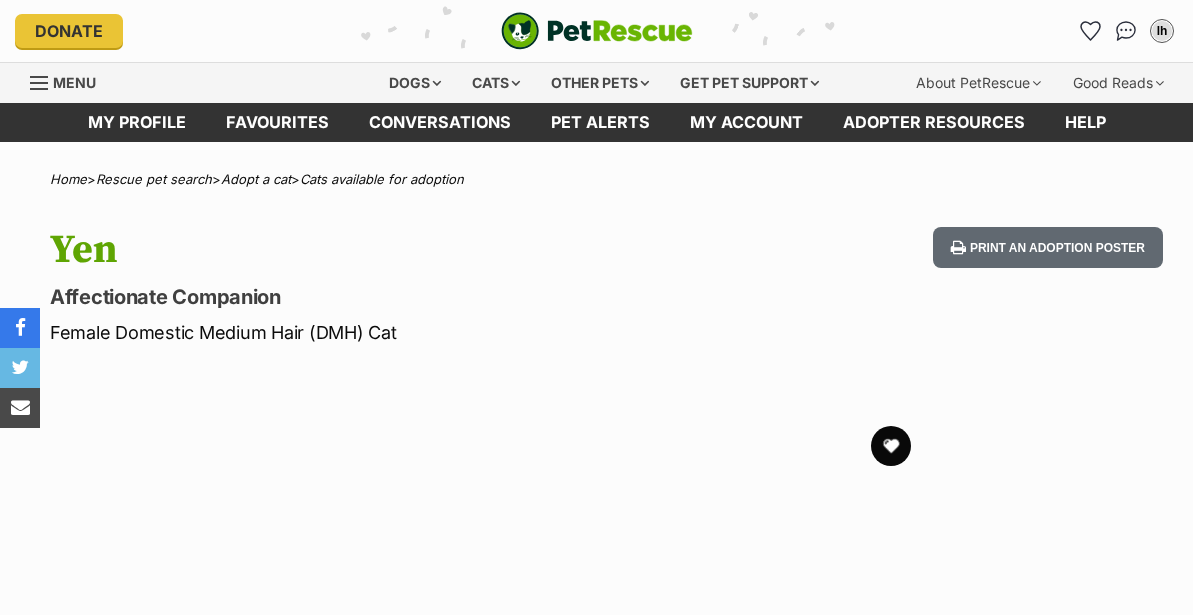 scroll, scrollTop: 0, scrollLeft: 0, axis: both 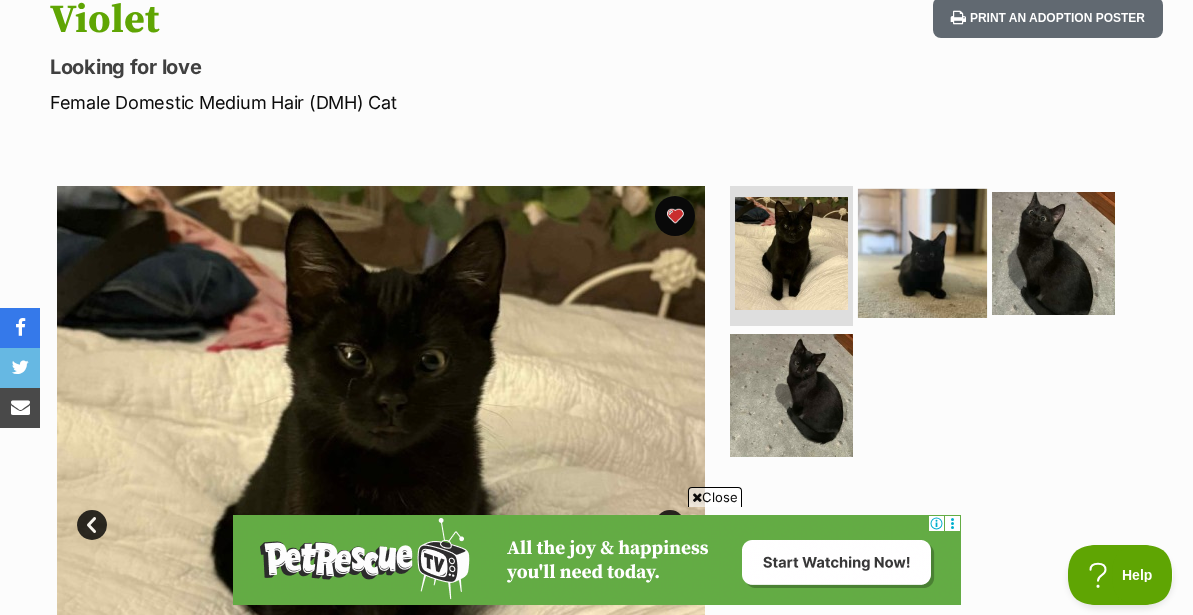 click at bounding box center [922, 253] 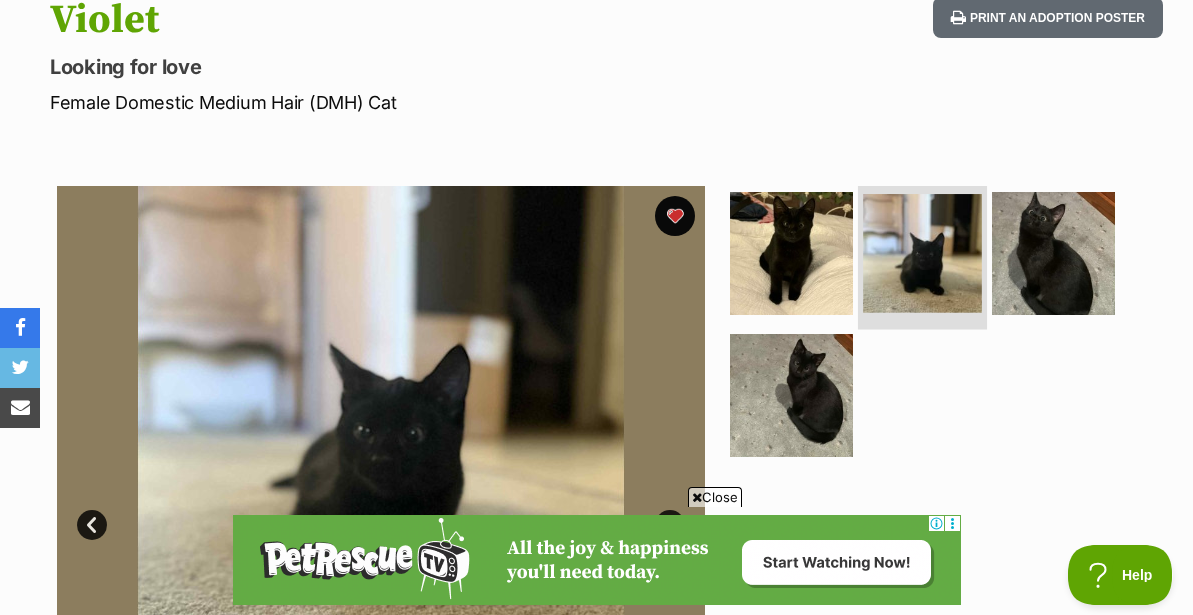 scroll, scrollTop: 0, scrollLeft: 0, axis: both 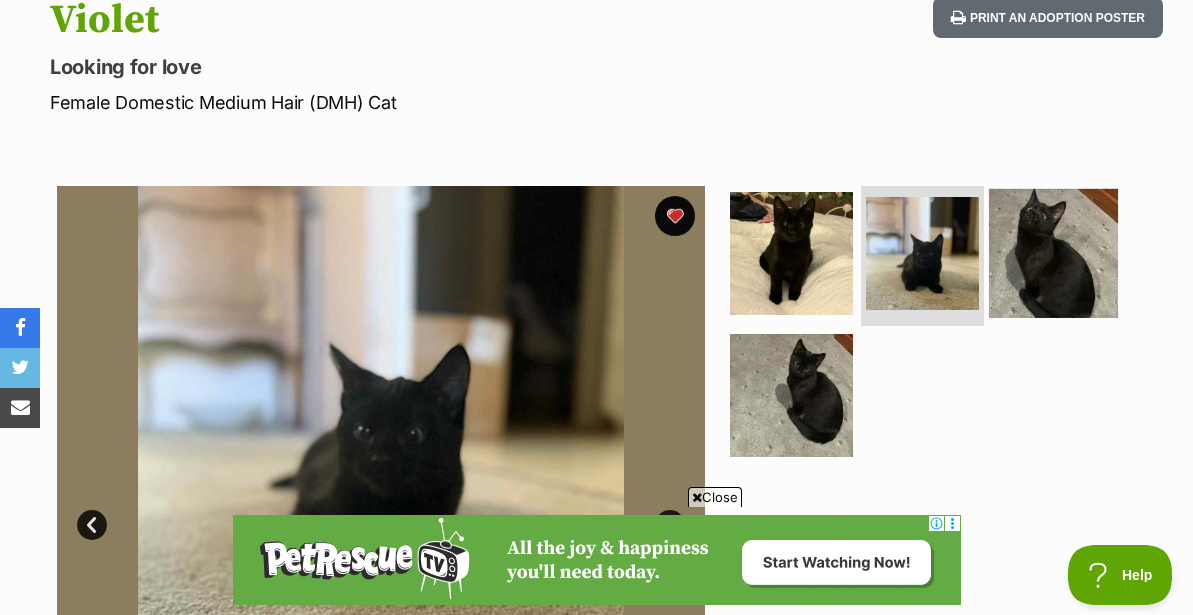 click at bounding box center [1053, 253] 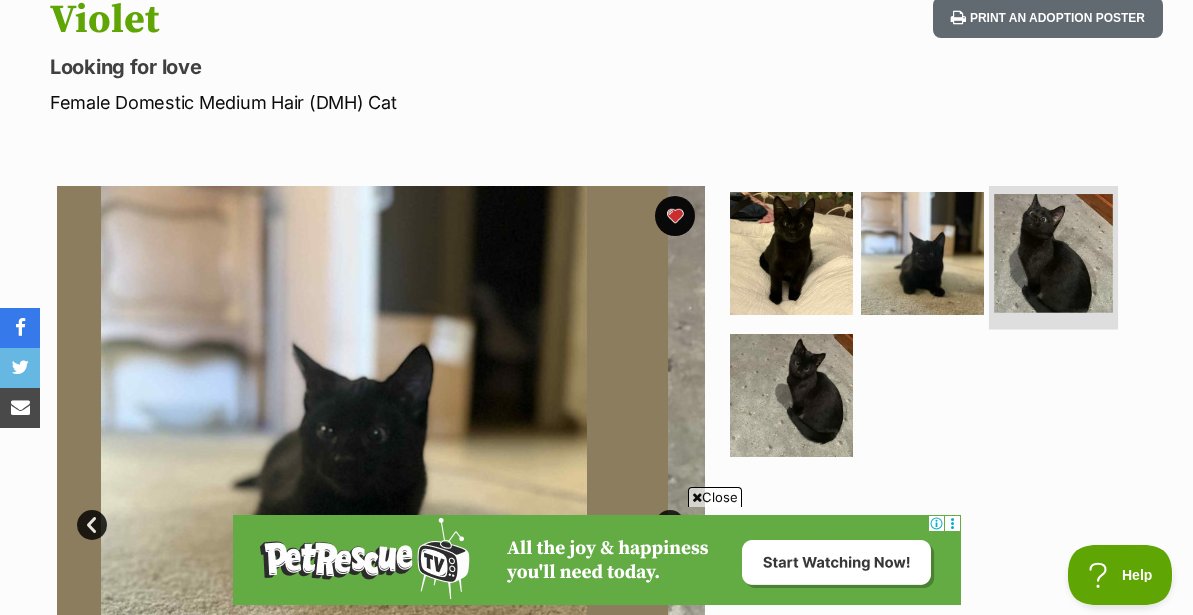 scroll, scrollTop: 0, scrollLeft: 0, axis: both 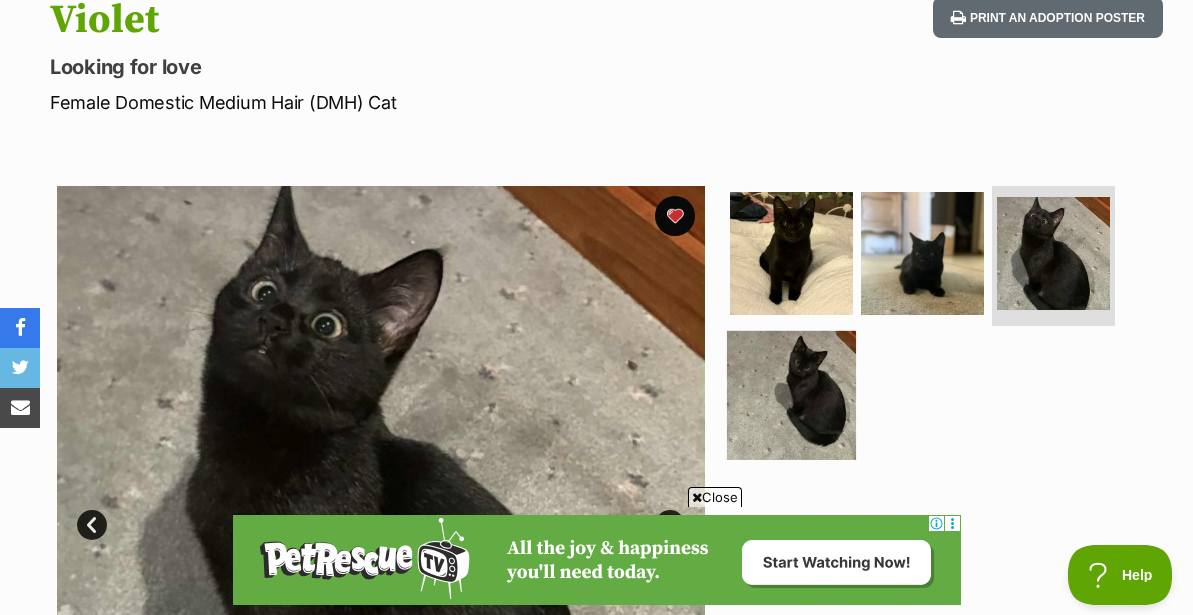click at bounding box center [791, 394] 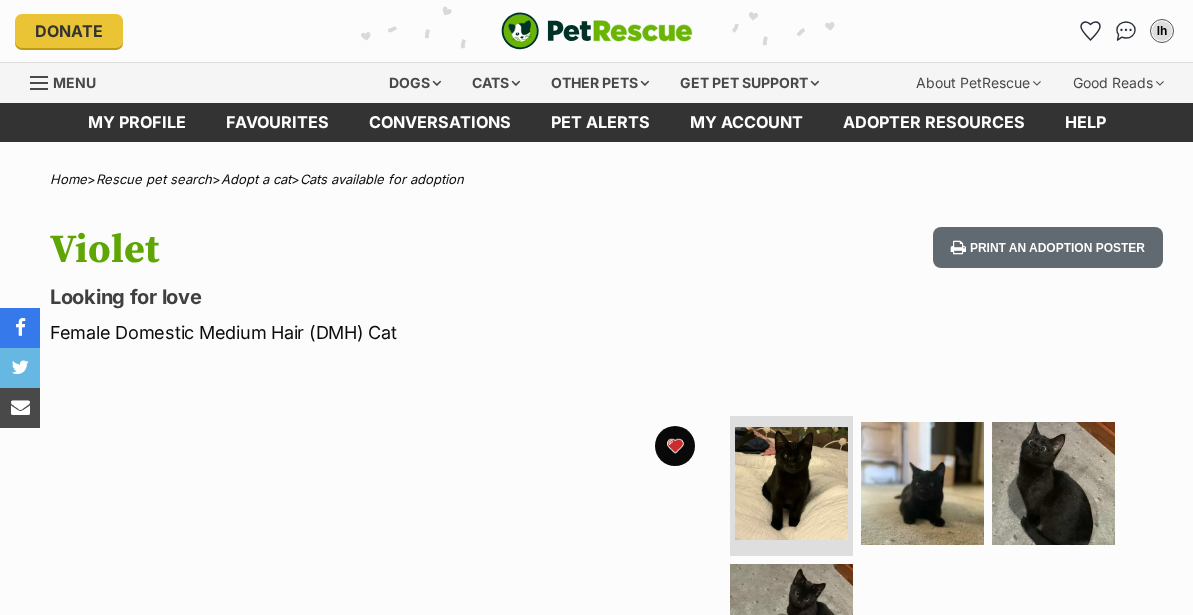 scroll, scrollTop: 177, scrollLeft: 0, axis: vertical 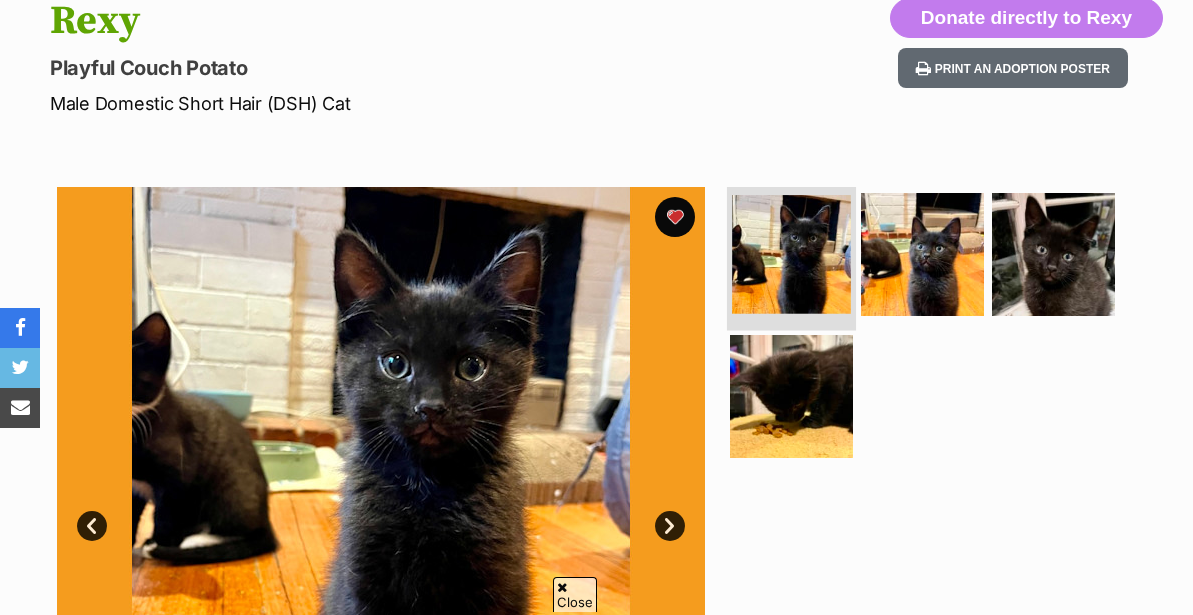 click at bounding box center [791, 254] 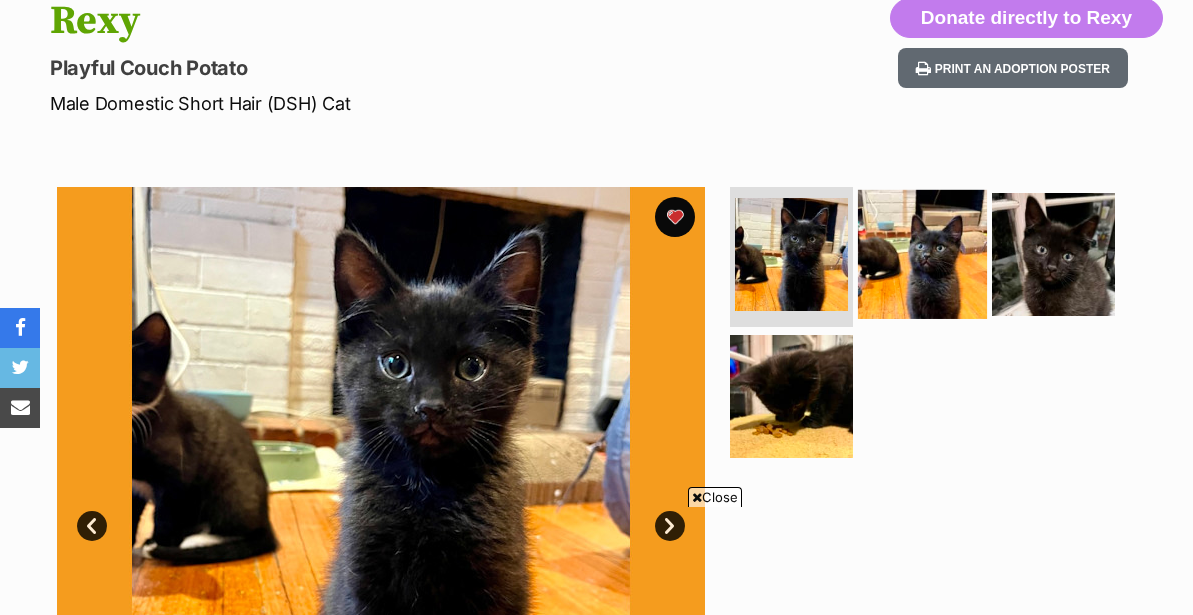 scroll, scrollTop: 0, scrollLeft: 0, axis: both 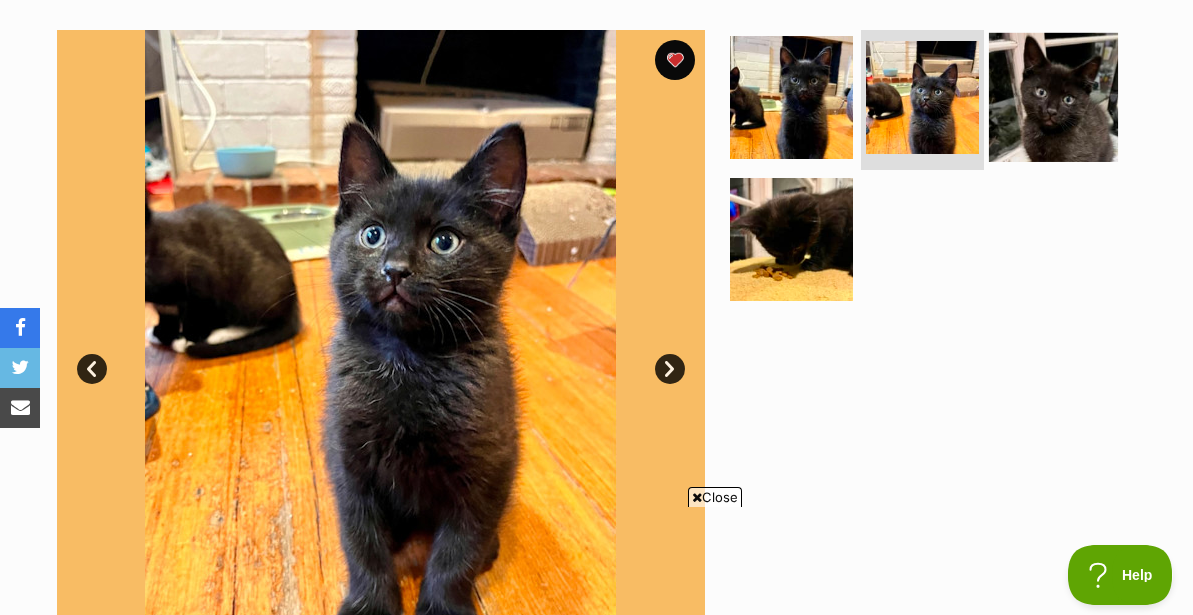 click at bounding box center (1053, 97) 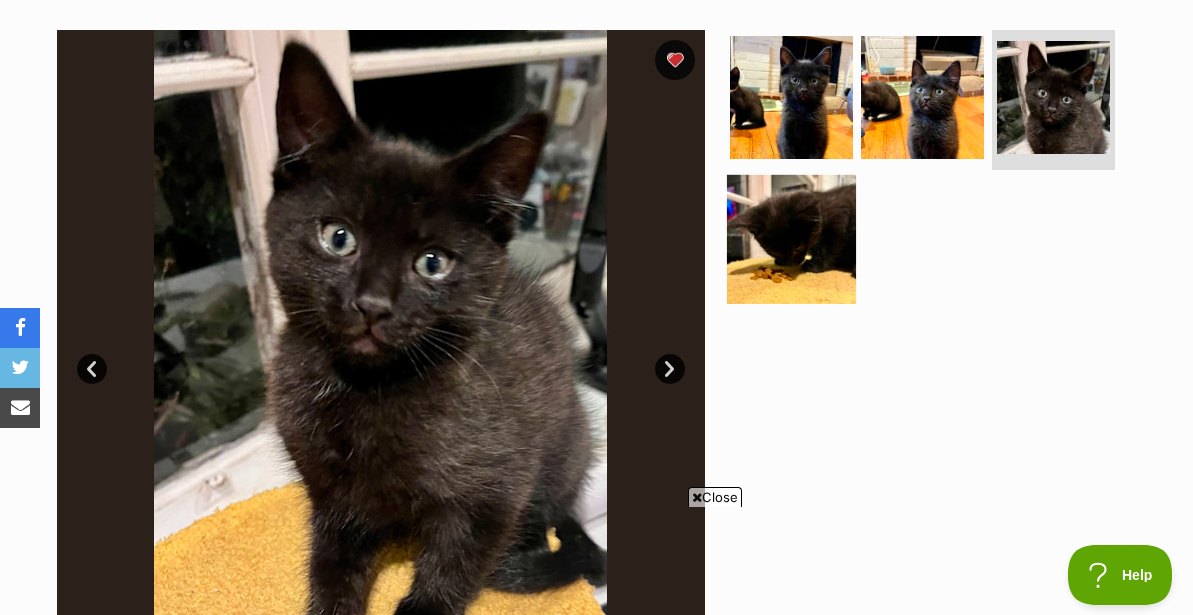 click at bounding box center [791, 238] 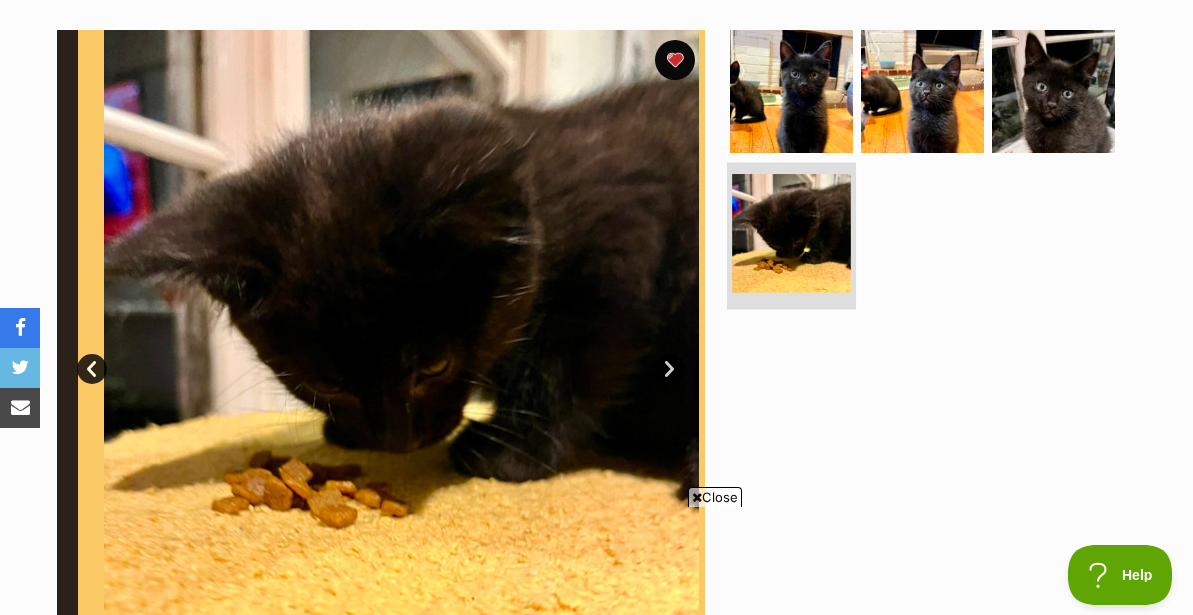 scroll, scrollTop: 0, scrollLeft: 0, axis: both 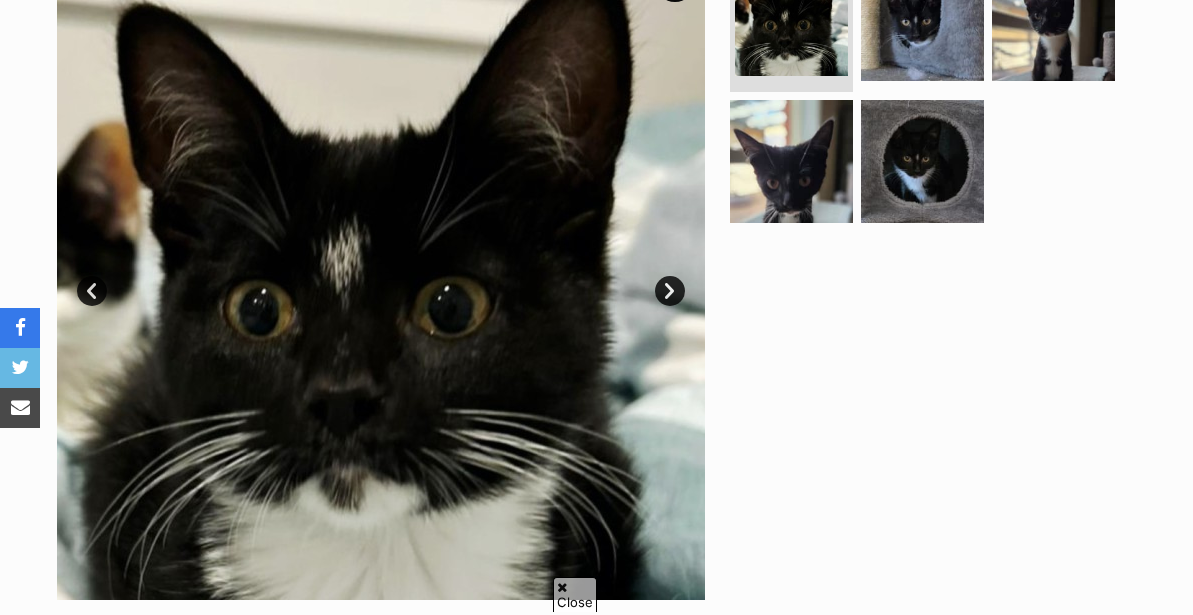 click on "Next" at bounding box center [670, 291] 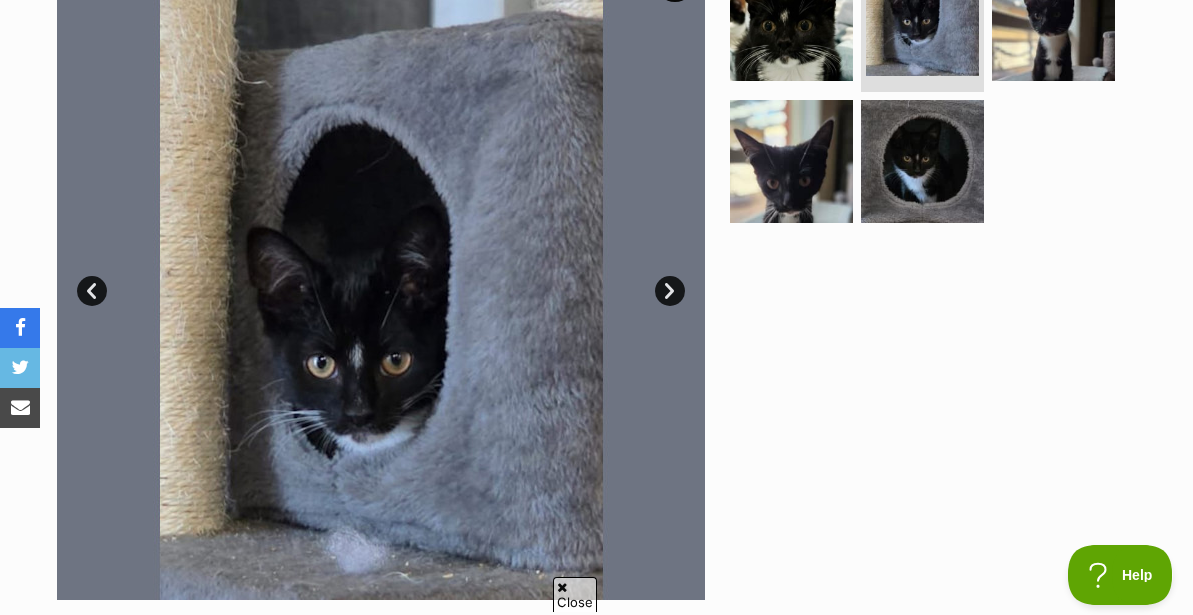 scroll, scrollTop: 0, scrollLeft: 0, axis: both 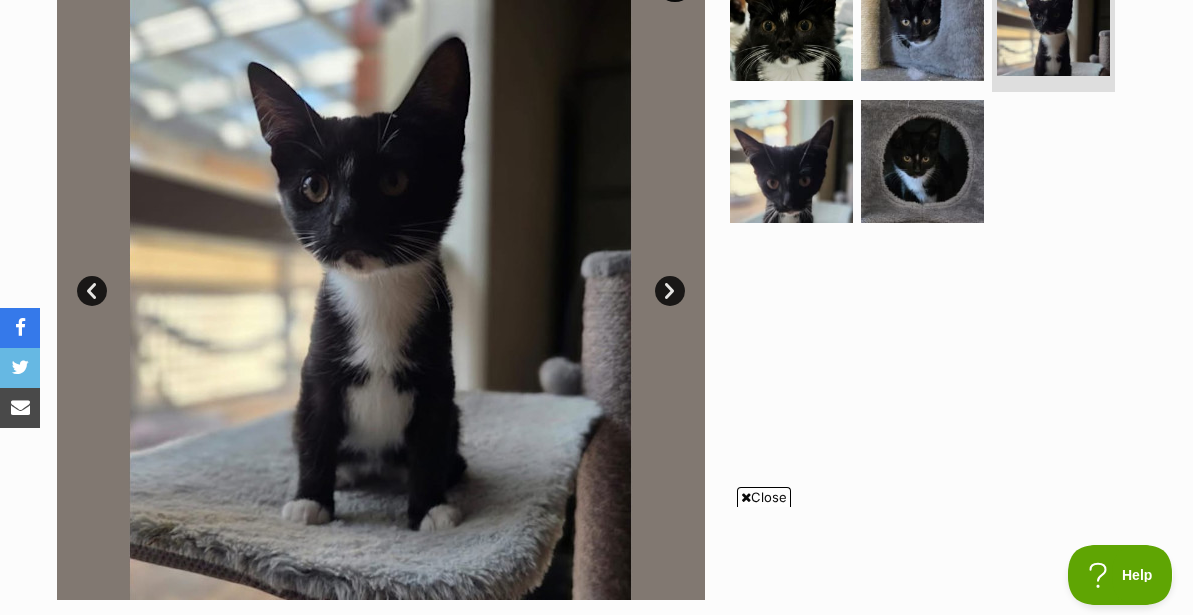 click on "Next" at bounding box center [670, 291] 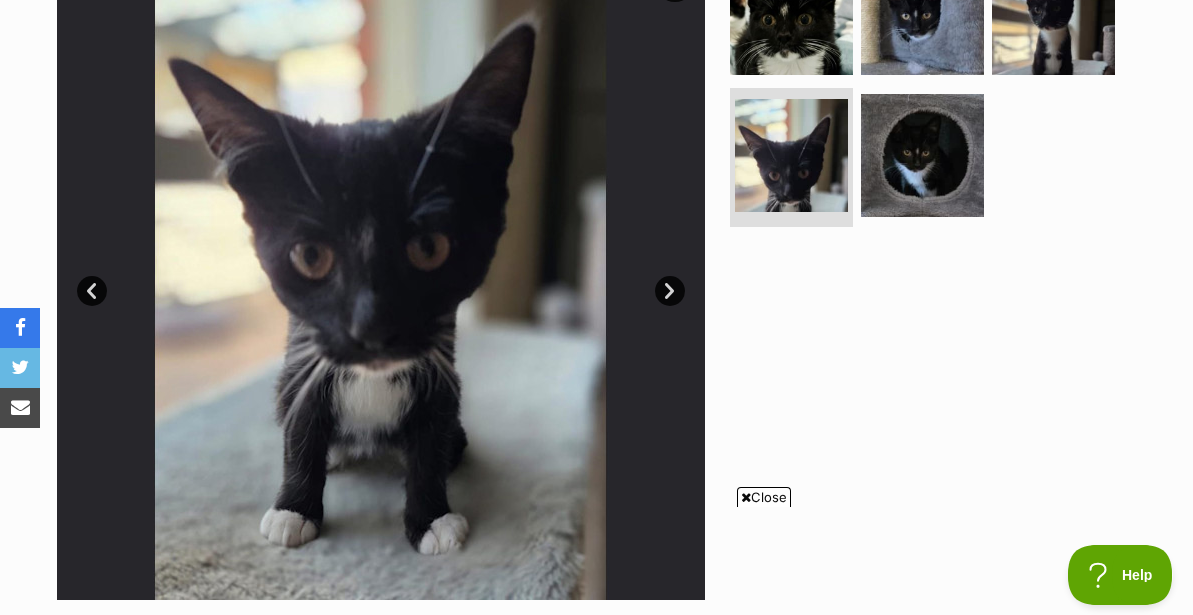 click on "Next" at bounding box center [670, 291] 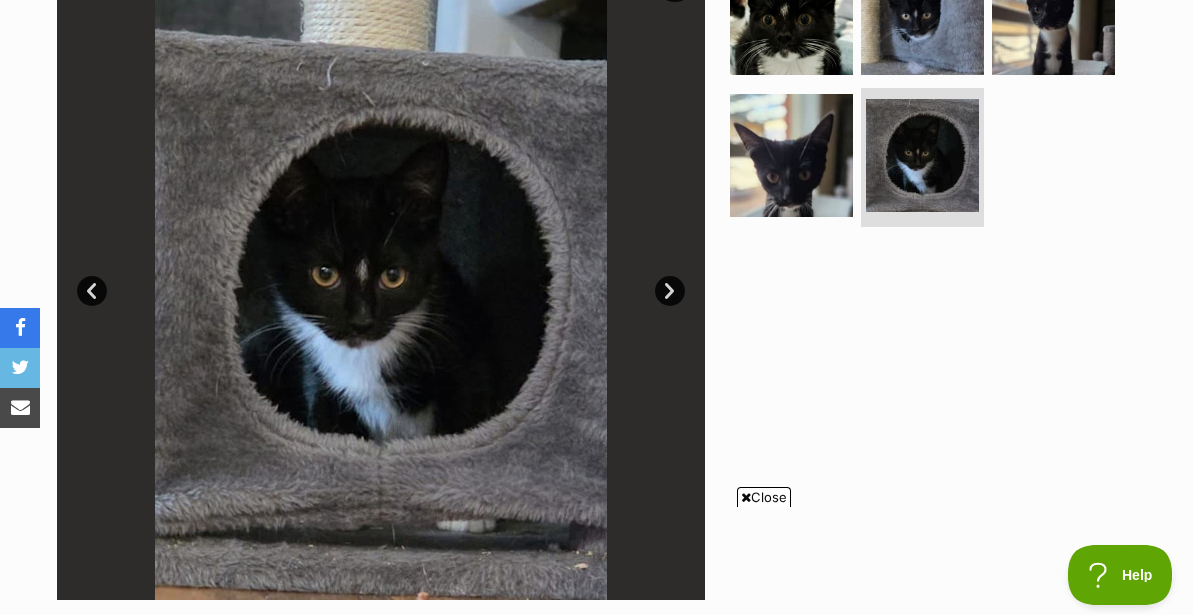 click on "Next" at bounding box center (670, 291) 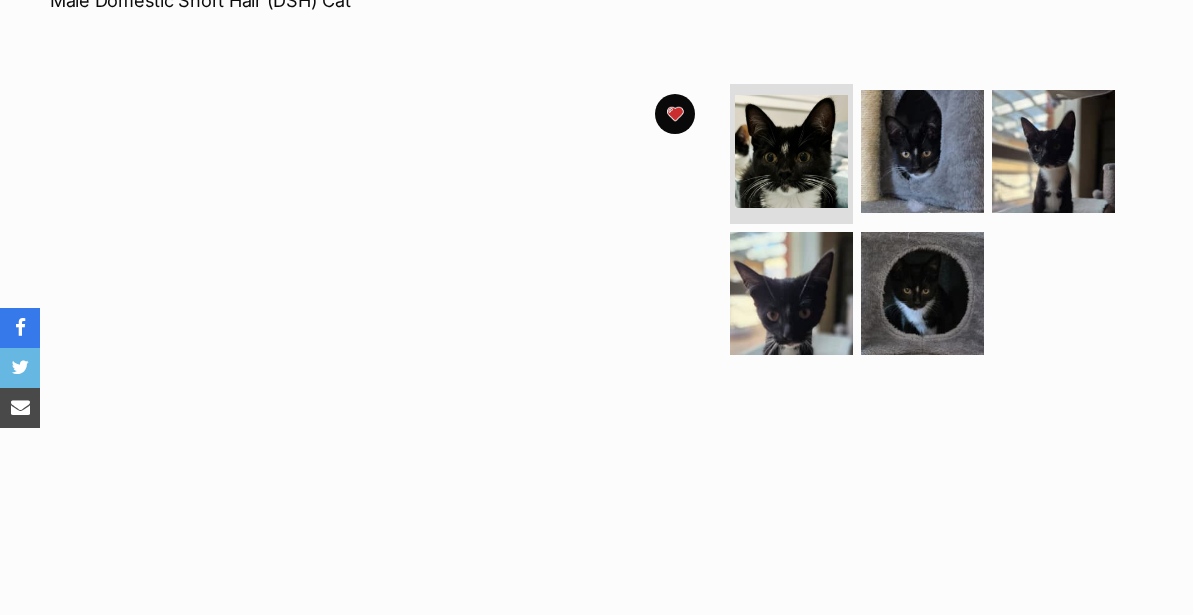 scroll, scrollTop: 311, scrollLeft: 0, axis: vertical 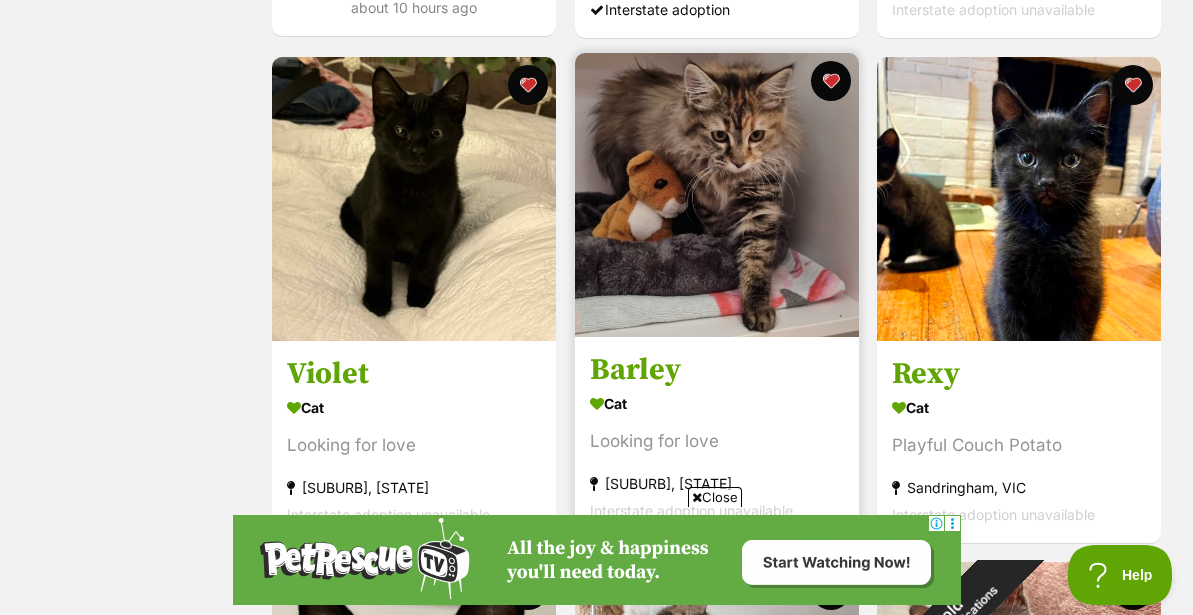 click at bounding box center (717, 195) 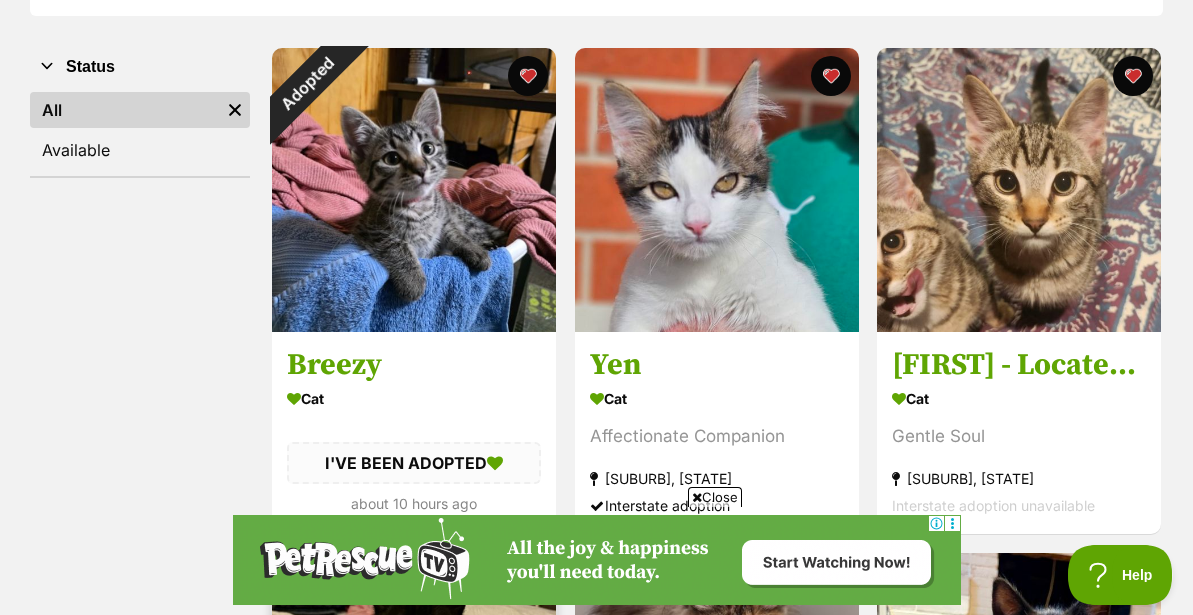 scroll, scrollTop: 339, scrollLeft: 0, axis: vertical 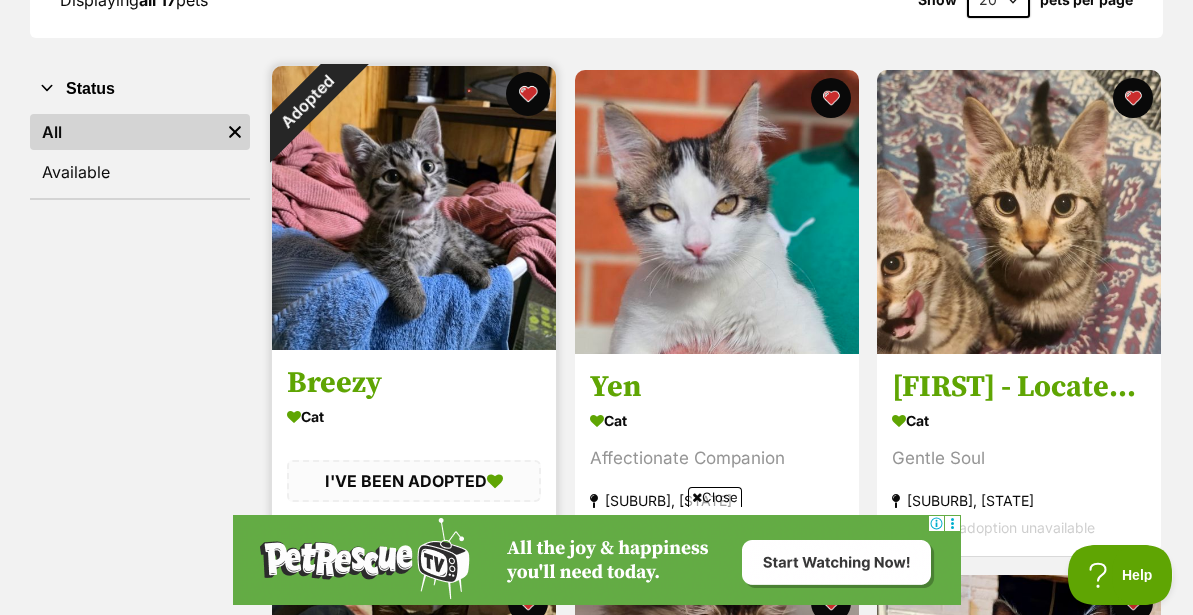 click at bounding box center [528, 94] 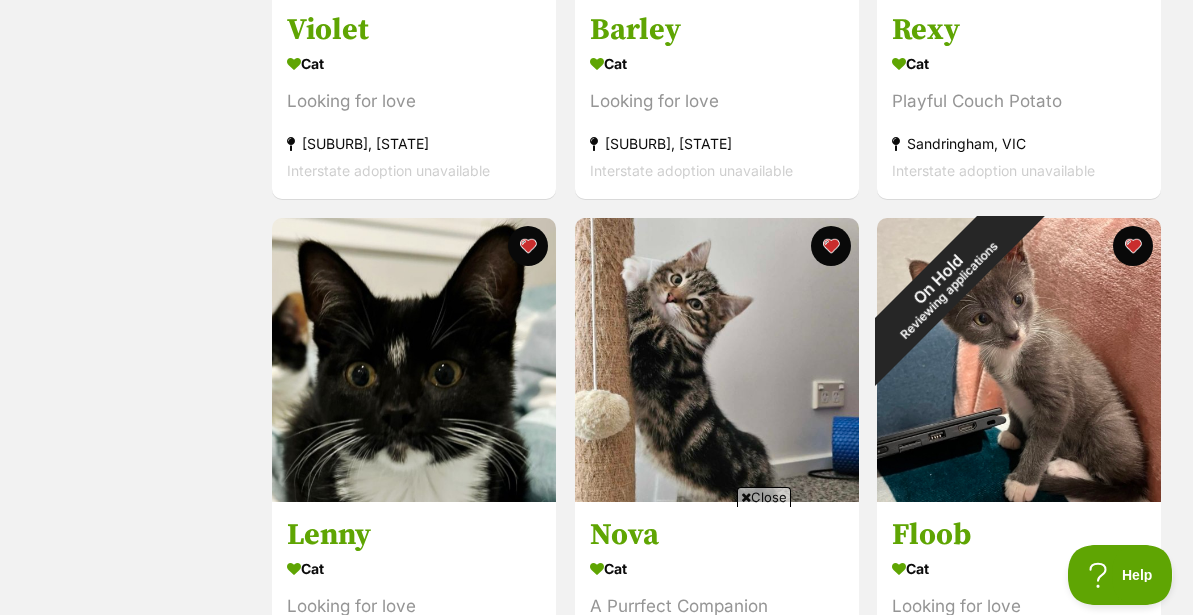 scroll, scrollTop: 1288, scrollLeft: 0, axis: vertical 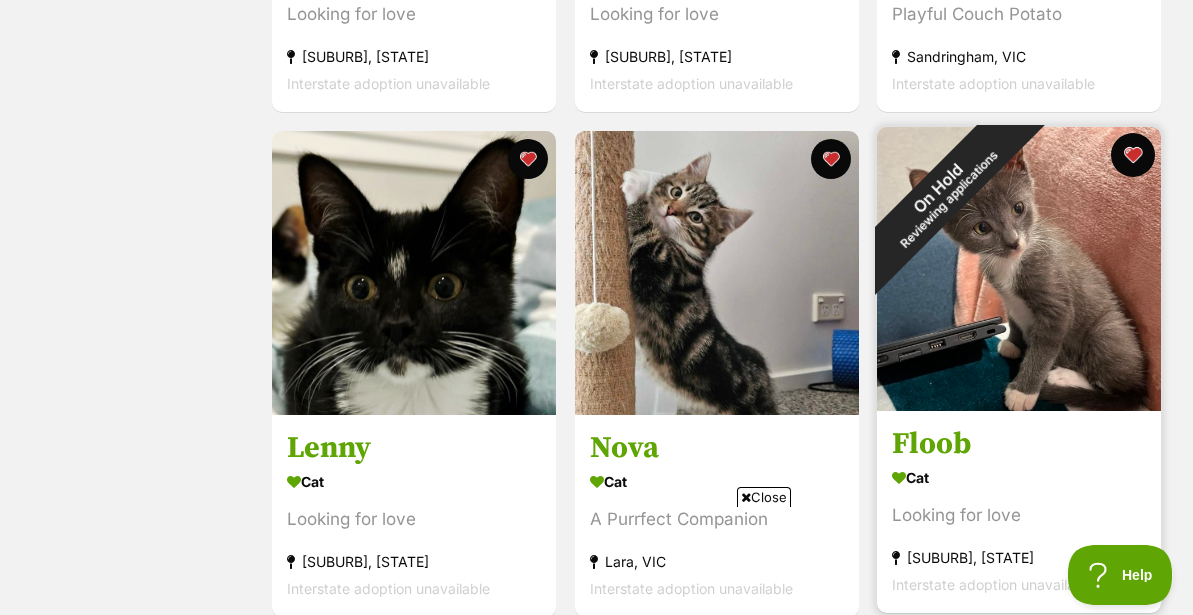 click at bounding box center [1133, 155] 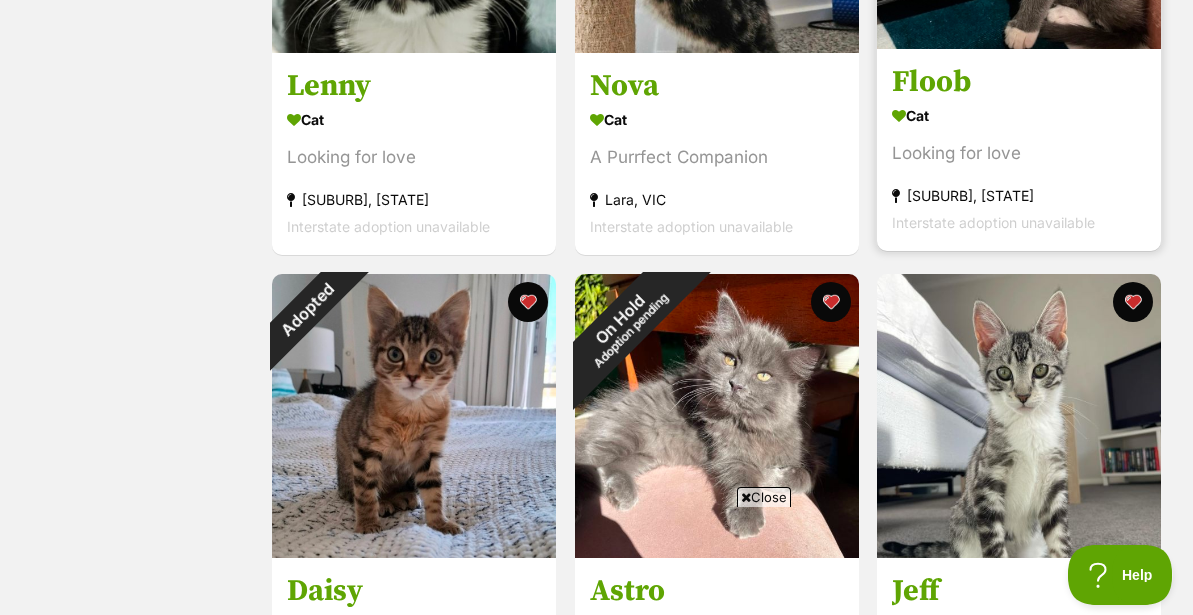 scroll, scrollTop: 1773, scrollLeft: 0, axis: vertical 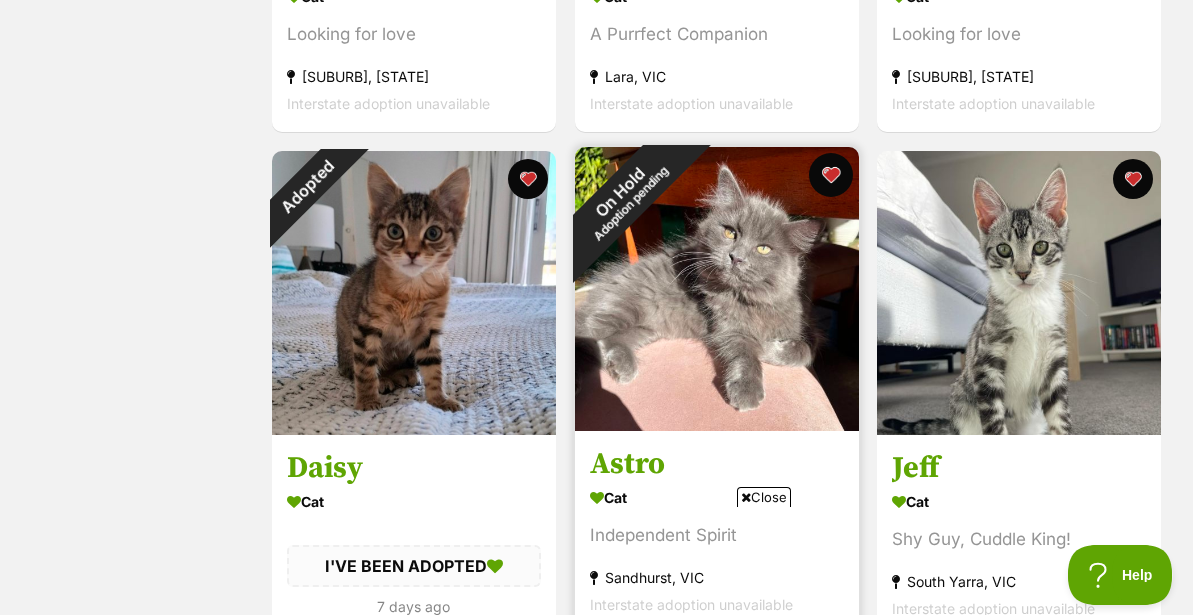 click at bounding box center [830, 175] 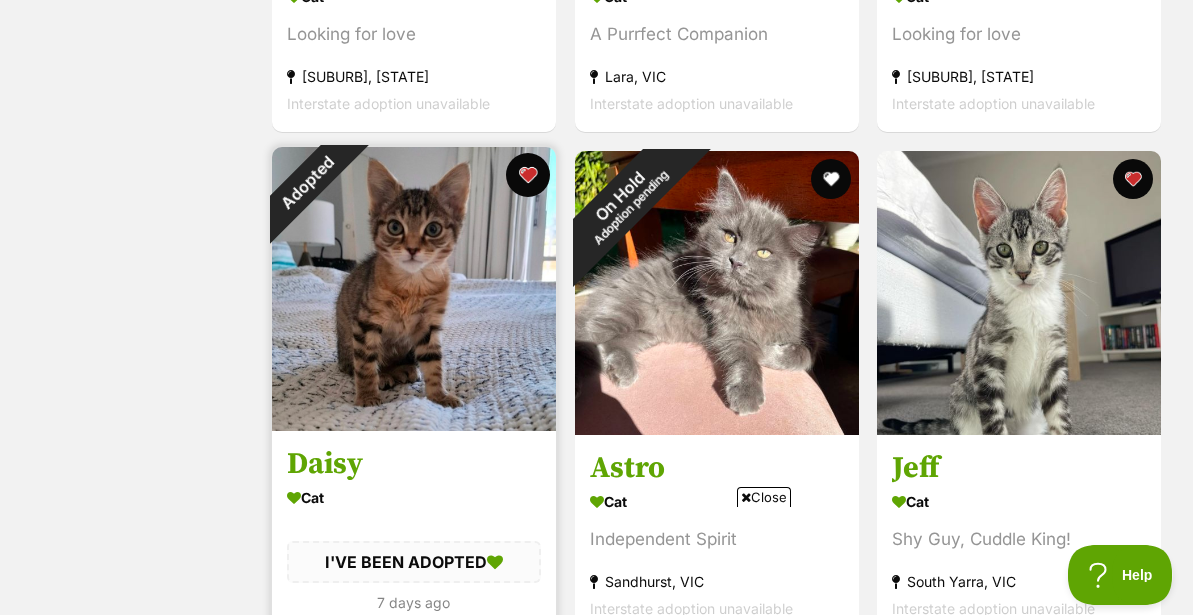 click at bounding box center [528, 175] 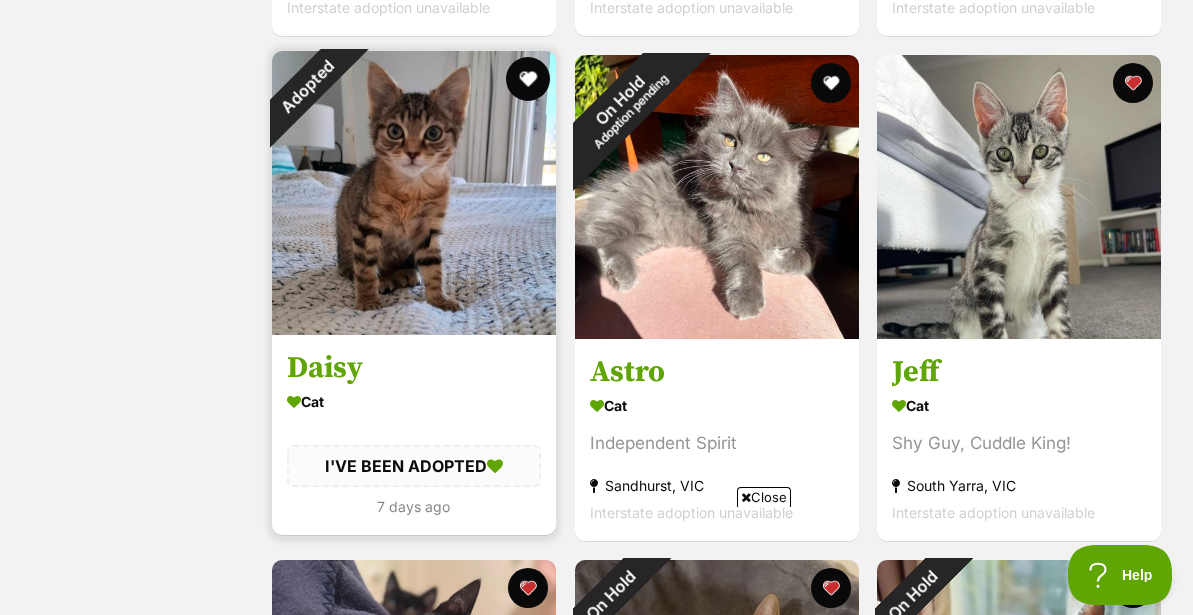 scroll, scrollTop: 2217, scrollLeft: 0, axis: vertical 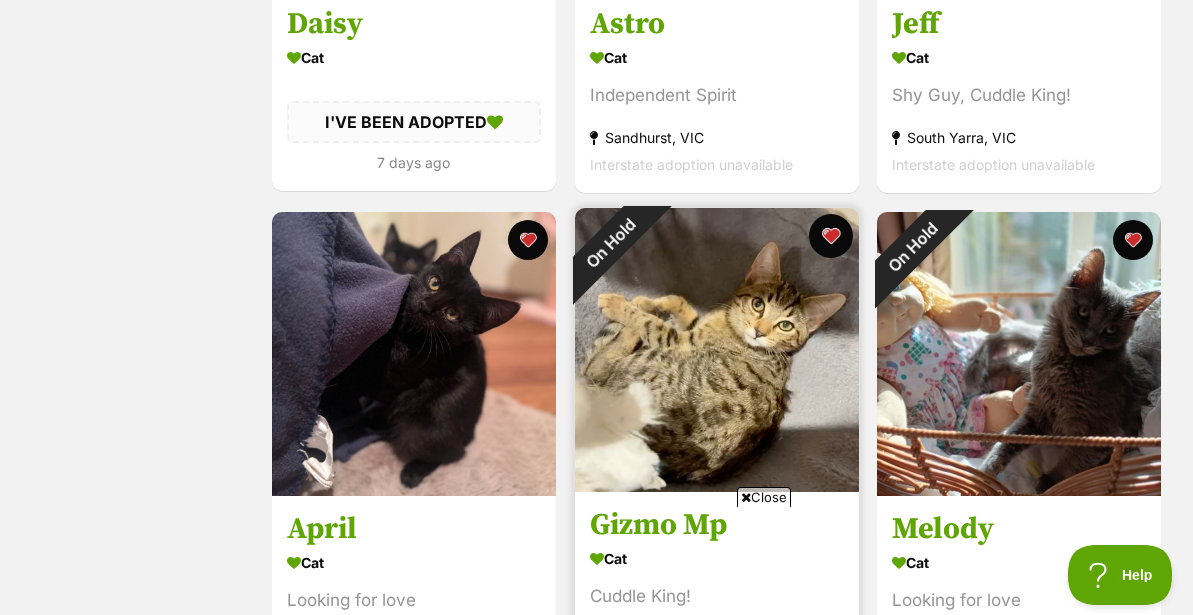click at bounding box center [830, 236] 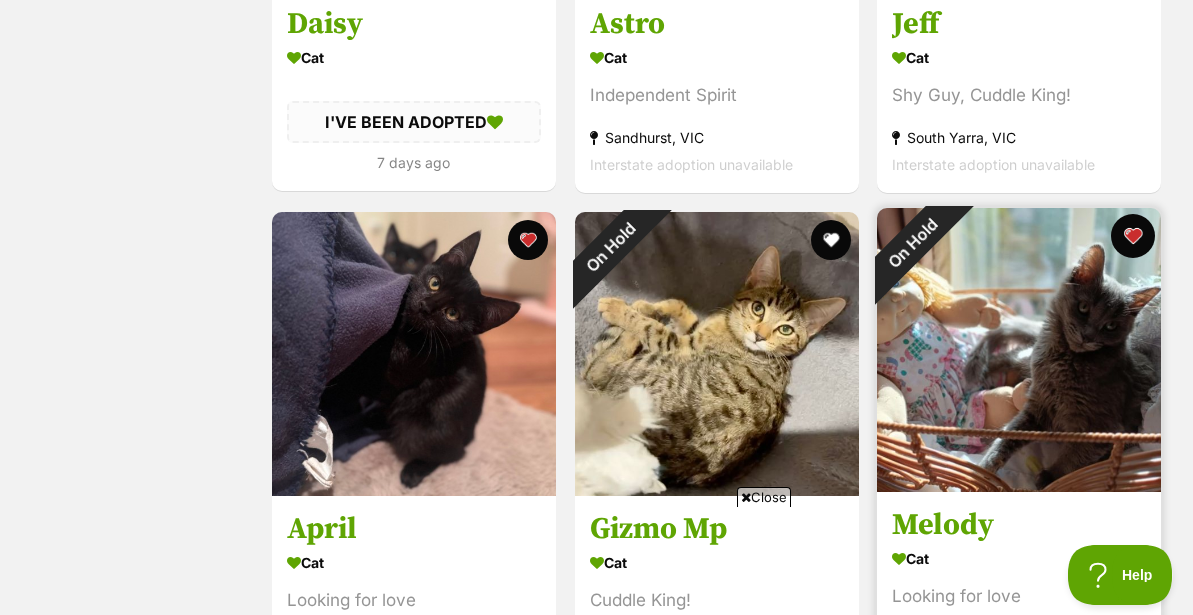 click at bounding box center [1133, 236] 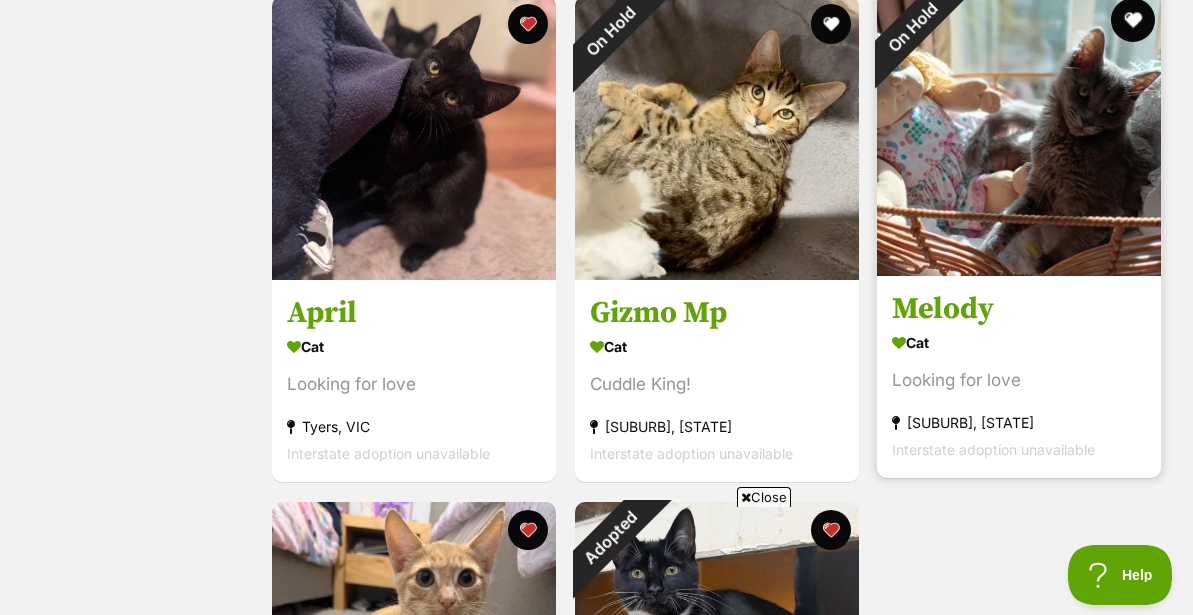 scroll, scrollTop: 2597, scrollLeft: 0, axis: vertical 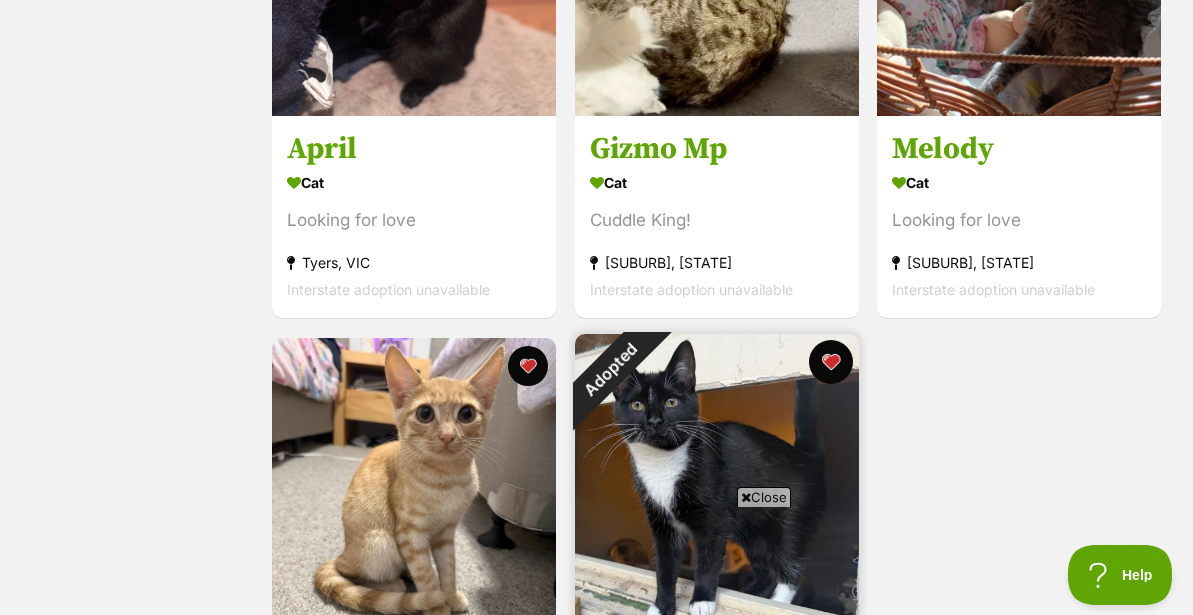 click at bounding box center (830, 362) 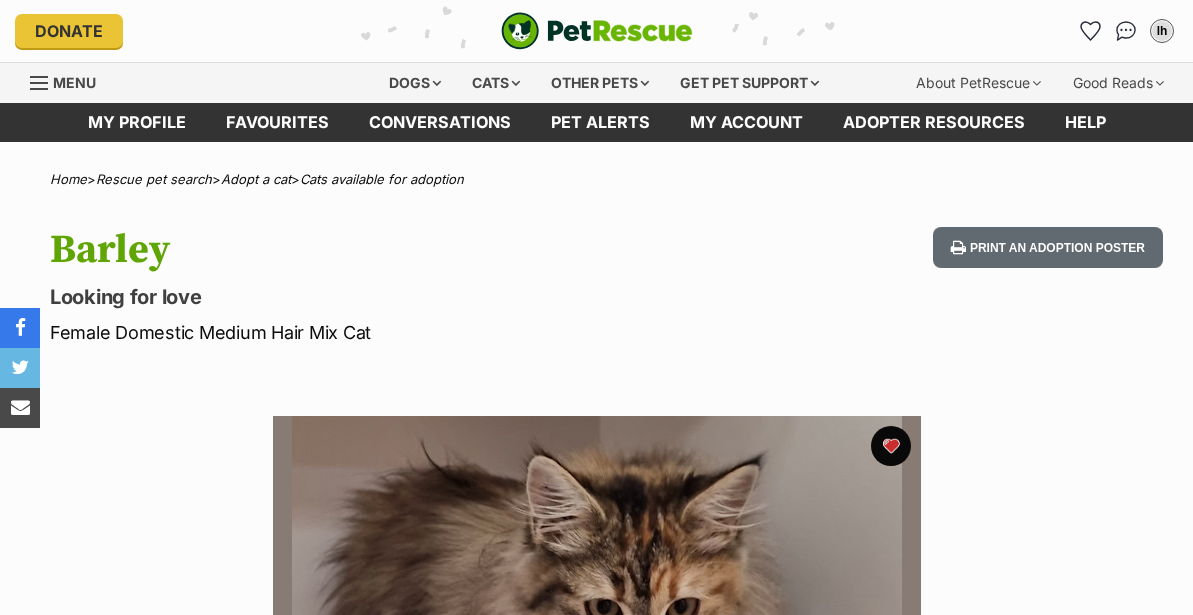 scroll, scrollTop: 0, scrollLeft: 0, axis: both 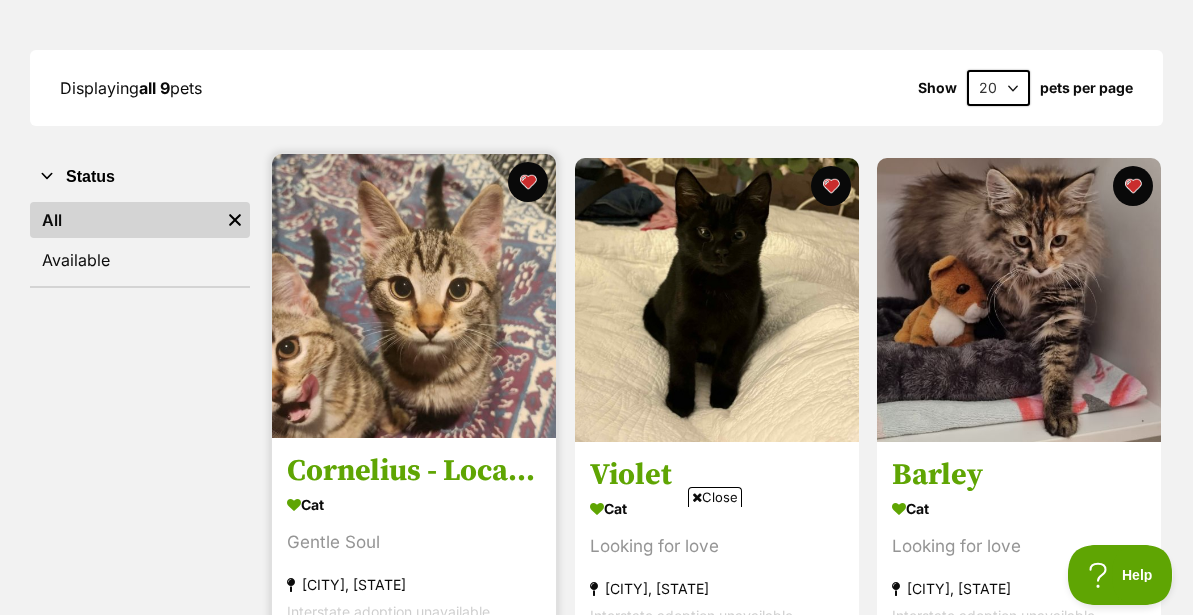 click at bounding box center (414, 296) 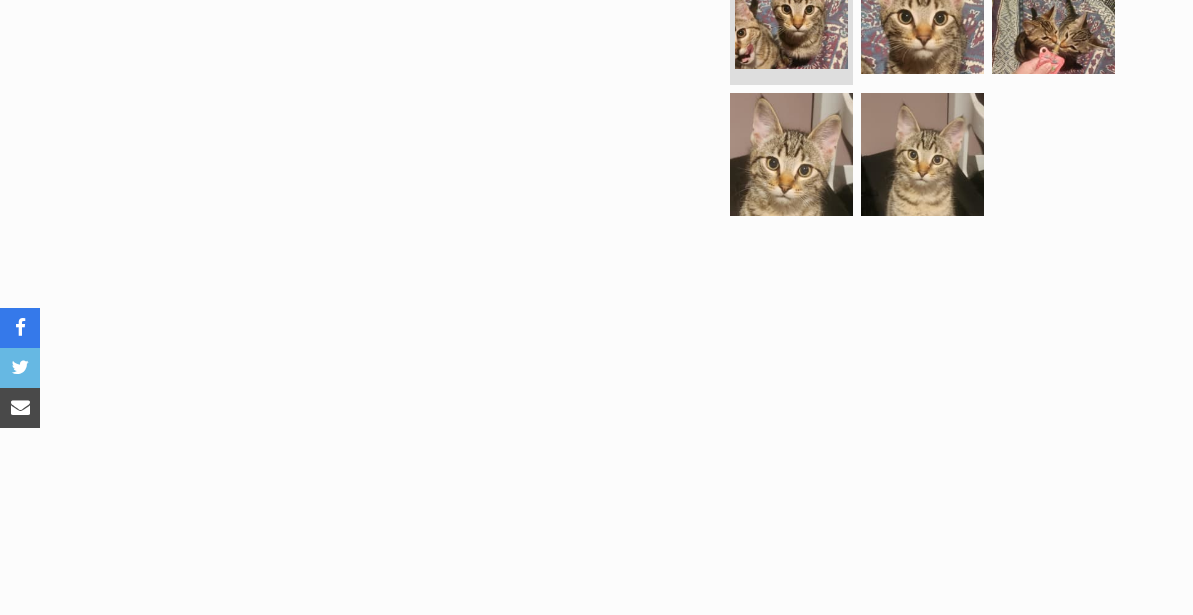 scroll, scrollTop: 509, scrollLeft: 0, axis: vertical 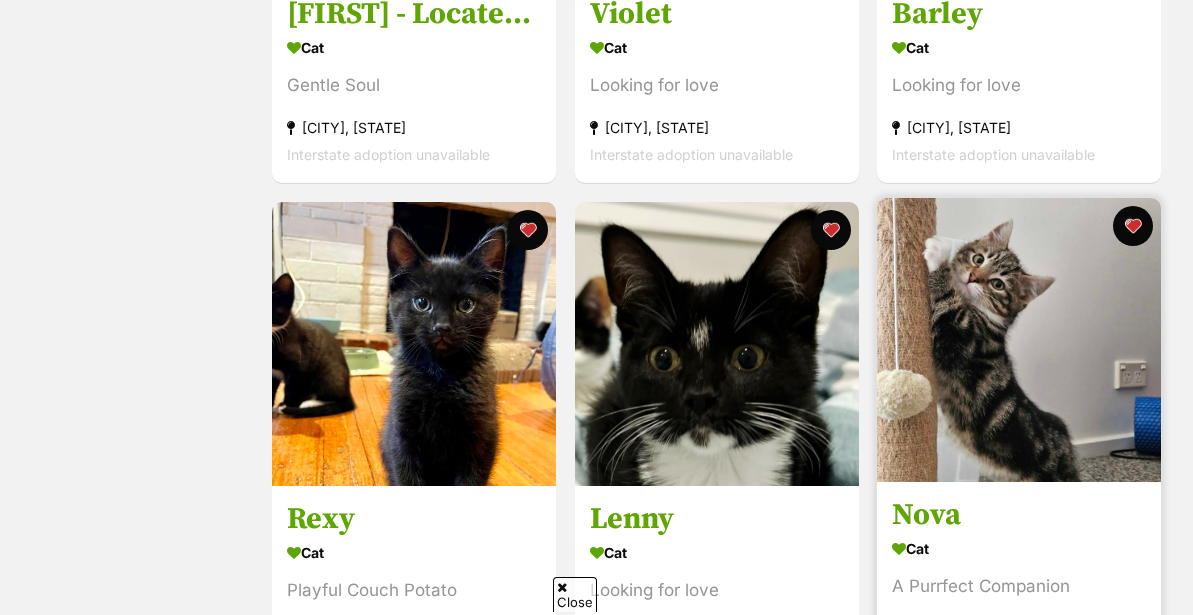 click at bounding box center (1019, 340) 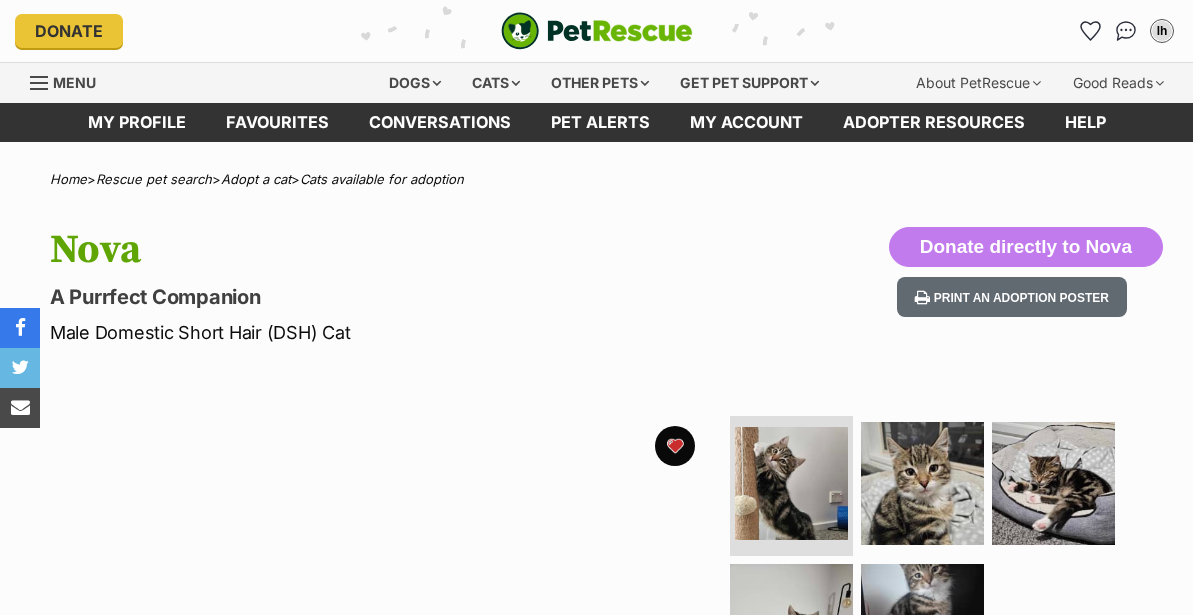 scroll, scrollTop: 0, scrollLeft: 0, axis: both 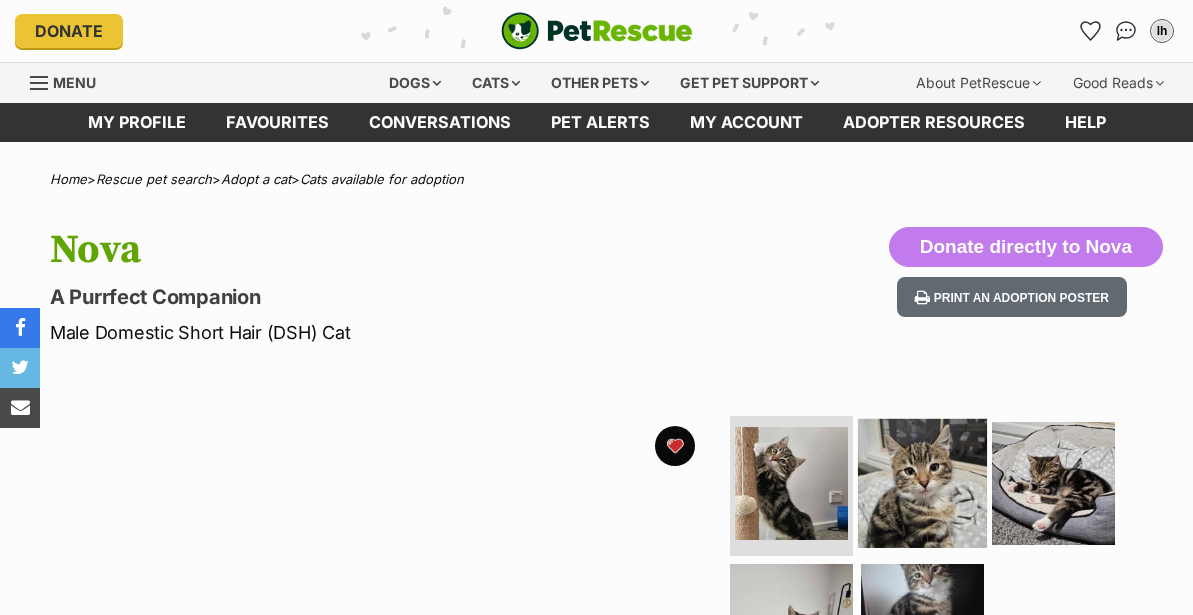 click at bounding box center (922, 483) 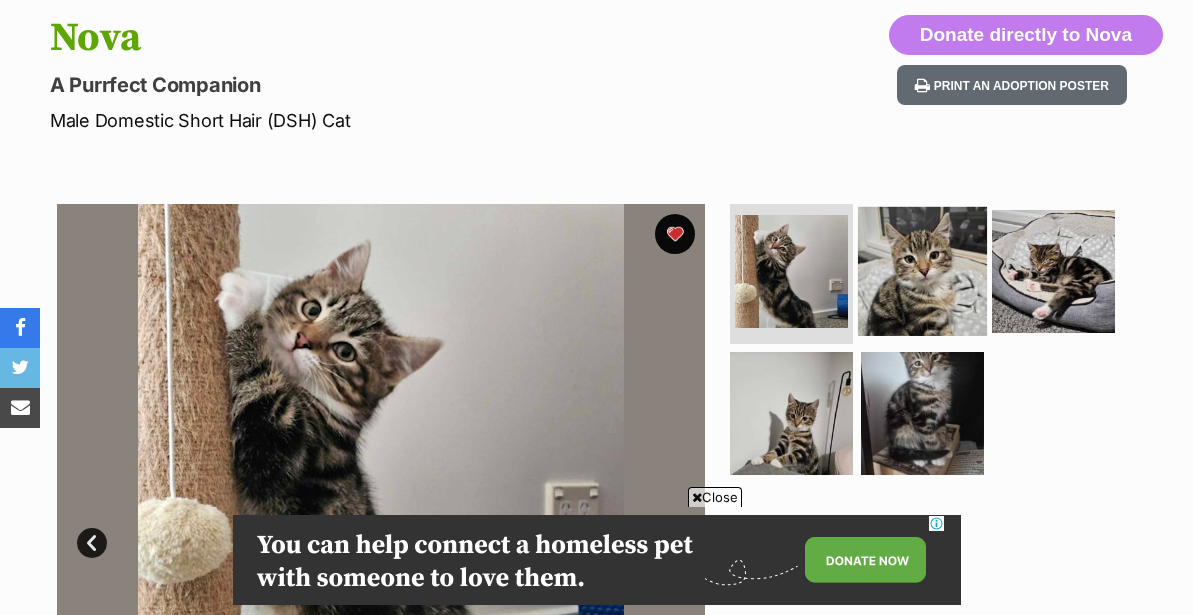 scroll, scrollTop: 303, scrollLeft: 0, axis: vertical 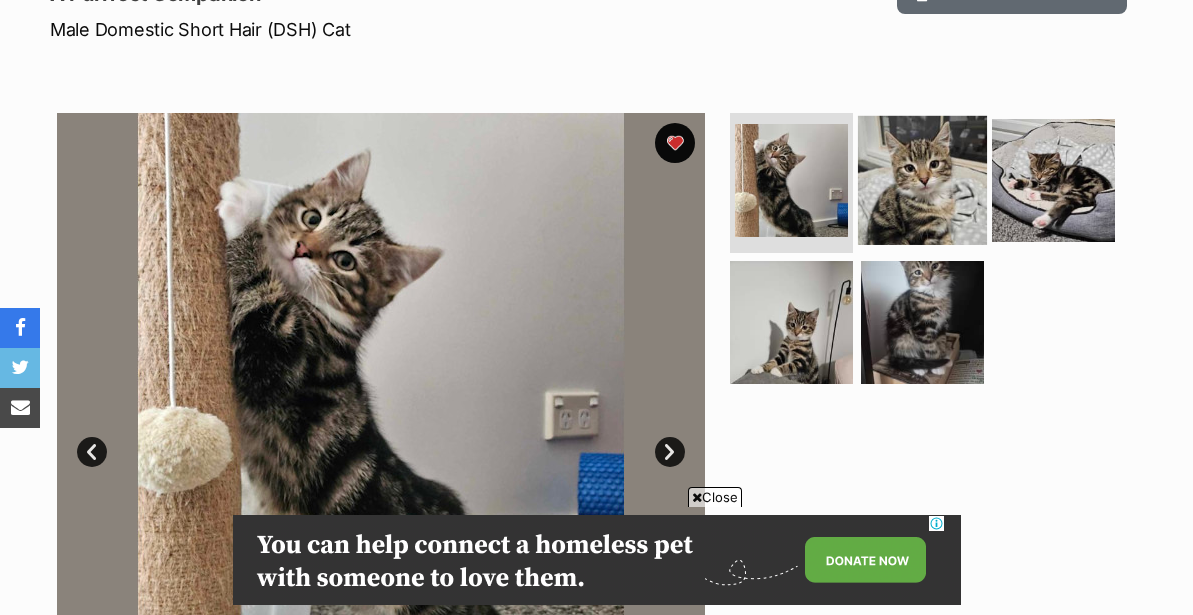 click at bounding box center (922, 180) 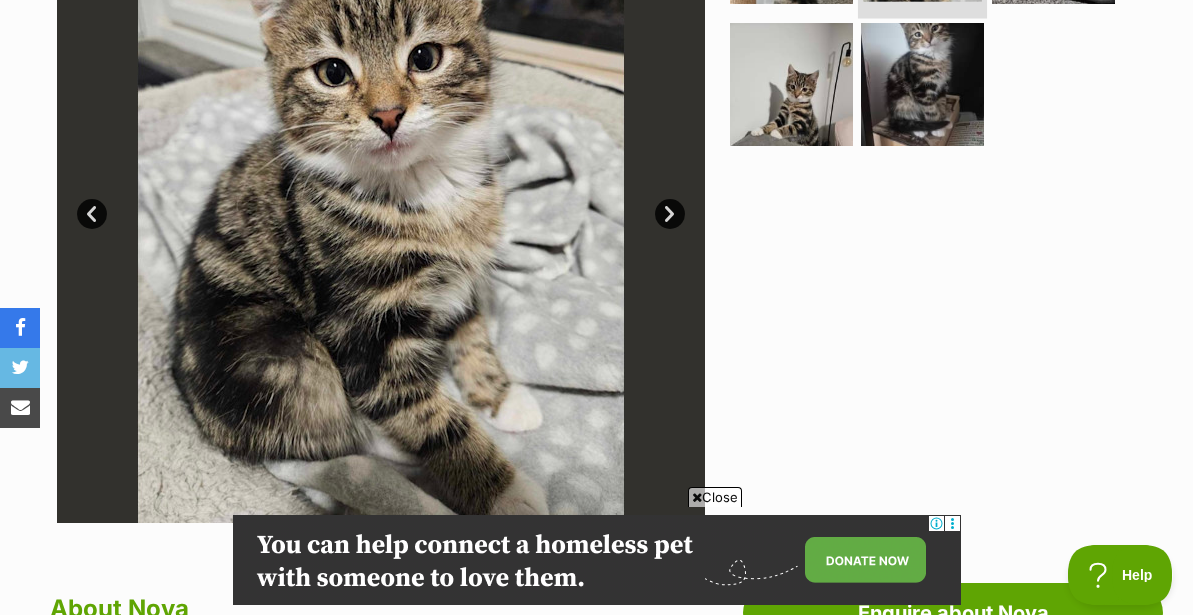scroll, scrollTop: 0, scrollLeft: 0, axis: both 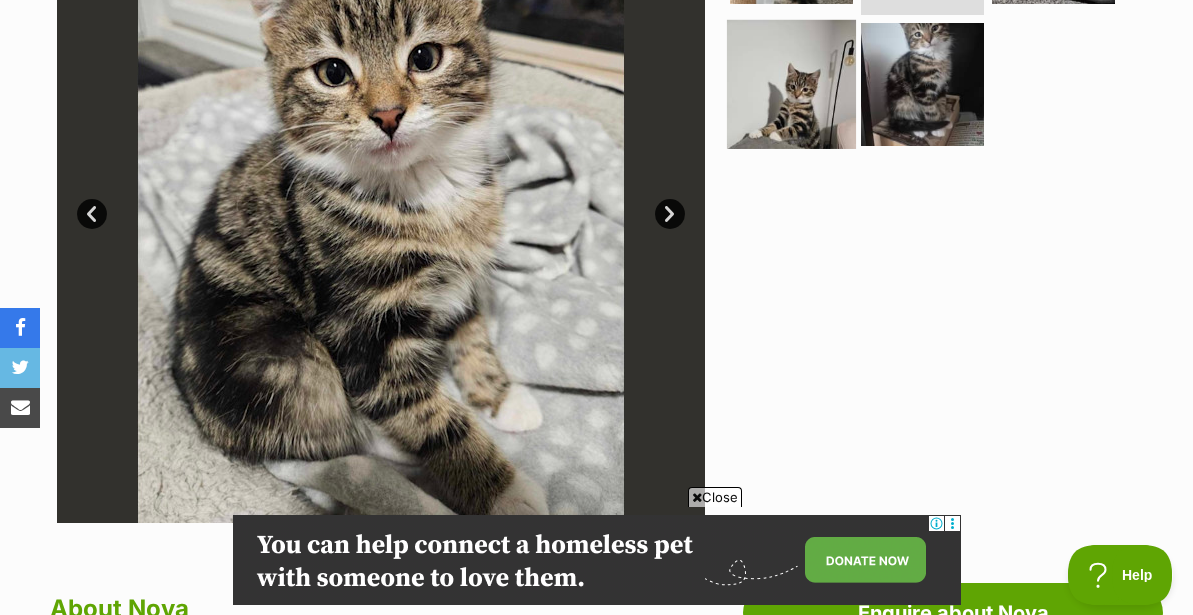 click at bounding box center (791, 83) 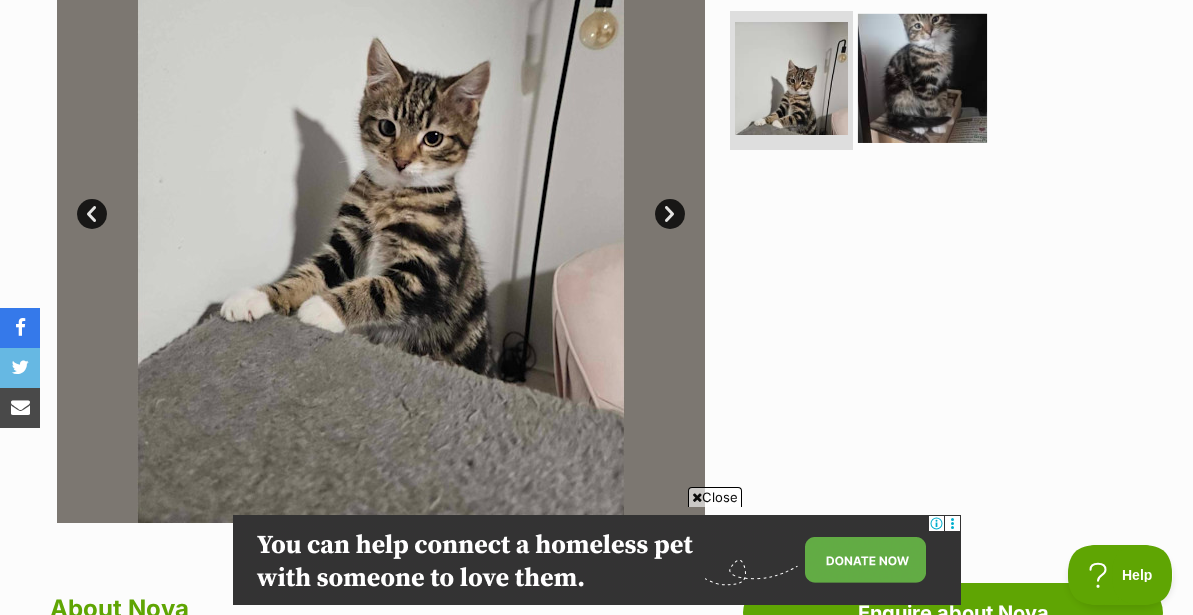 click at bounding box center (922, 77) 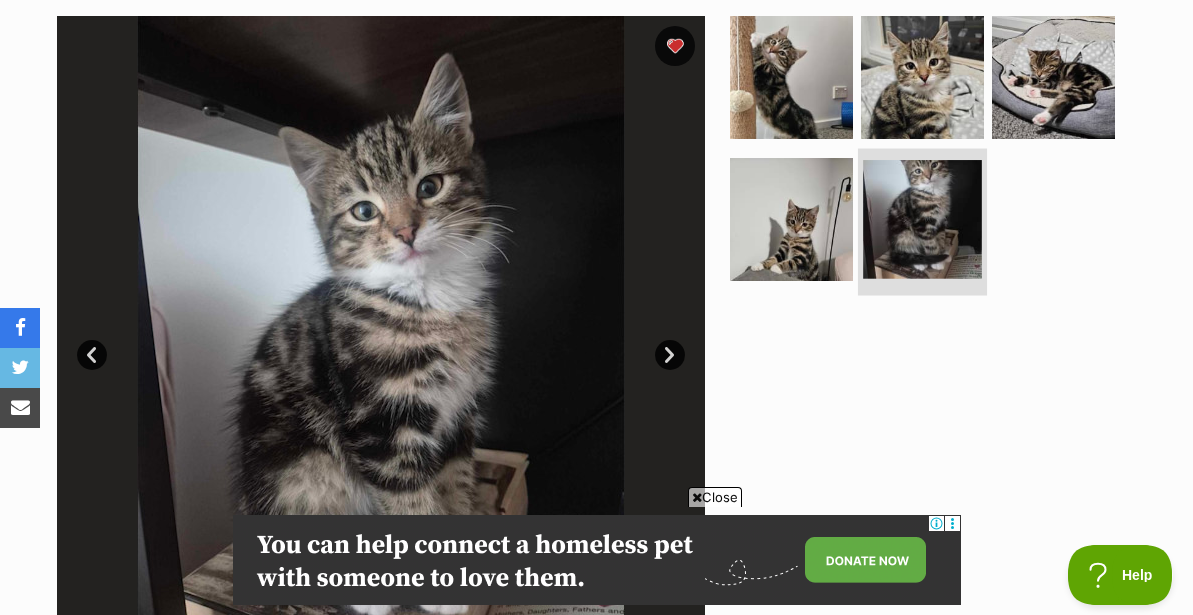 scroll, scrollTop: 382, scrollLeft: 0, axis: vertical 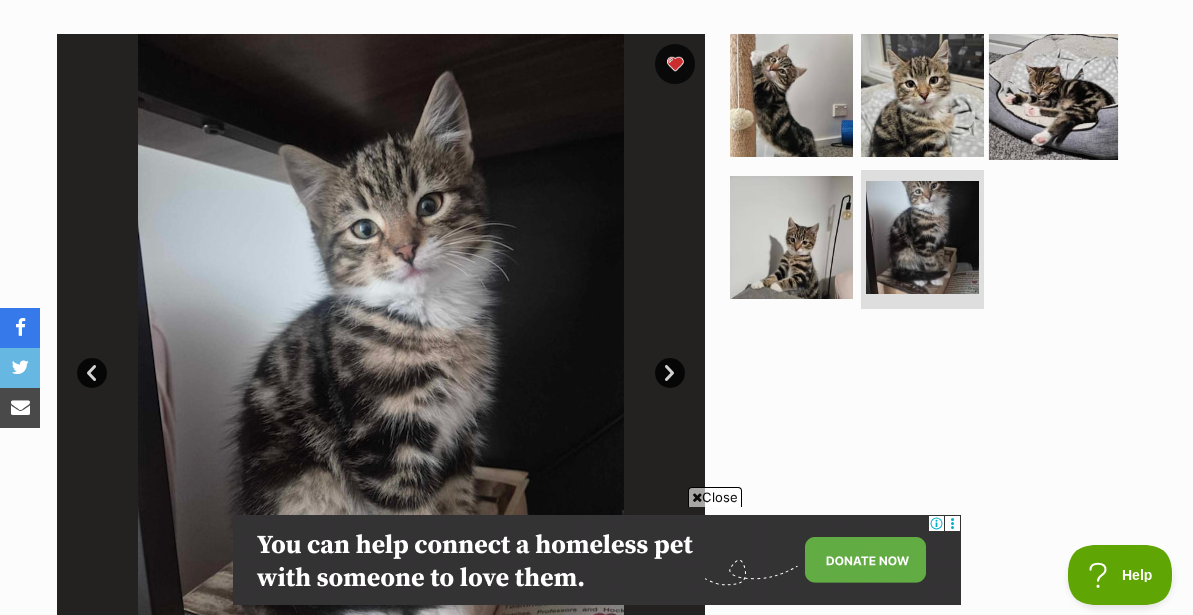 click at bounding box center [1053, 95] 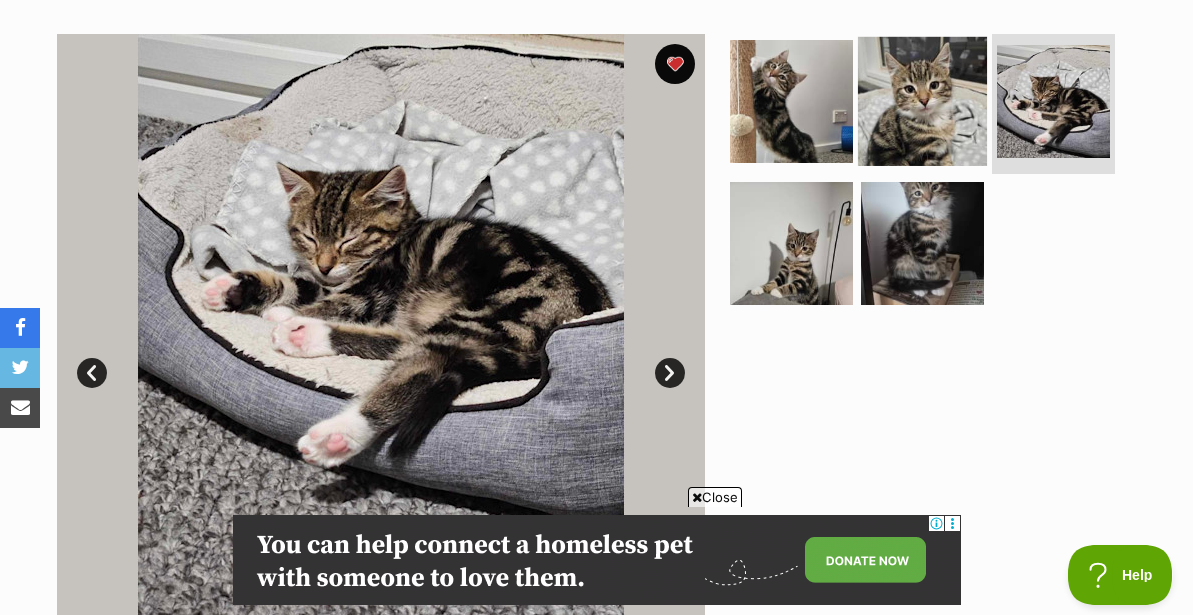 click at bounding box center [922, 101] 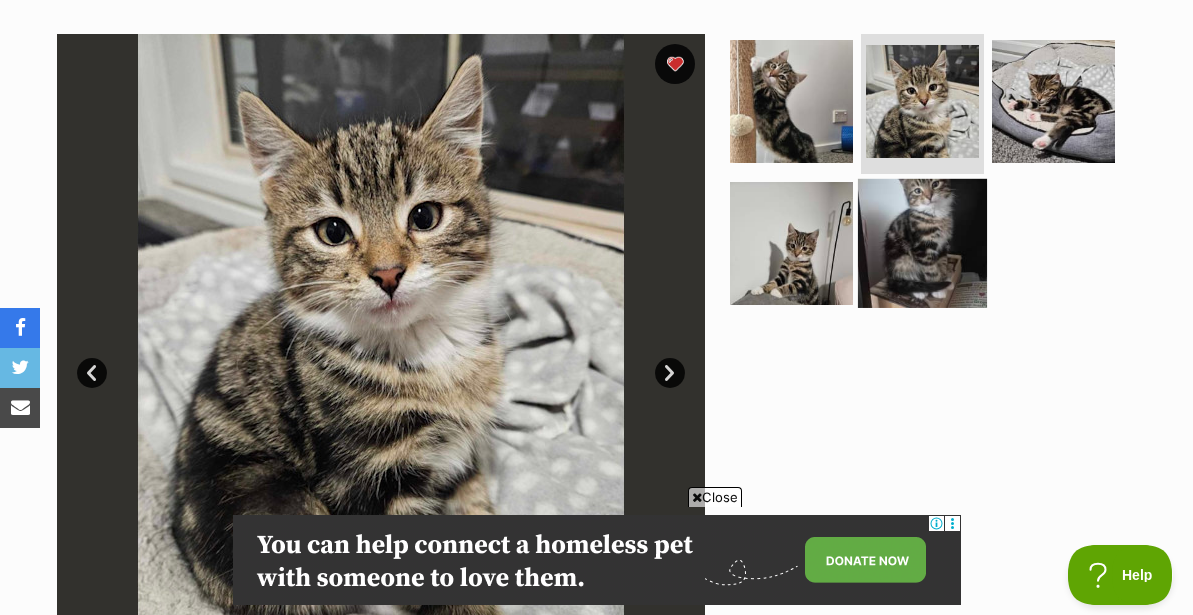 click at bounding box center [922, 242] 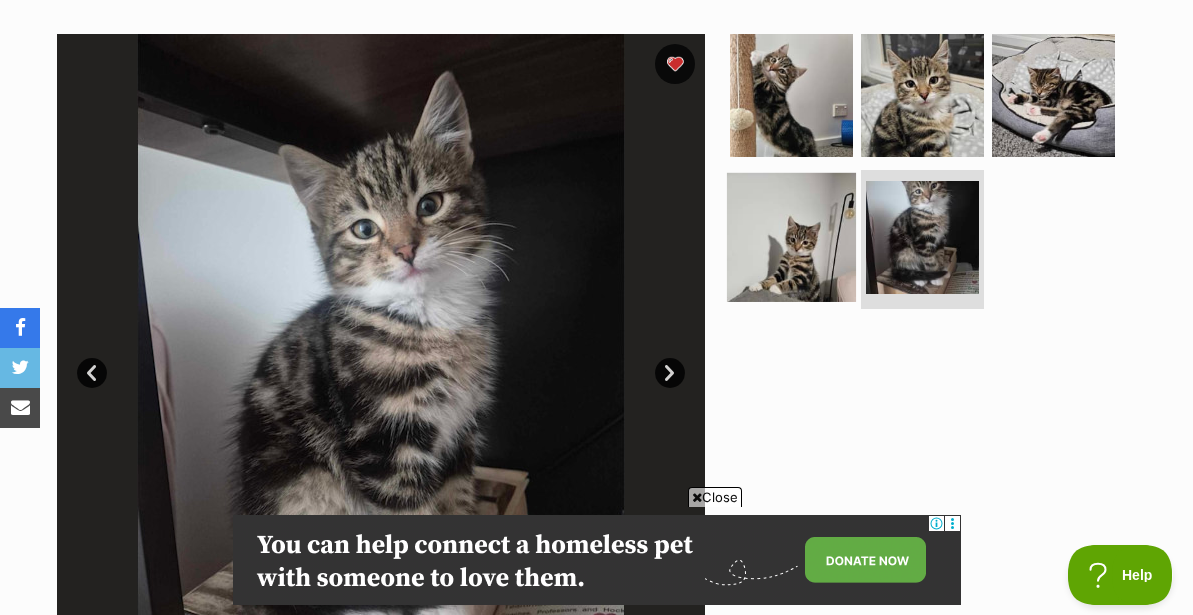 click at bounding box center [791, 236] 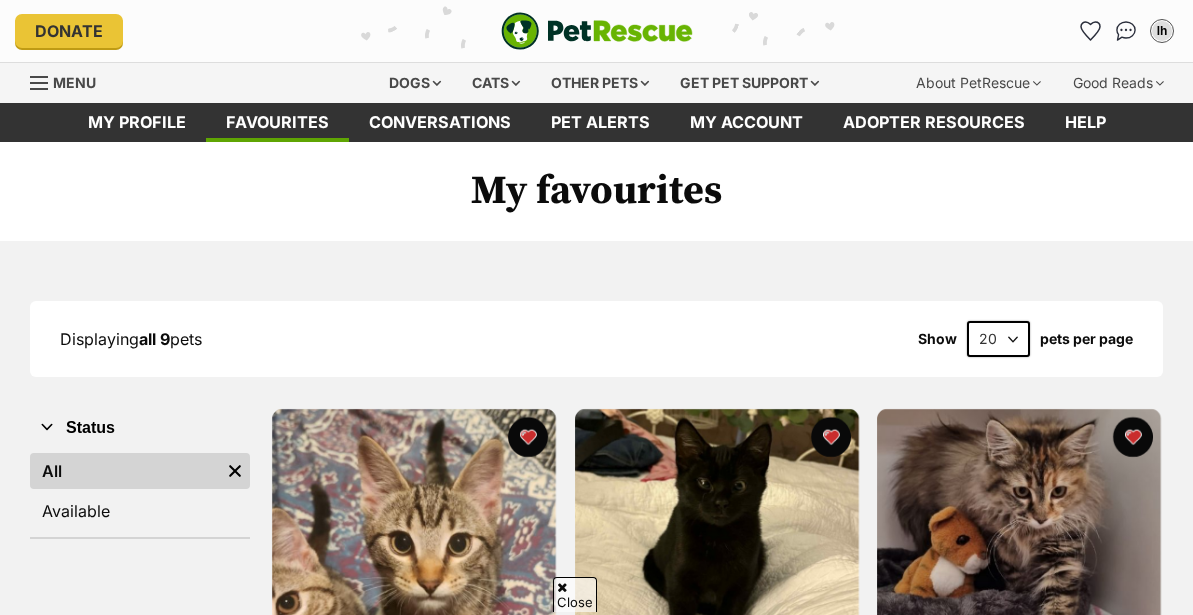scroll, scrollTop: 712, scrollLeft: 0, axis: vertical 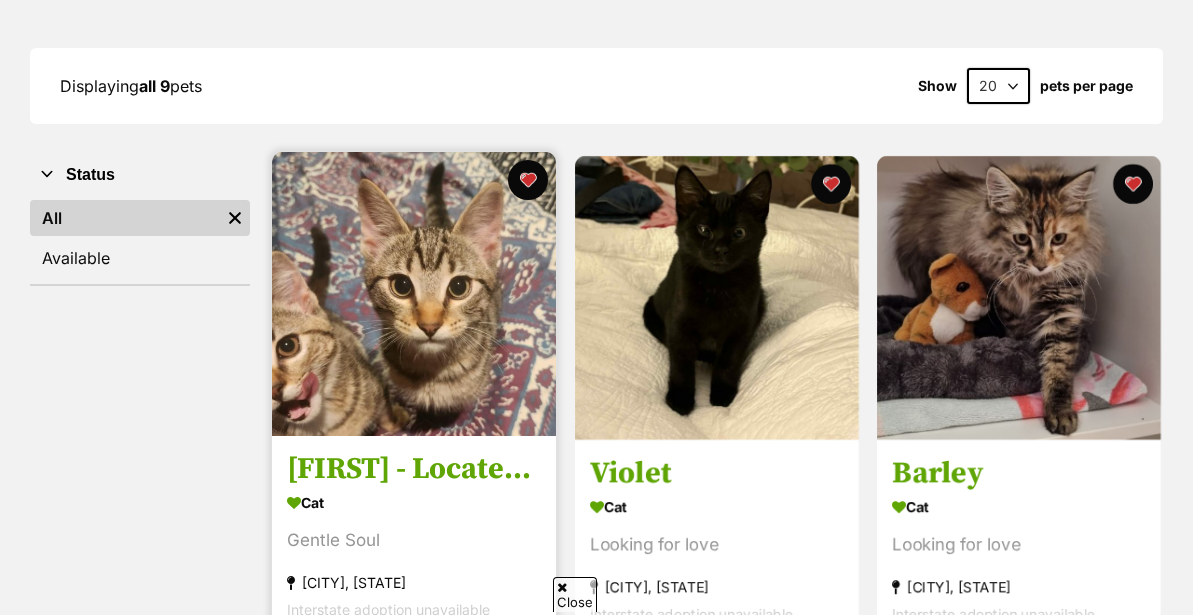 click at bounding box center (414, 294) 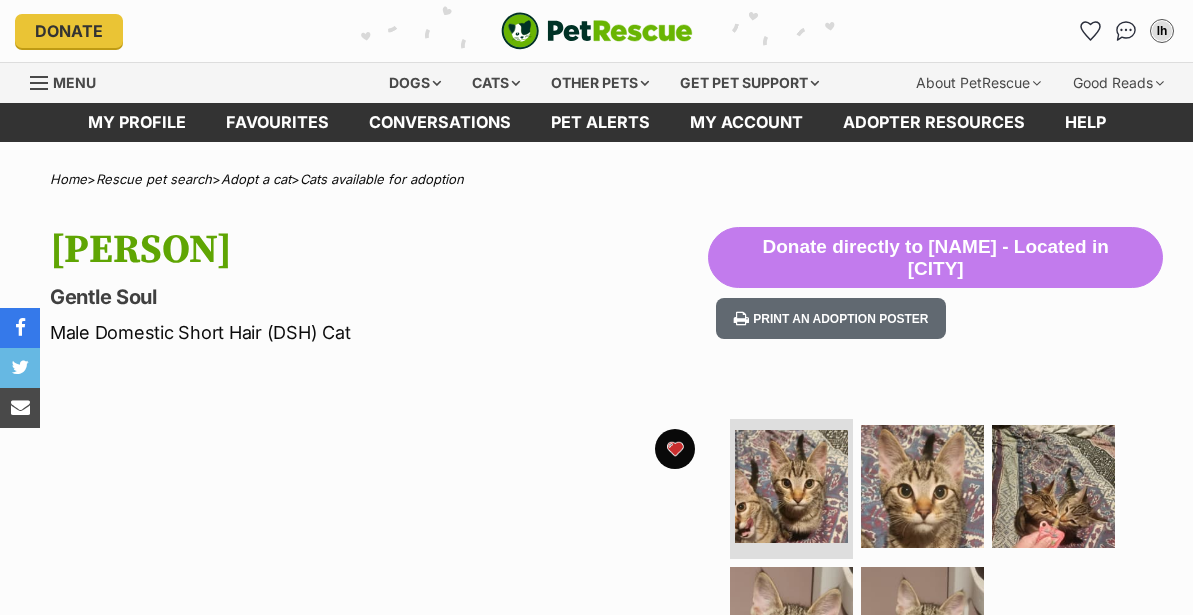 scroll, scrollTop: 310, scrollLeft: 0, axis: vertical 